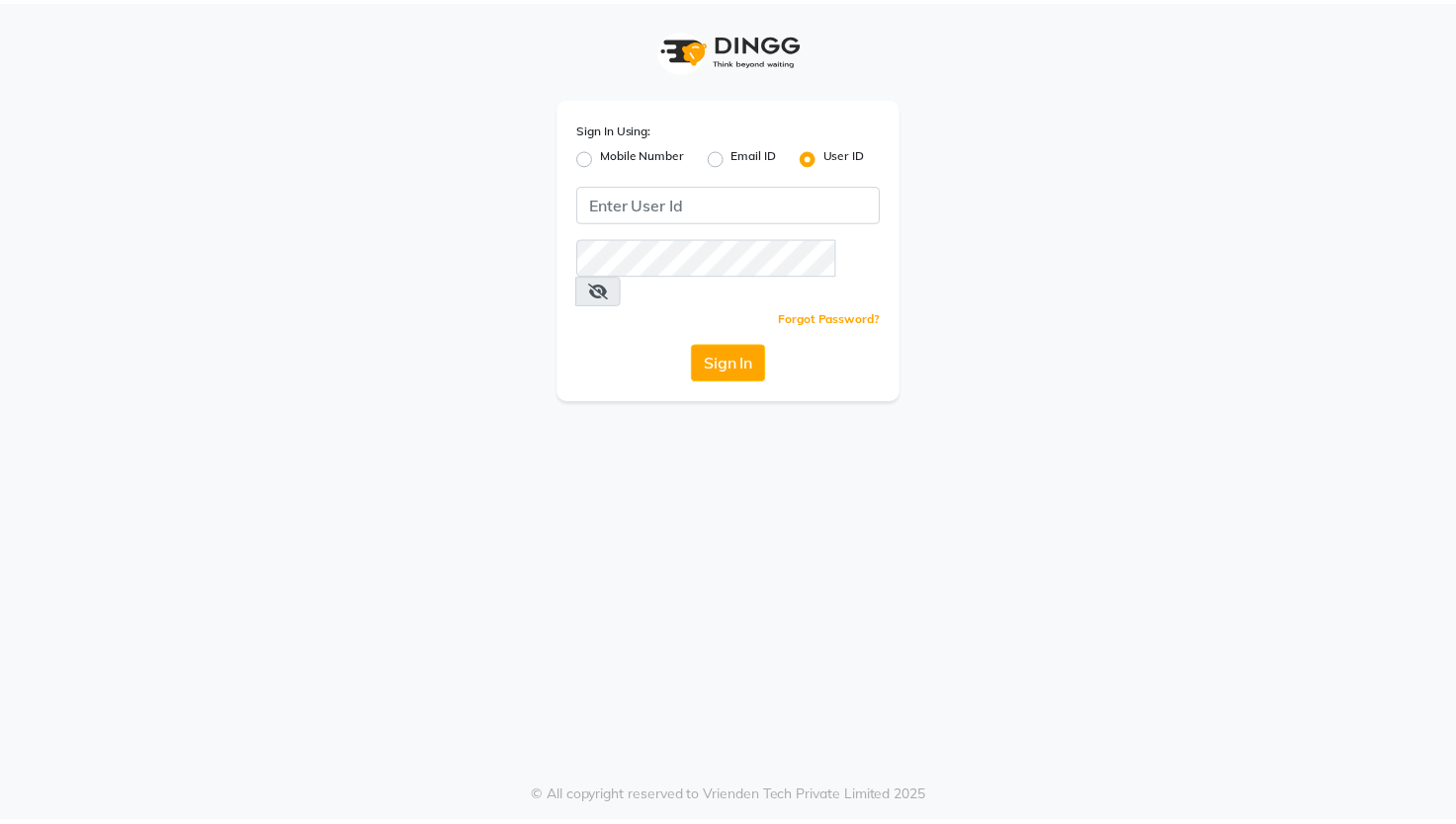 scroll, scrollTop: 0, scrollLeft: 0, axis: both 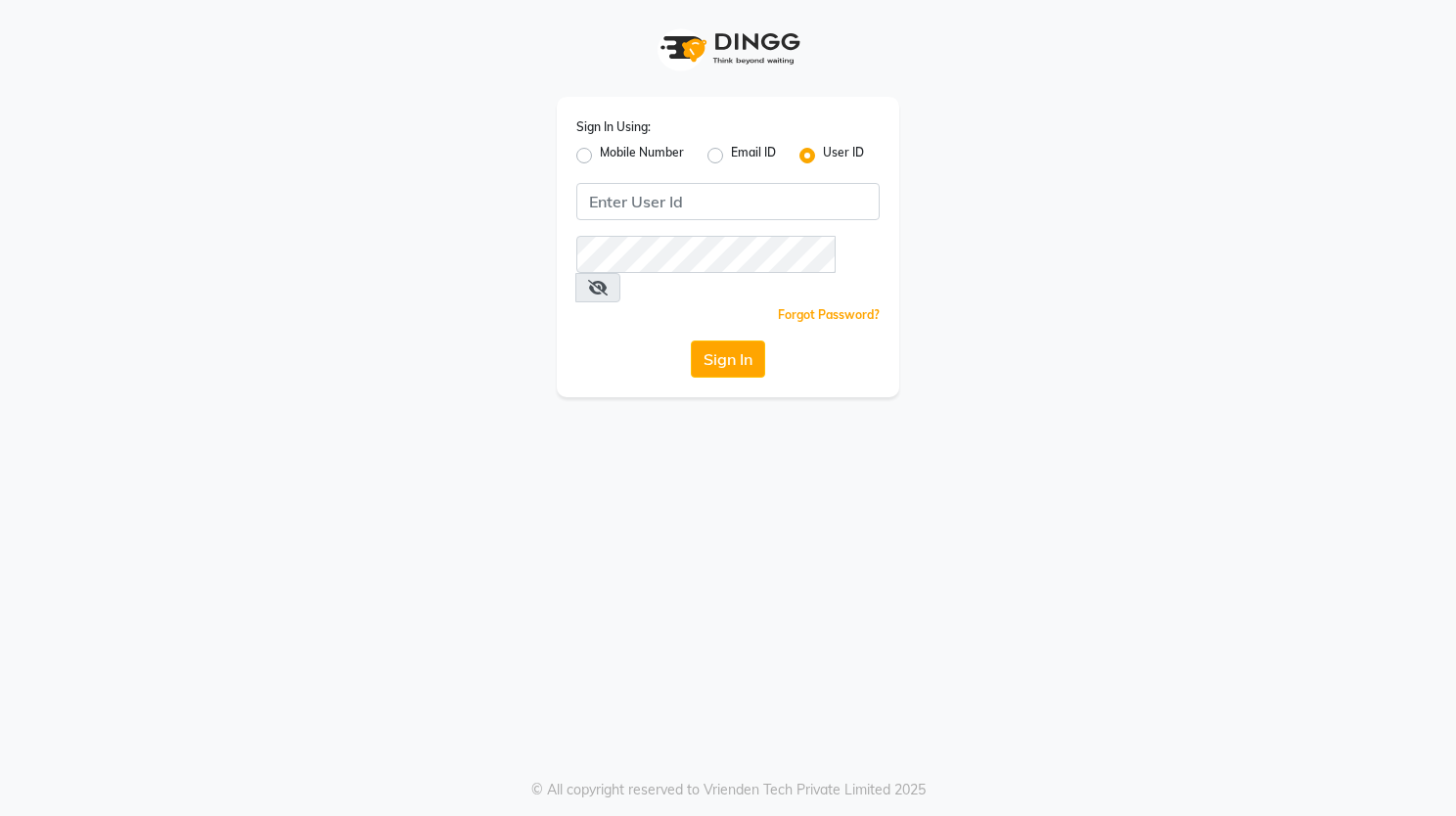 click on "Mobile Number" 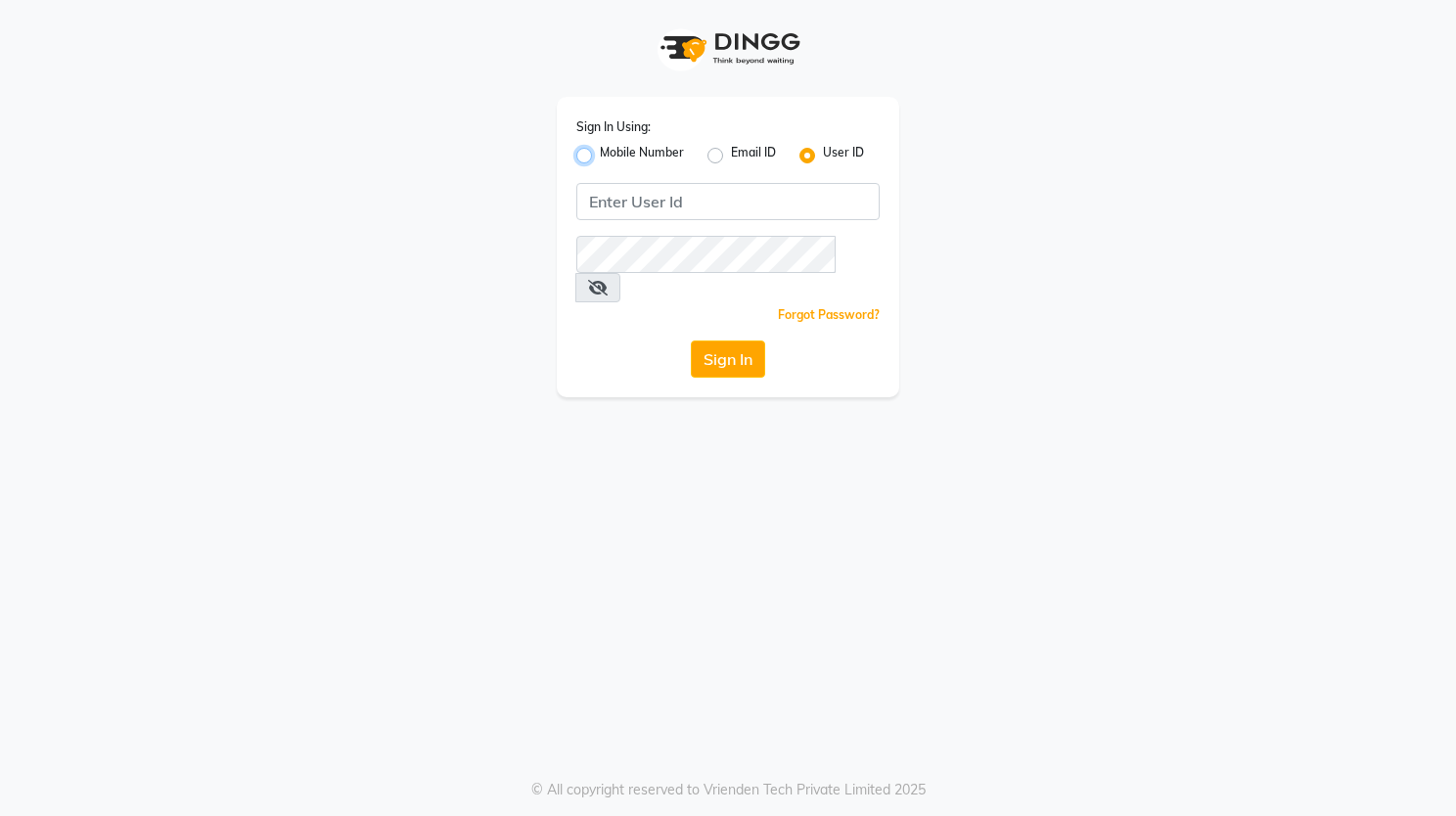 click on "Mobile Number" at bounding box center (606, 150) 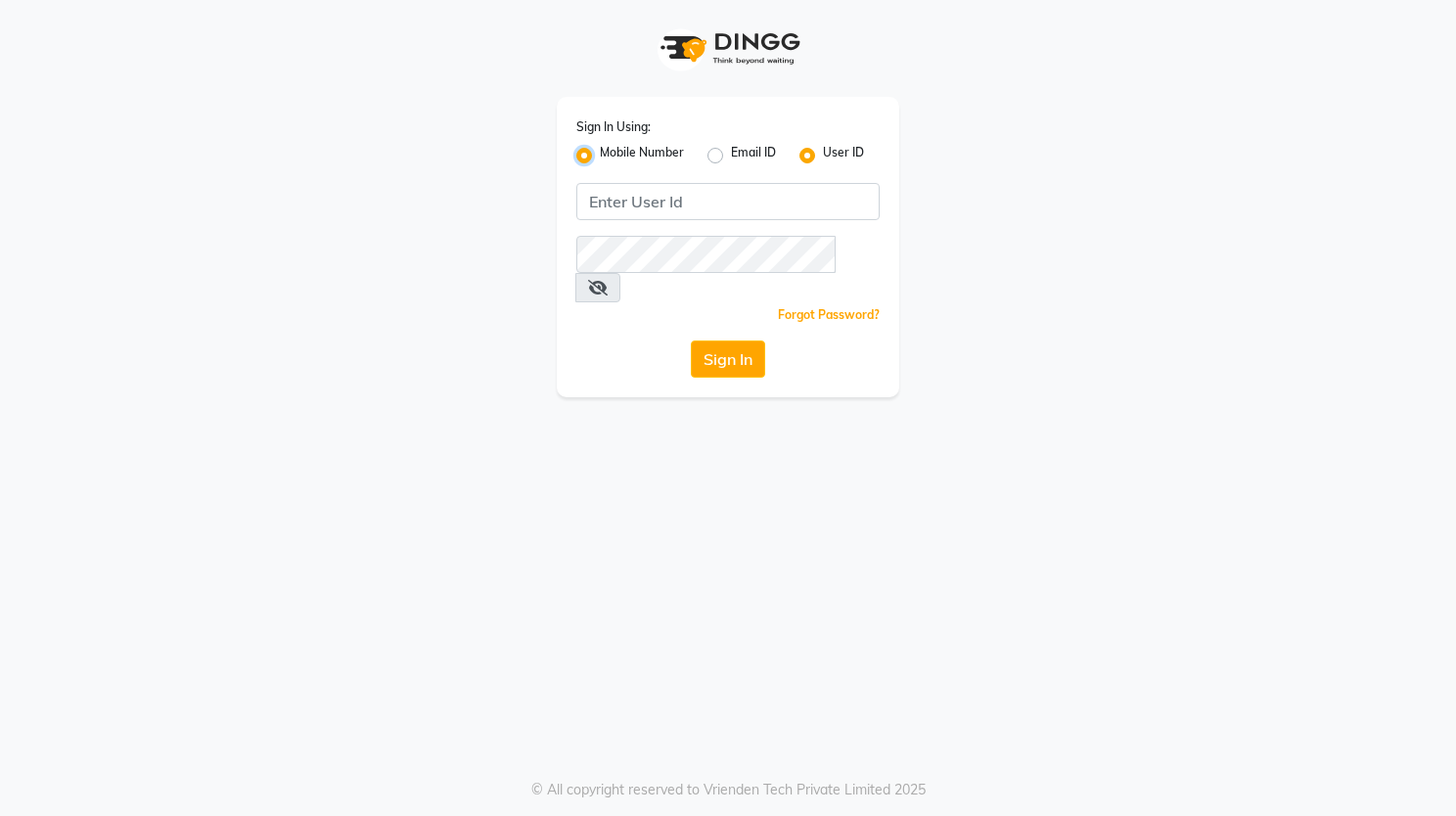 radio on "false" 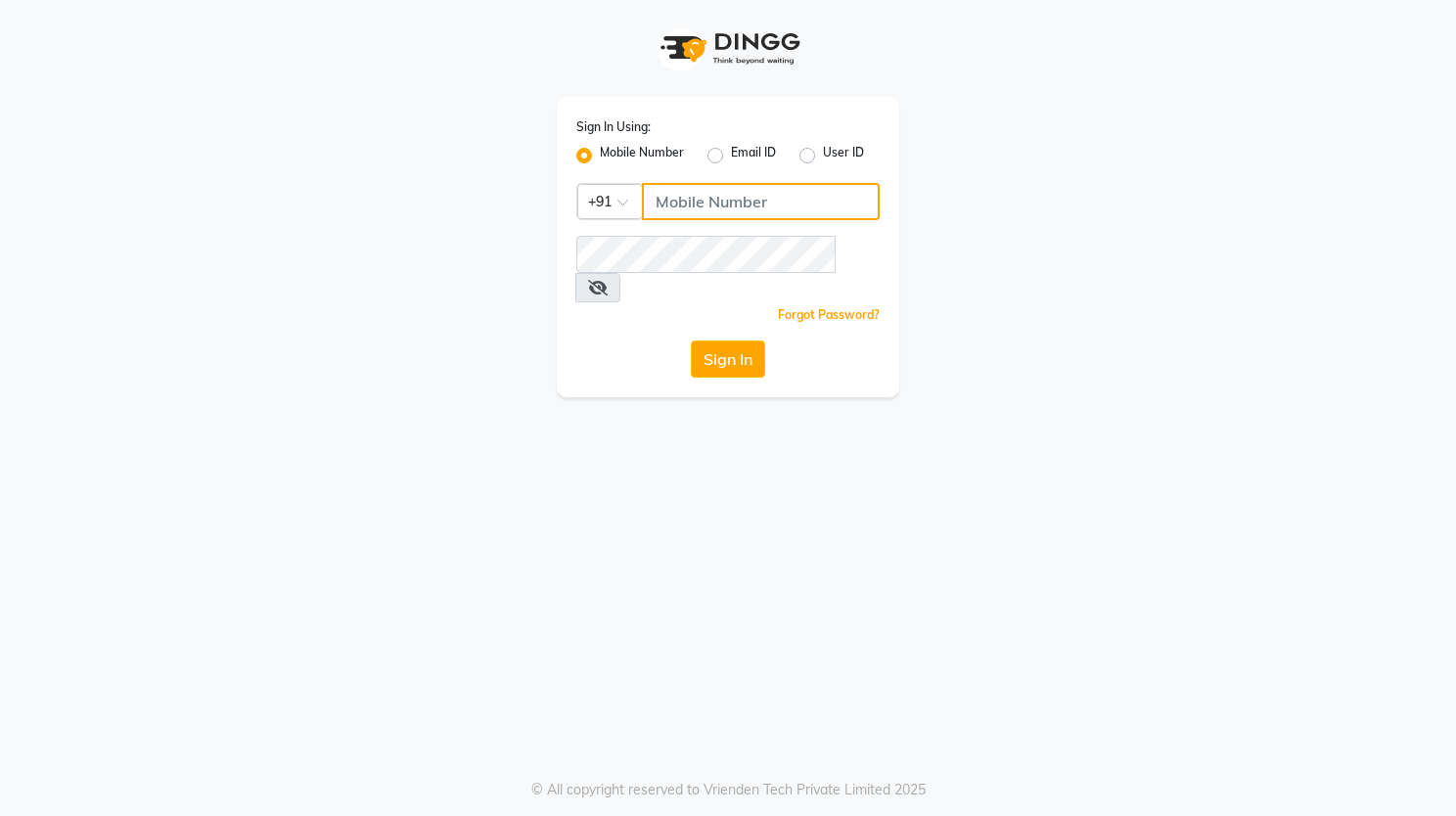 click 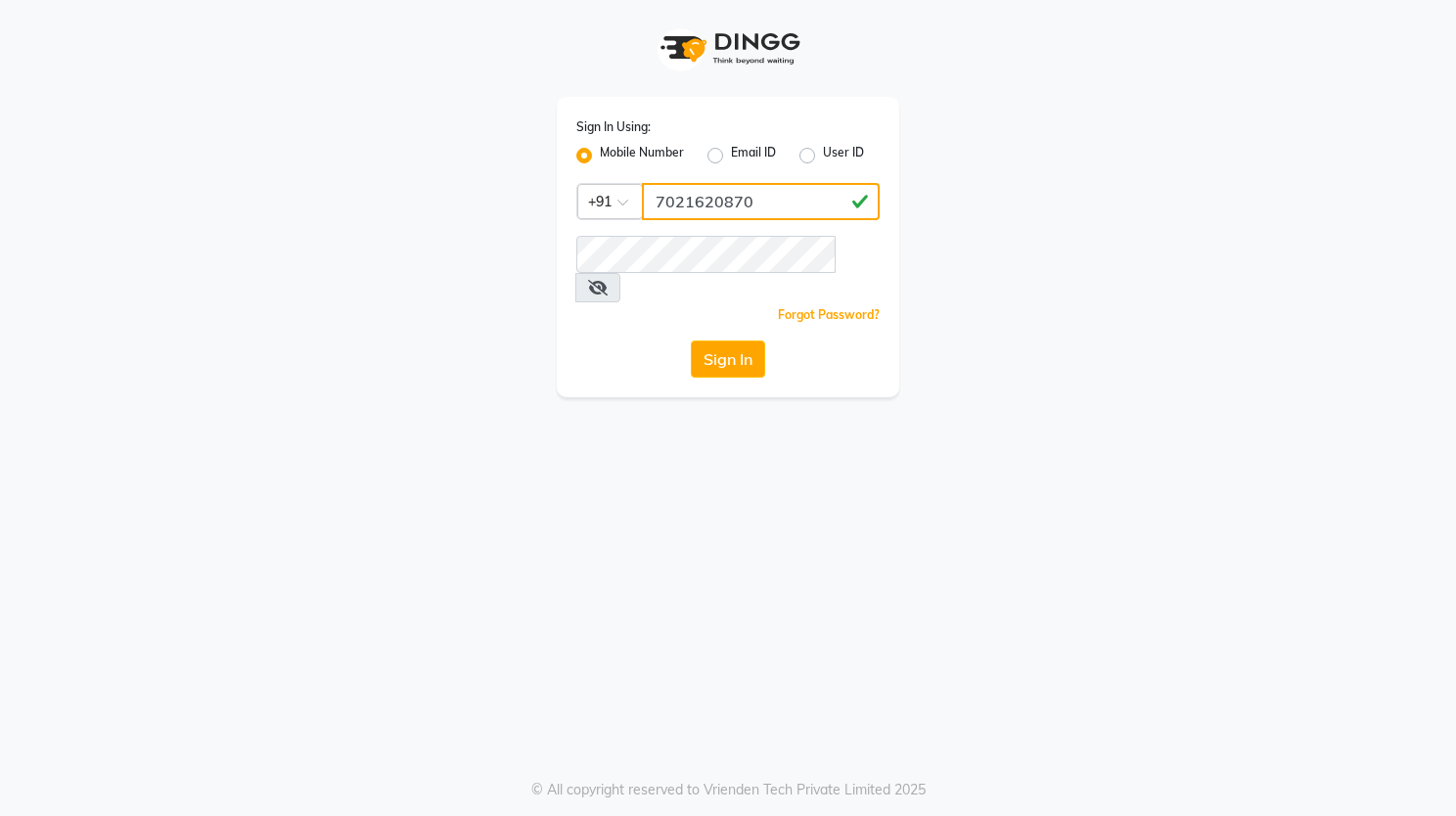 type on "7021620870" 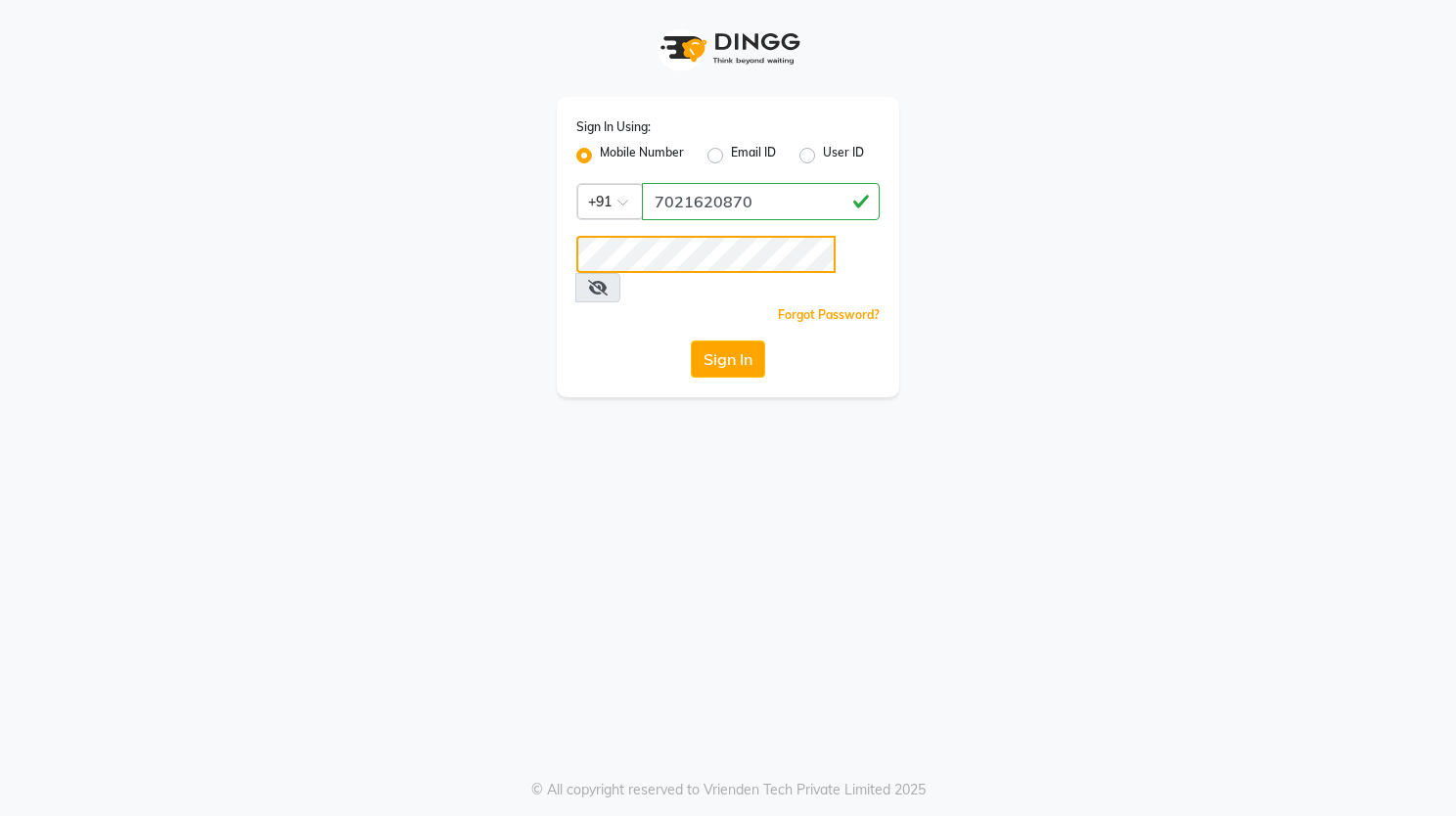 click on "Sign In" 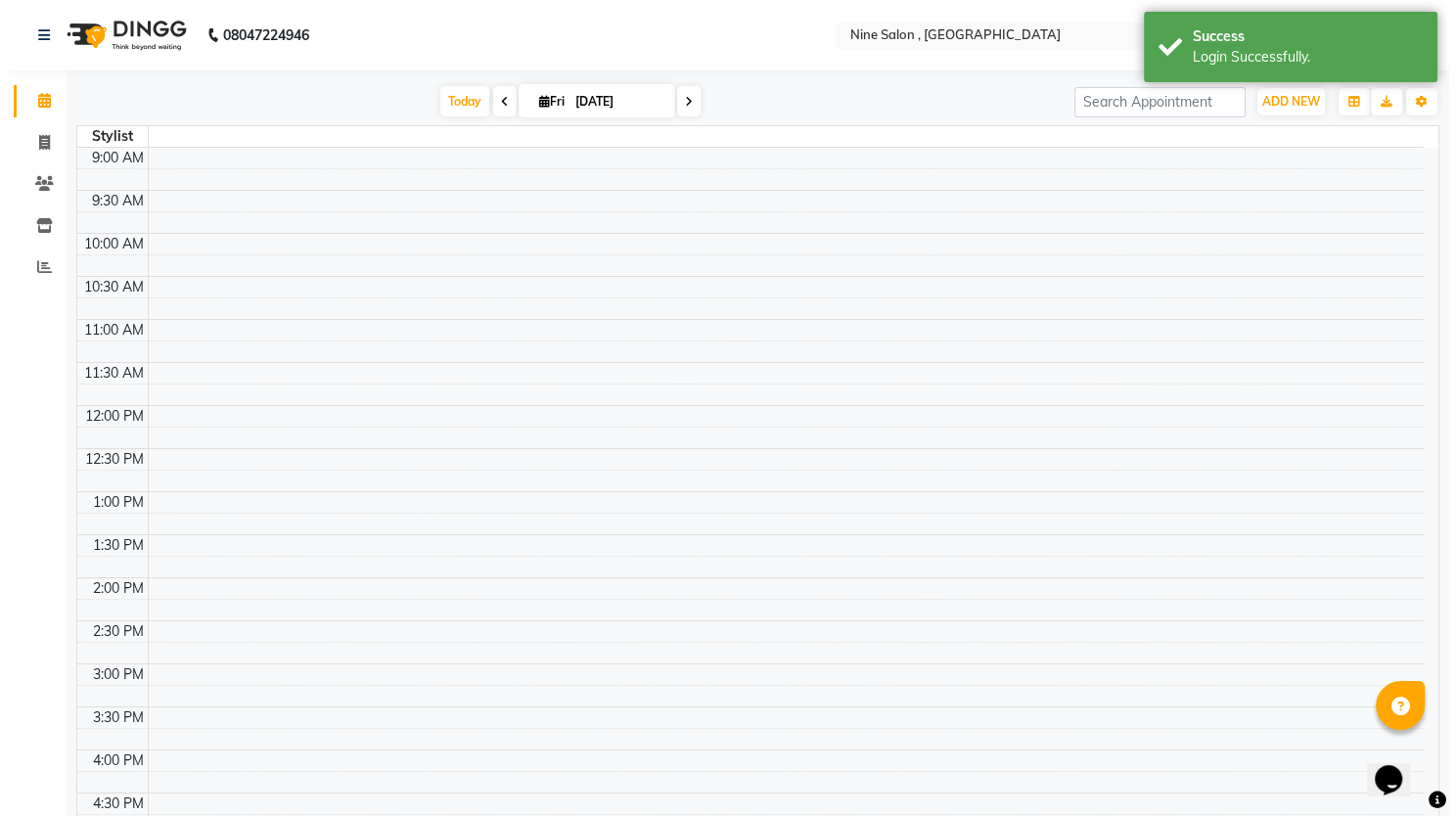 scroll, scrollTop: 0, scrollLeft: 0, axis: both 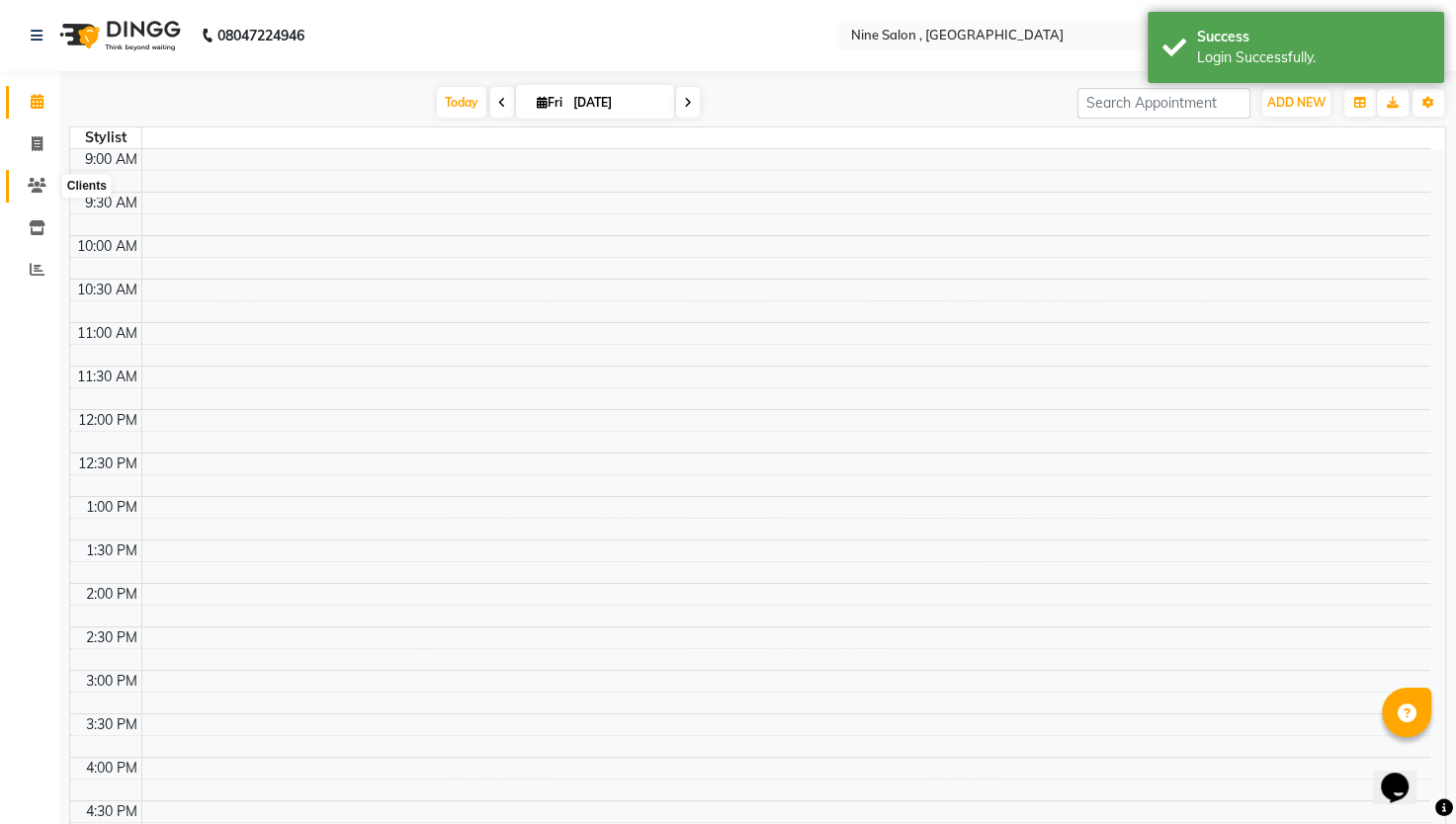 click 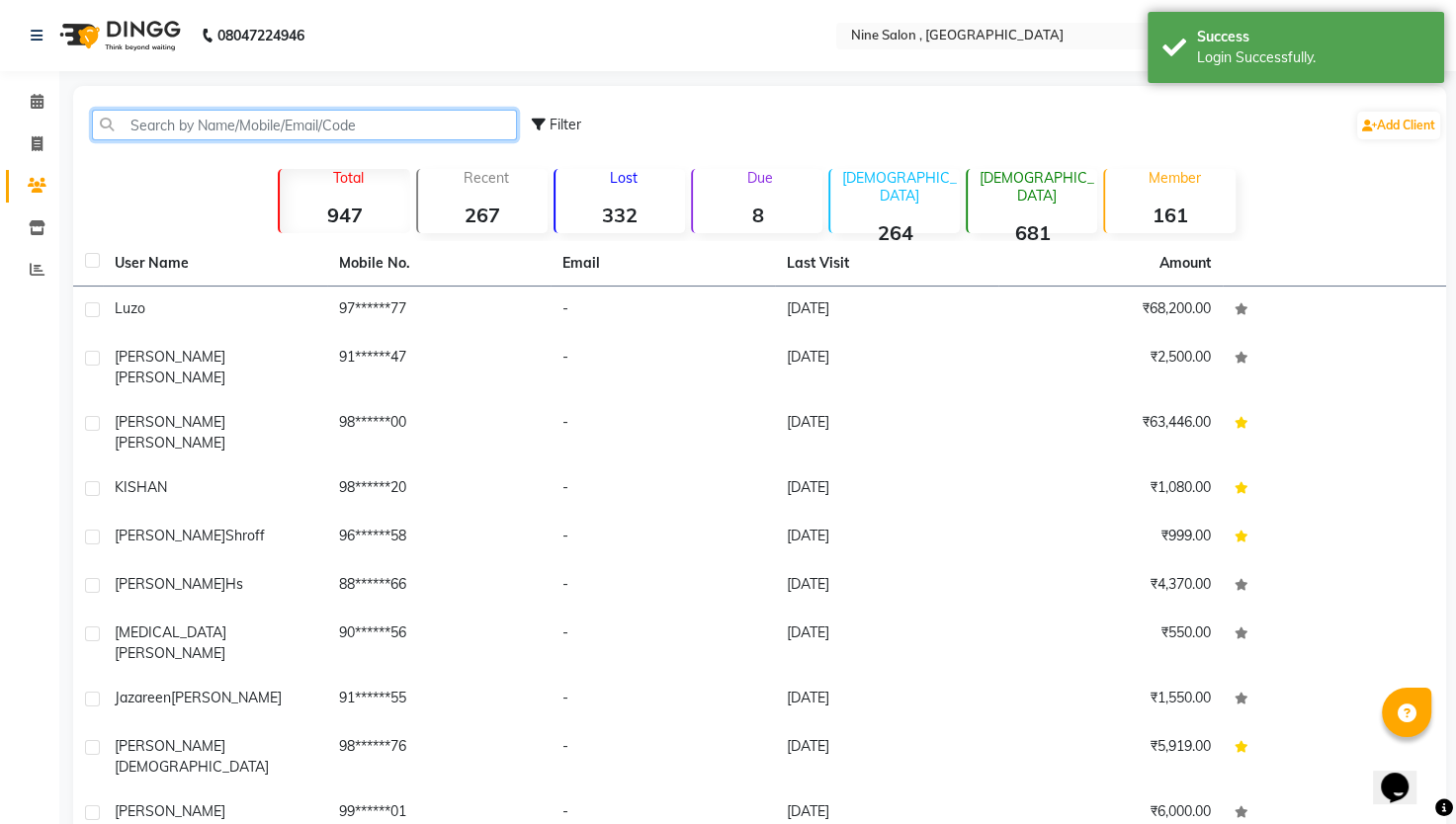 click 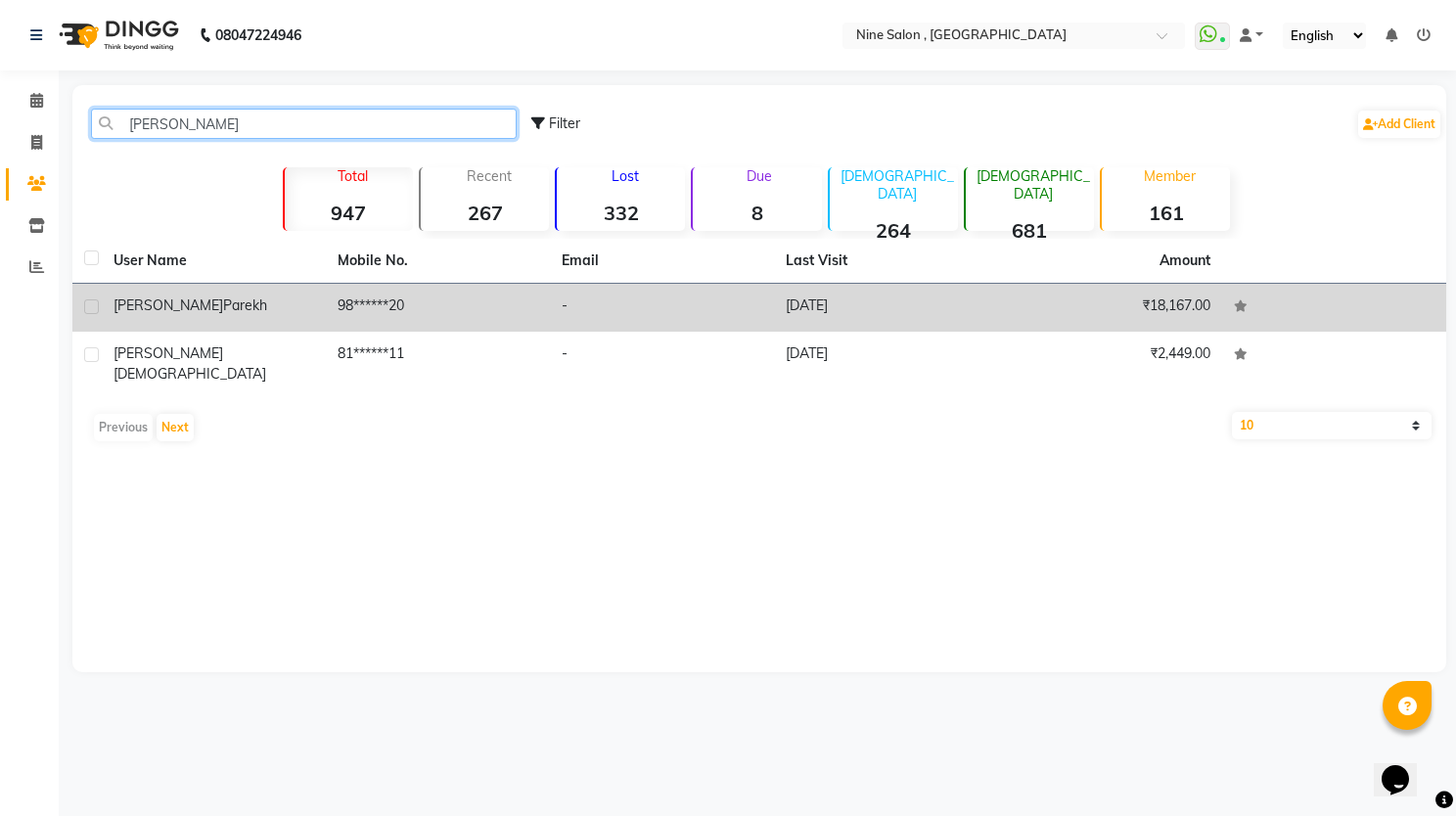 type on "[PERSON_NAME]" 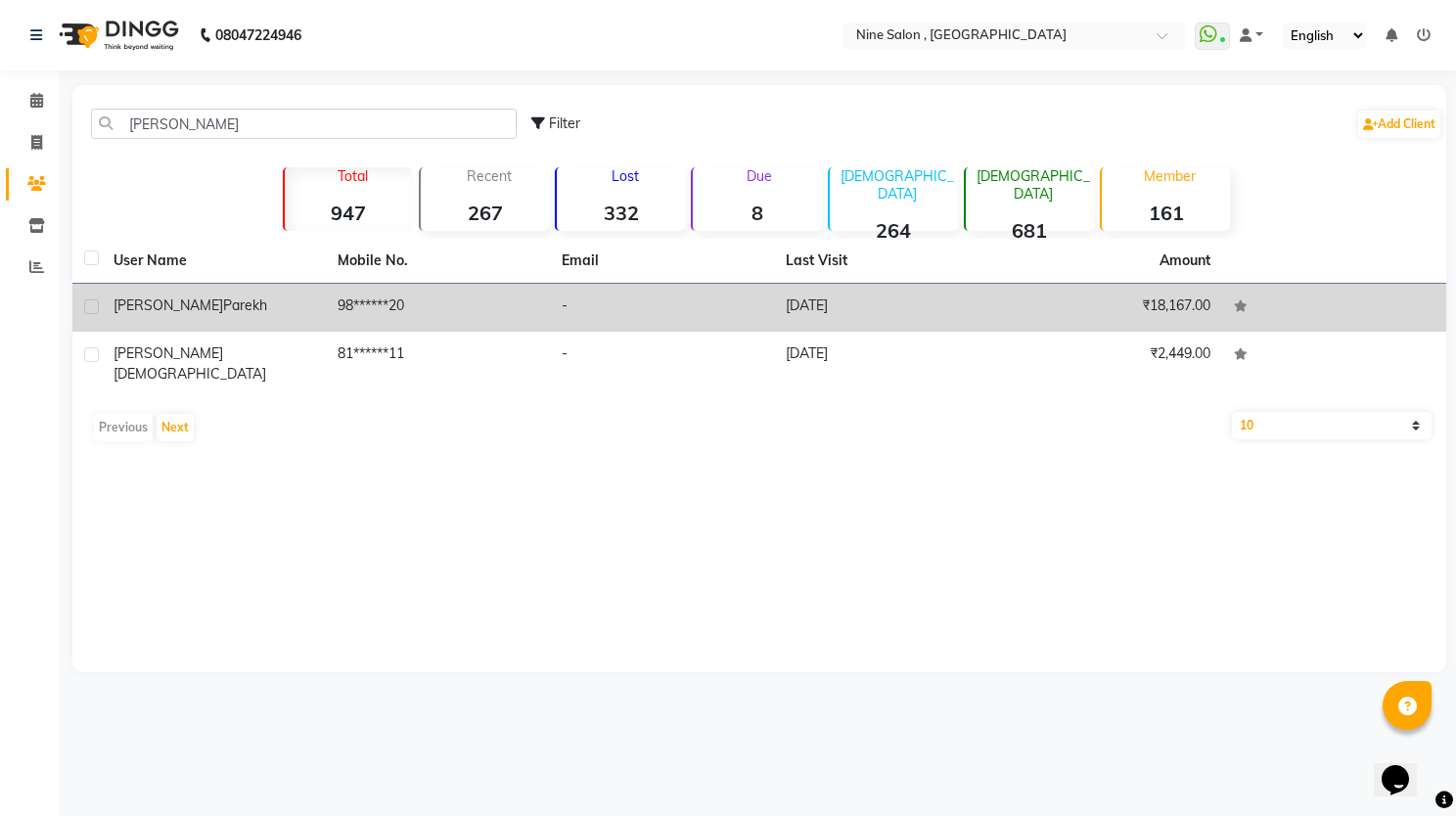 click on "[PERSON_NAME]" 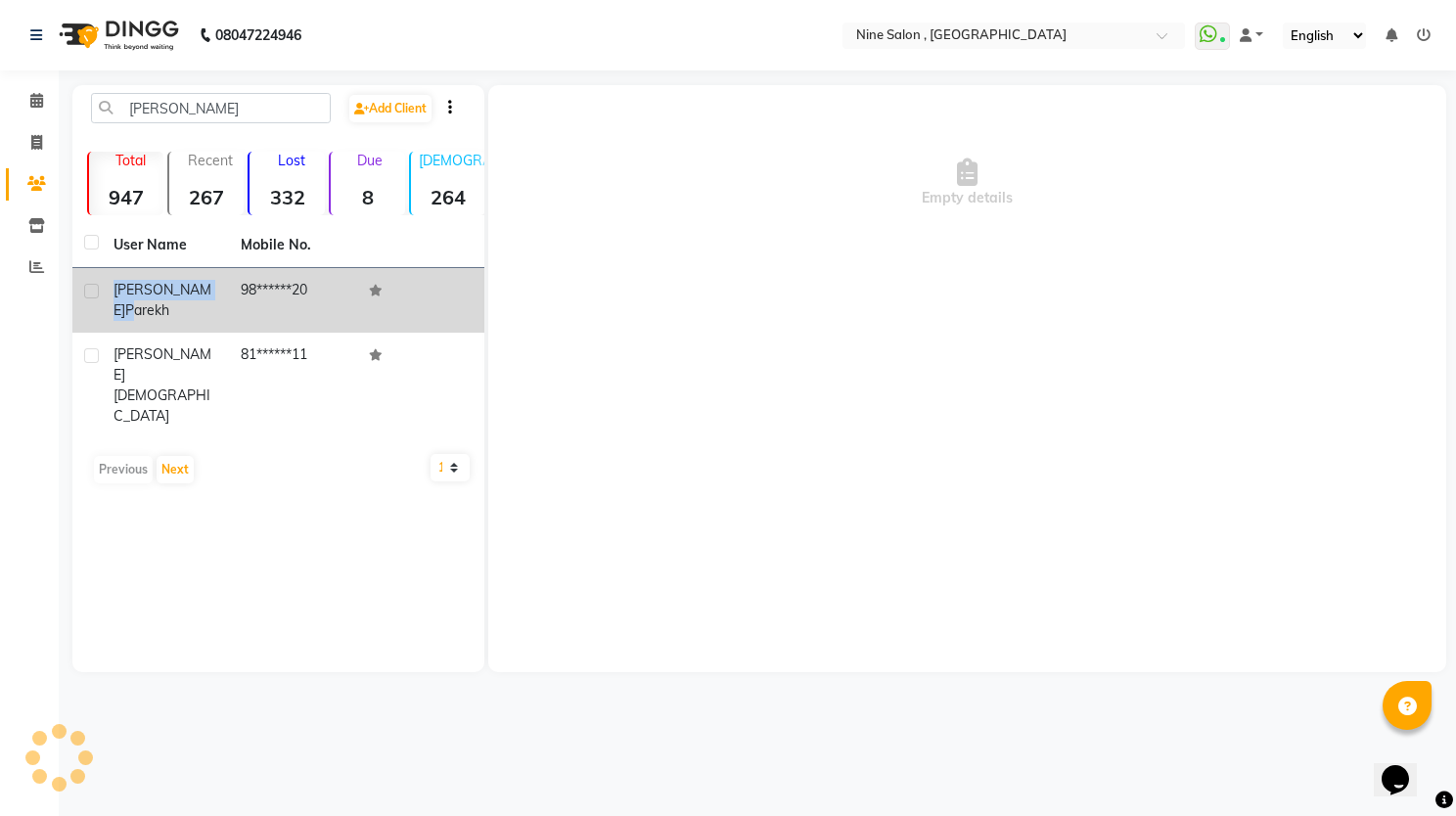 click on "[PERSON_NAME]" 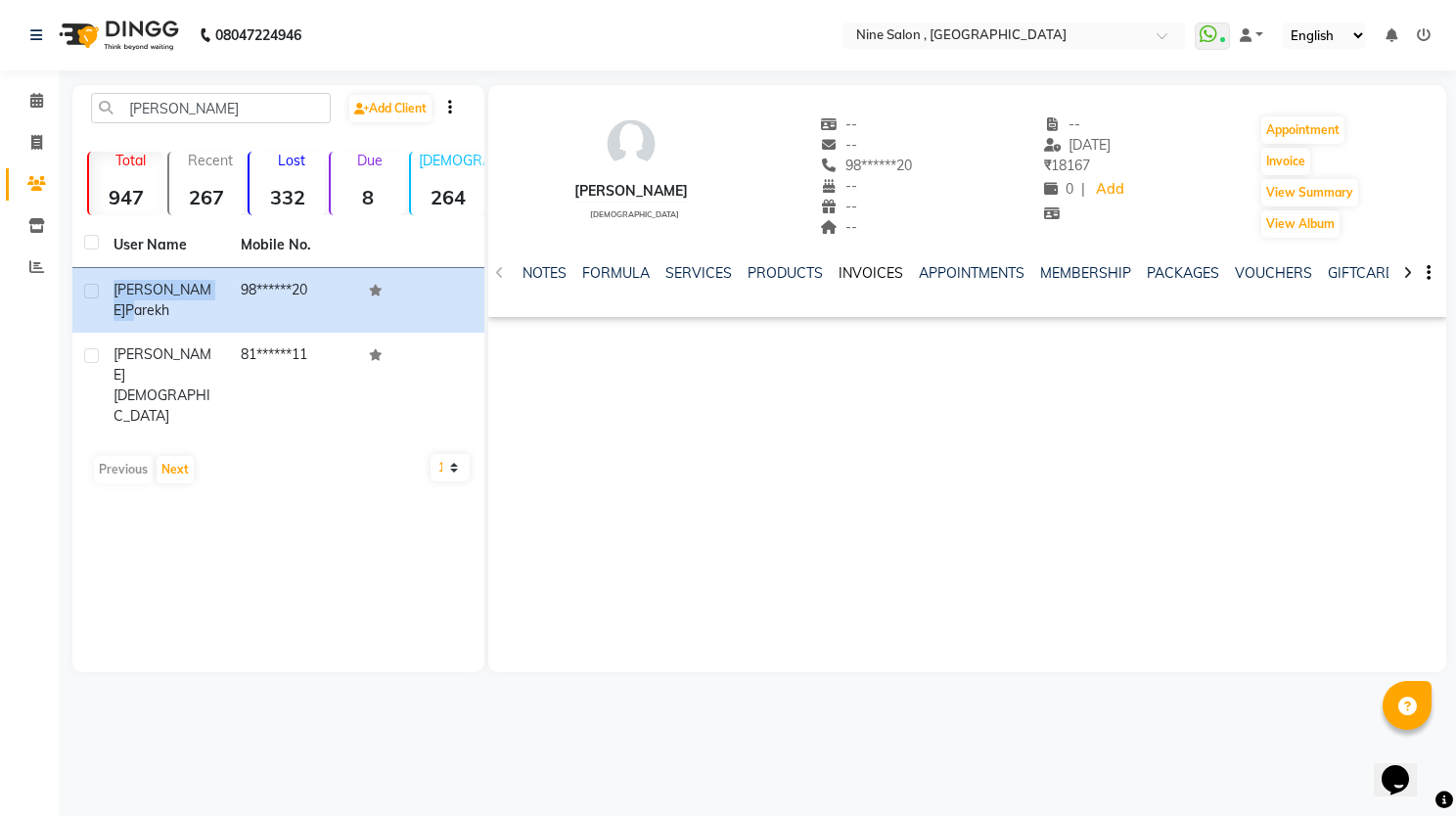 click on "INVOICES" 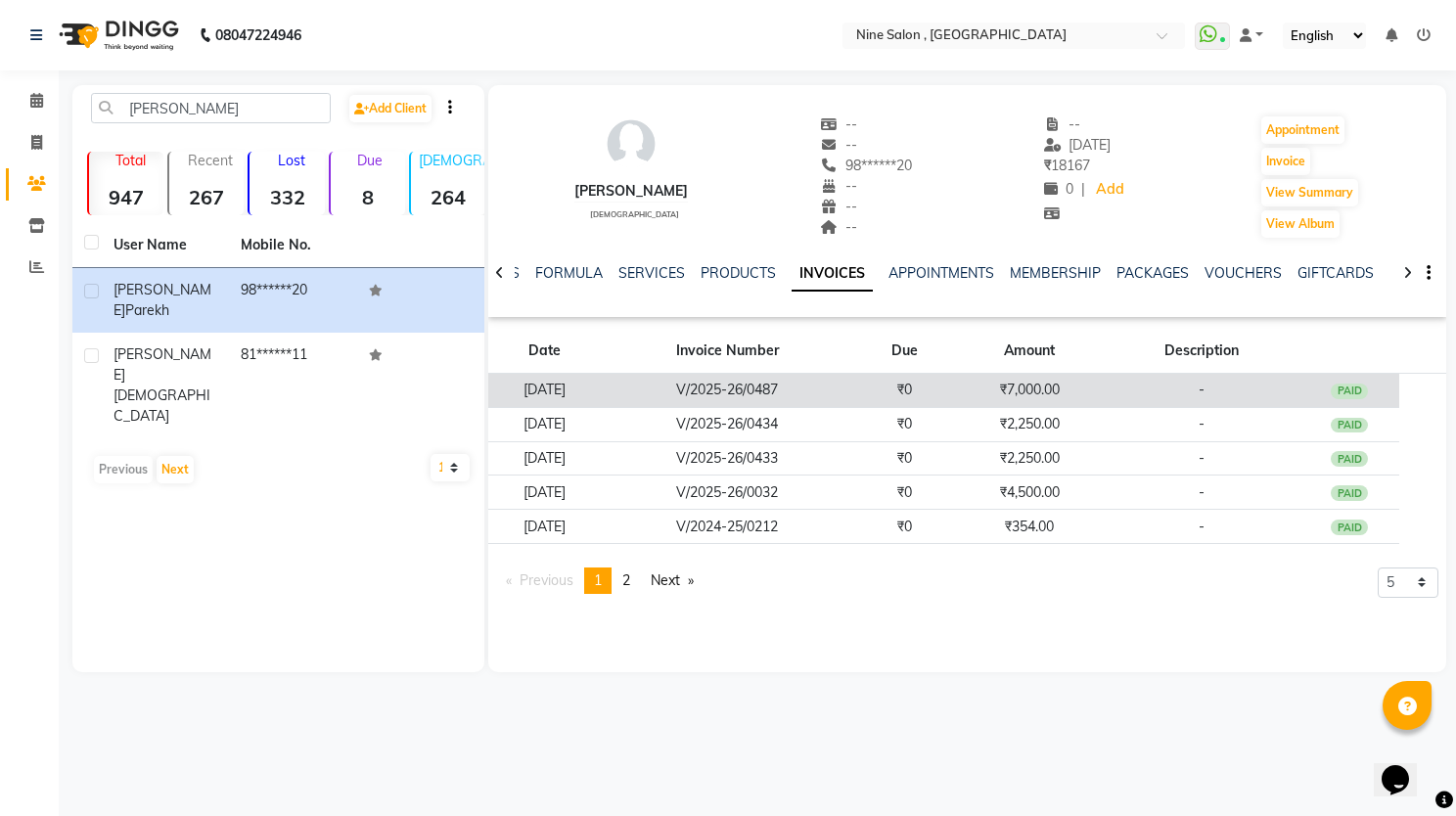 click on "₹7,000.00" 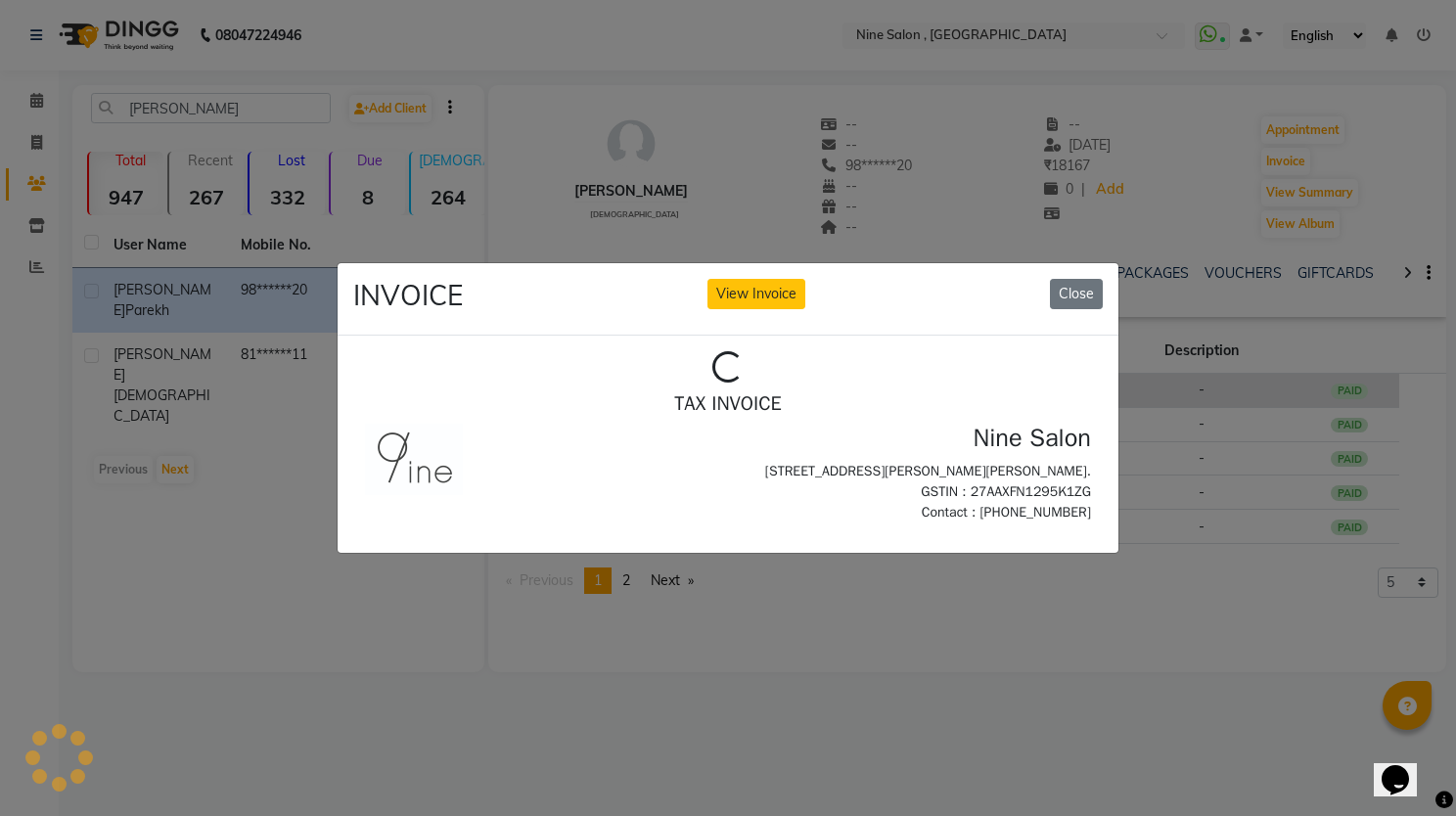 scroll, scrollTop: 0, scrollLeft: 0, axis: both 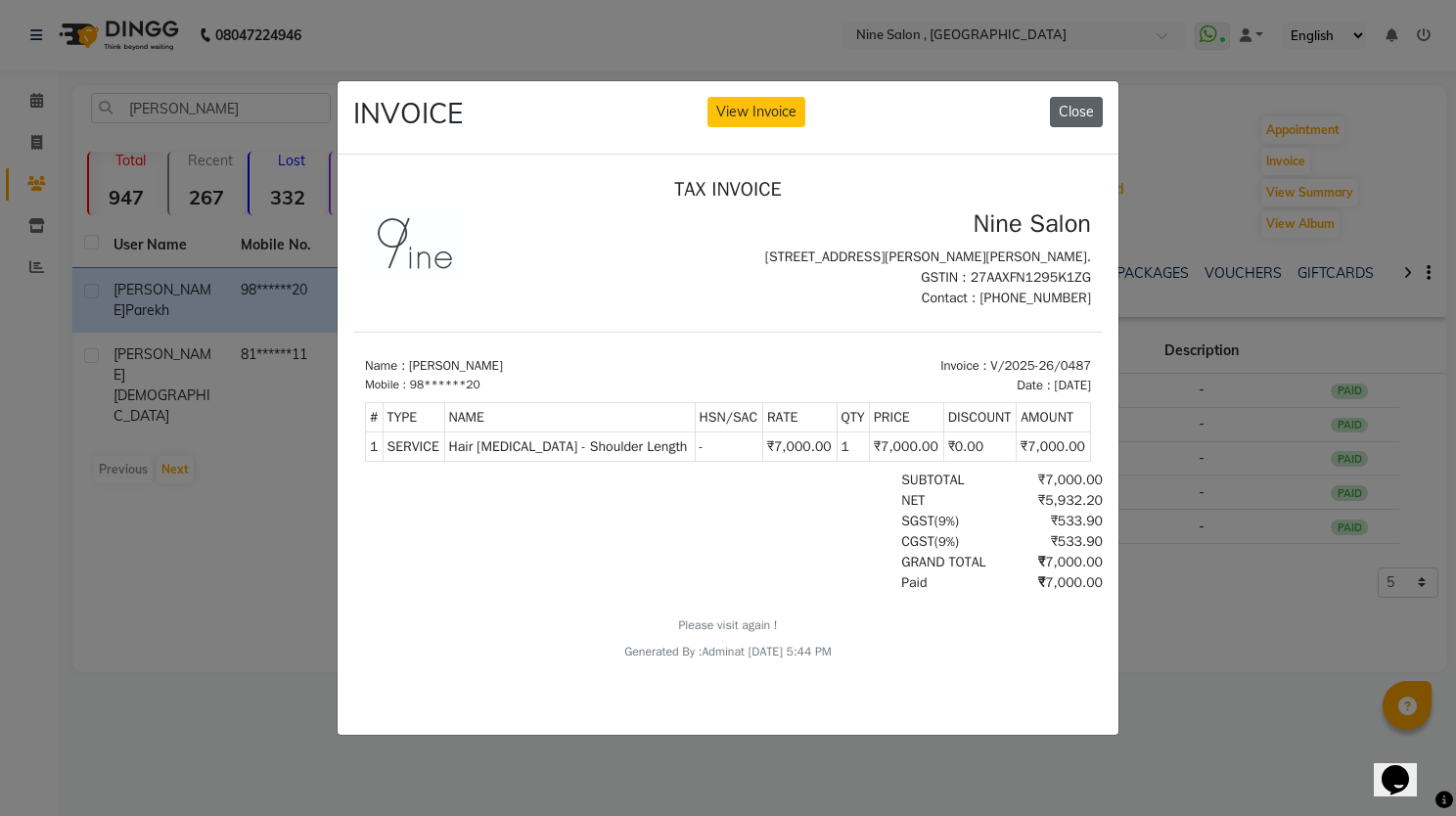 click on "Close" 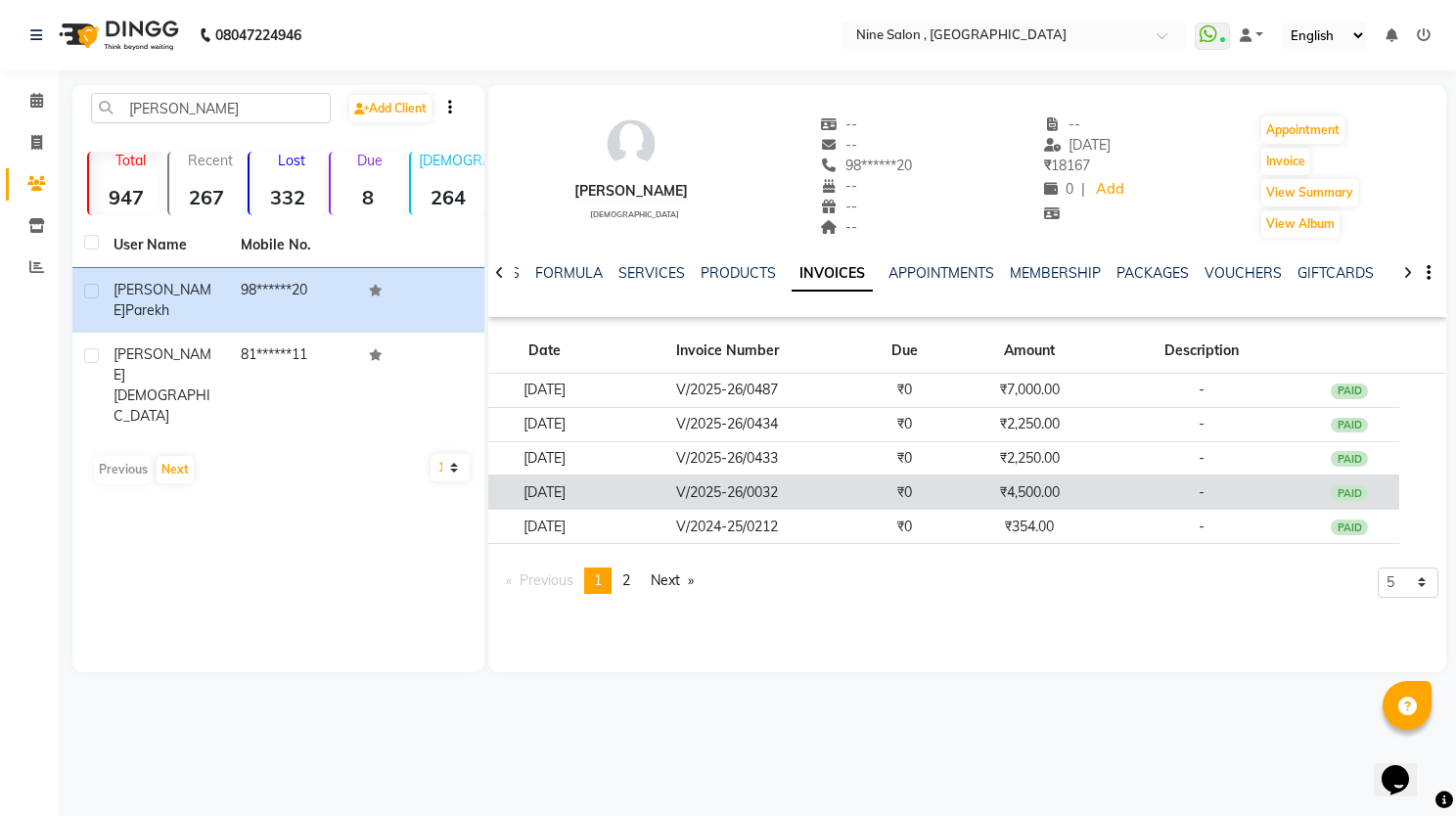click on "₹4,500.00" 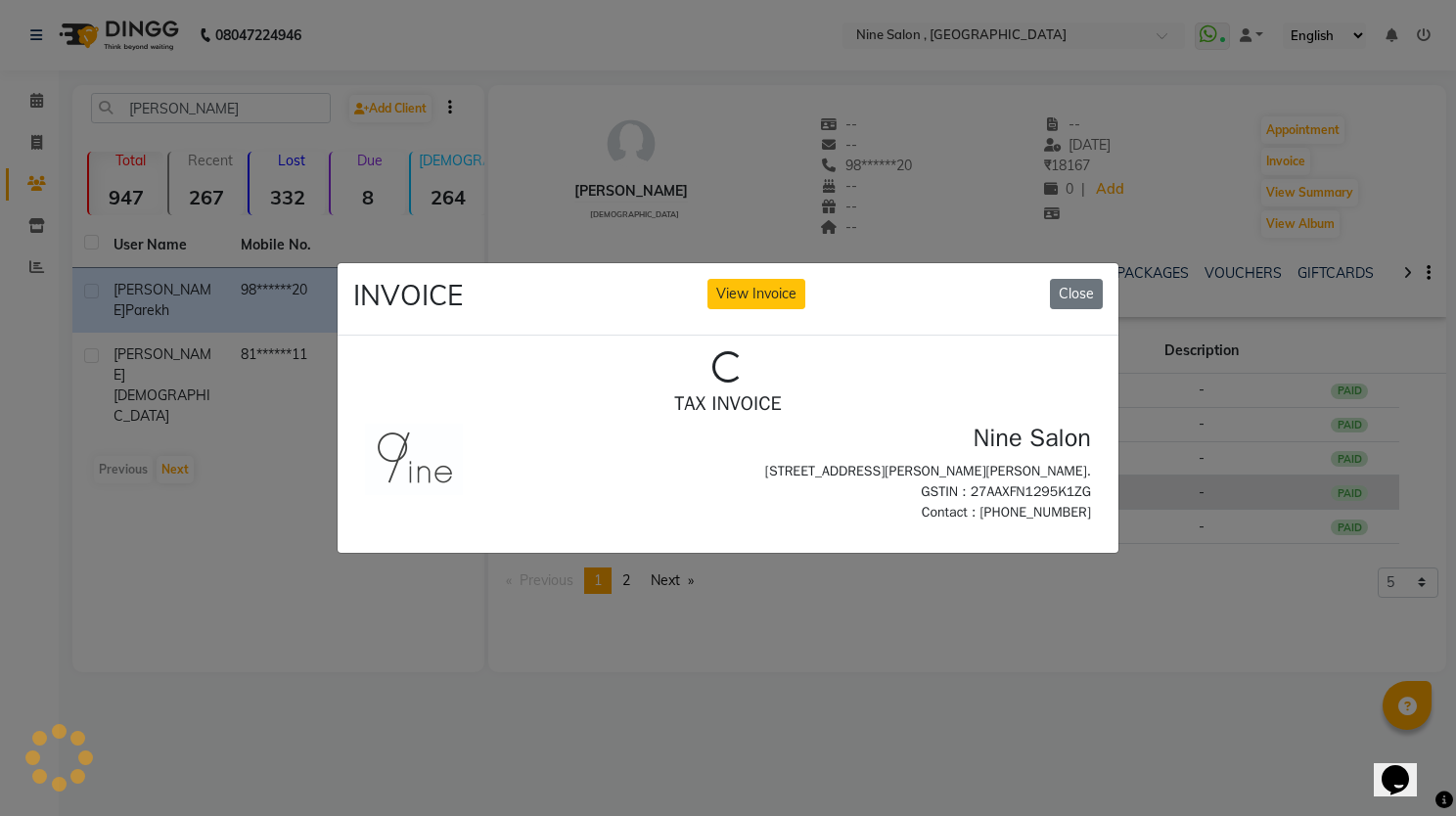 scroll, scrollTop: 0, scrollLeft: 0, axis: both 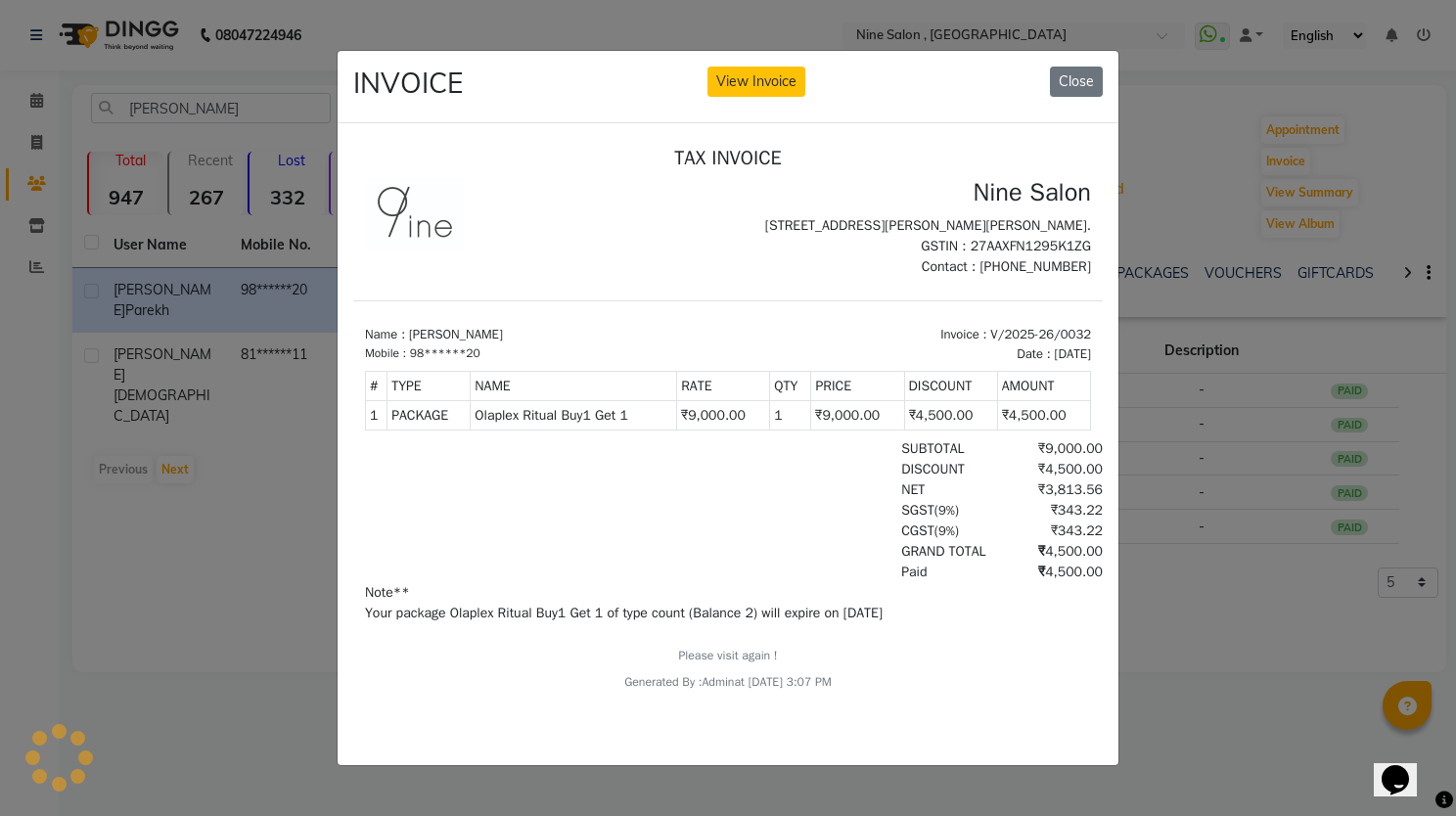 type 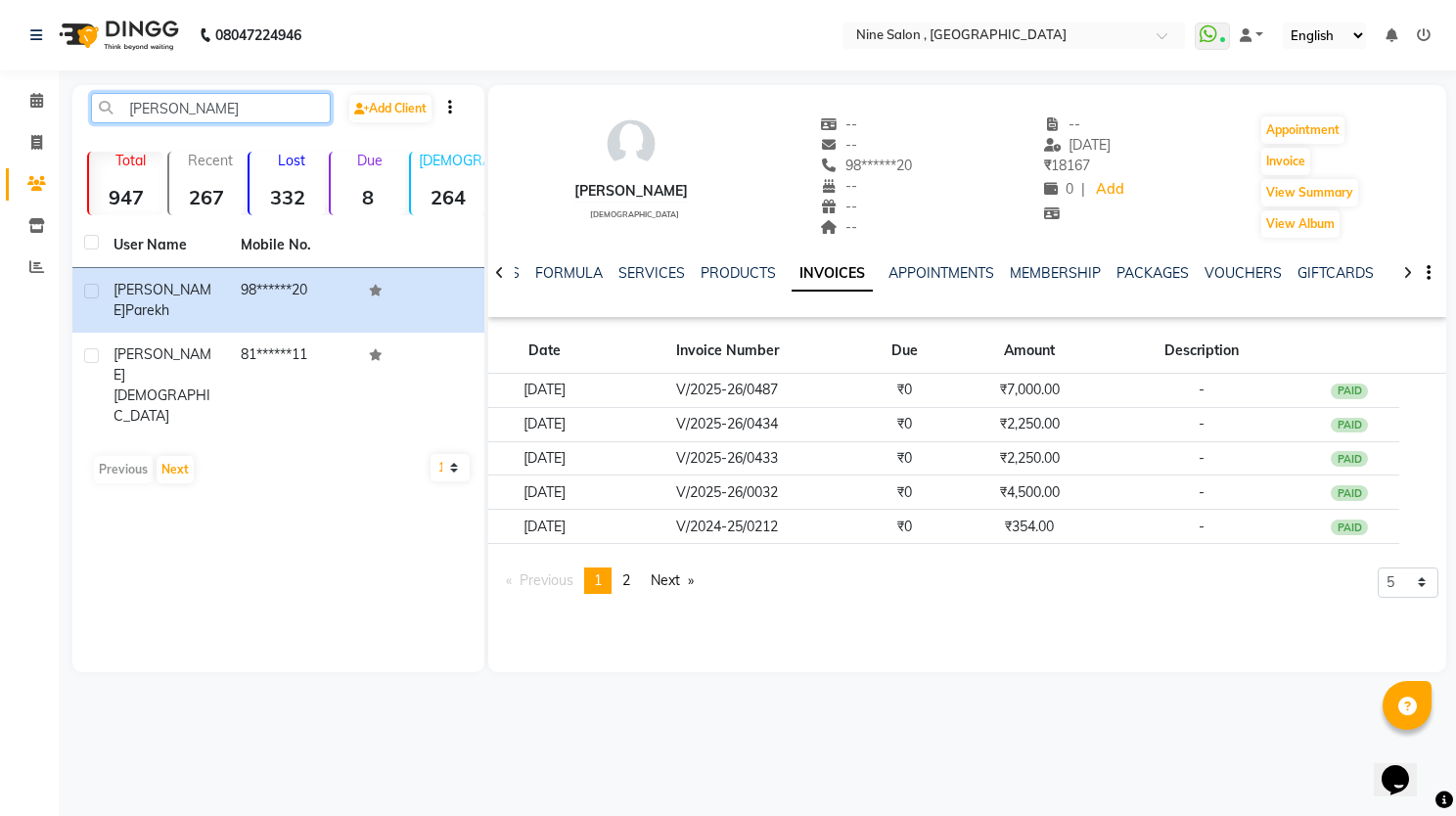 click on "[PERSON_NAME]" 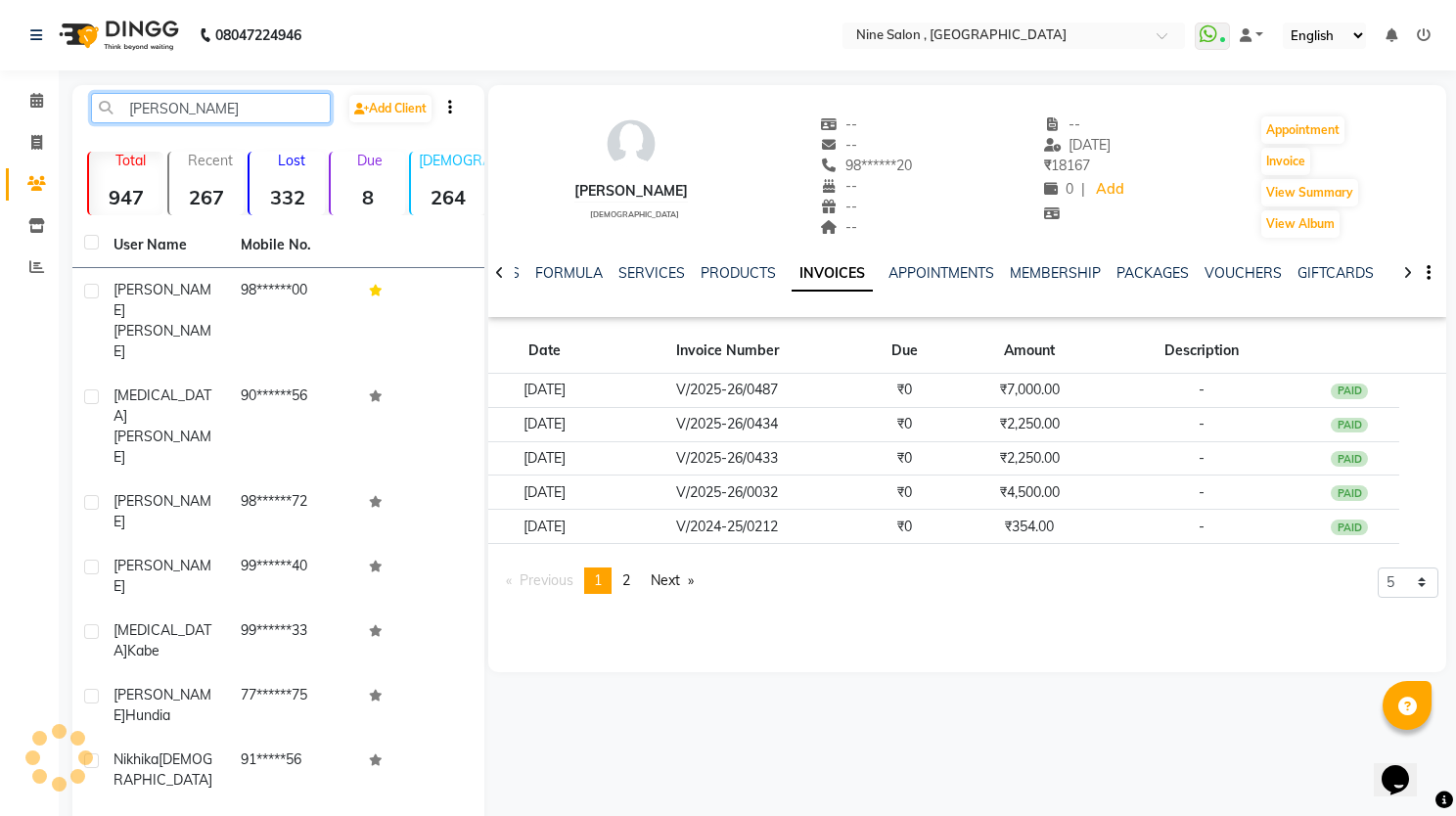 type on "[PERSON_NAME]" 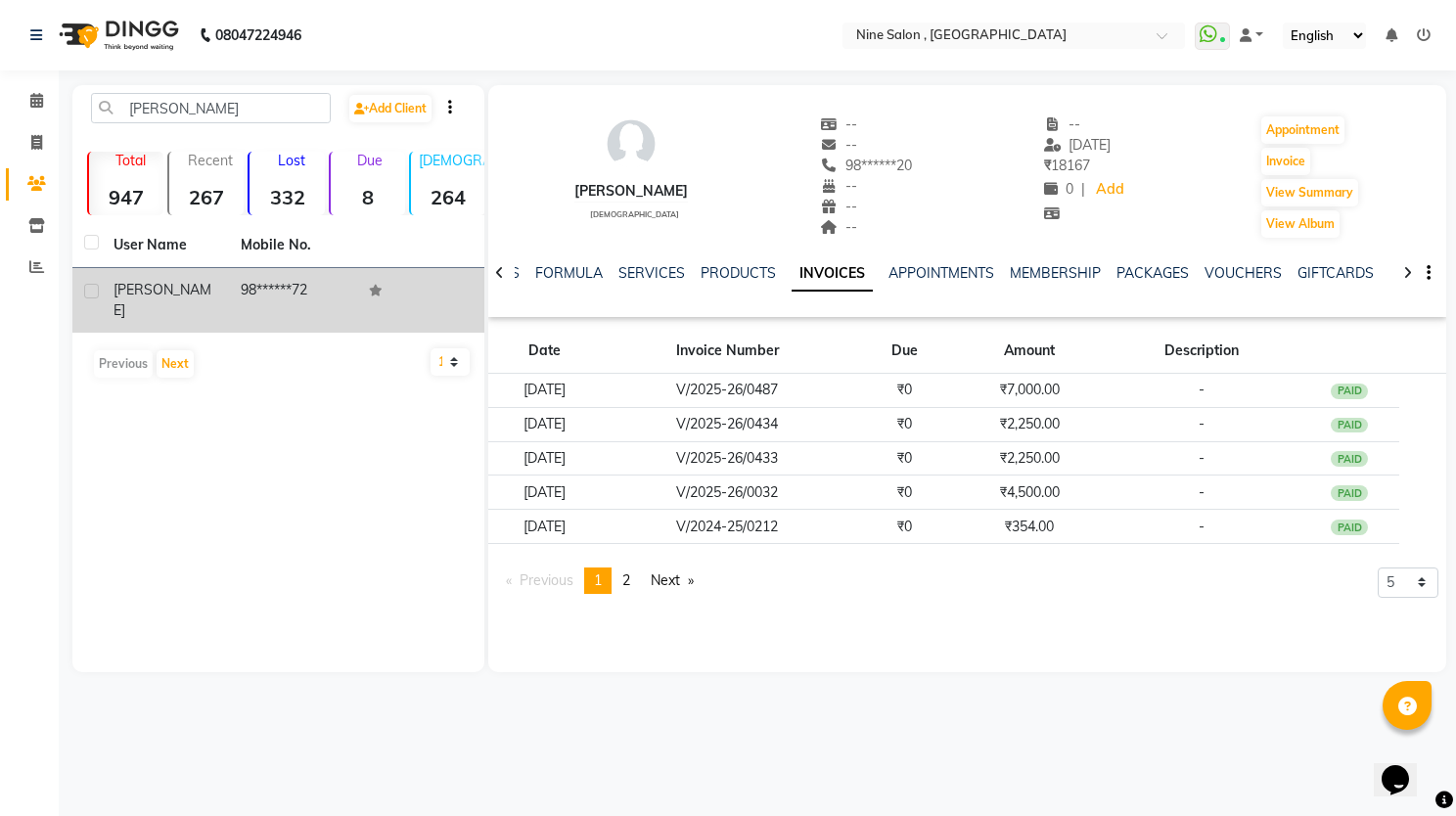 click on "[PERSON_NAME]" 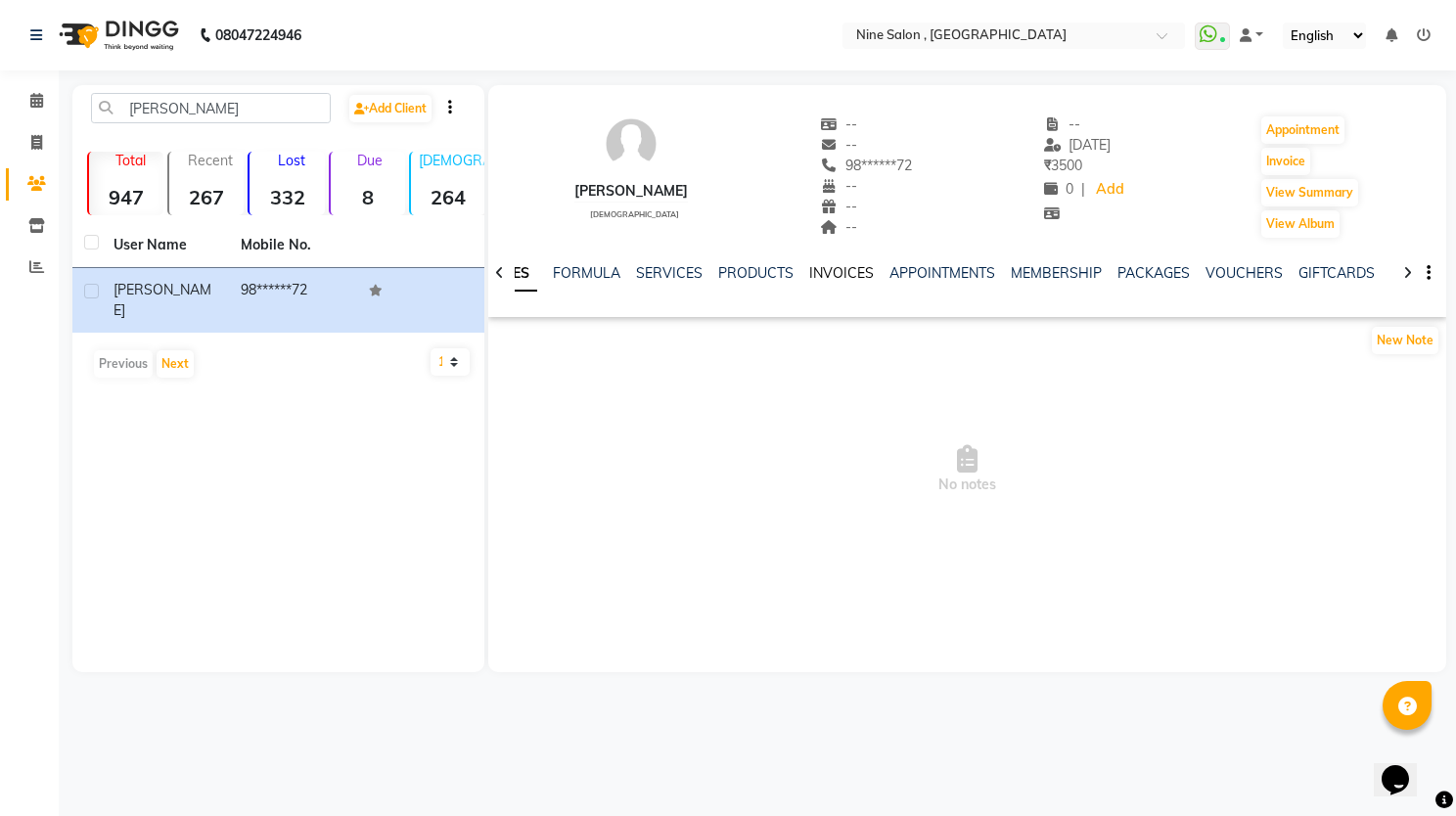 click on "INVOICES" 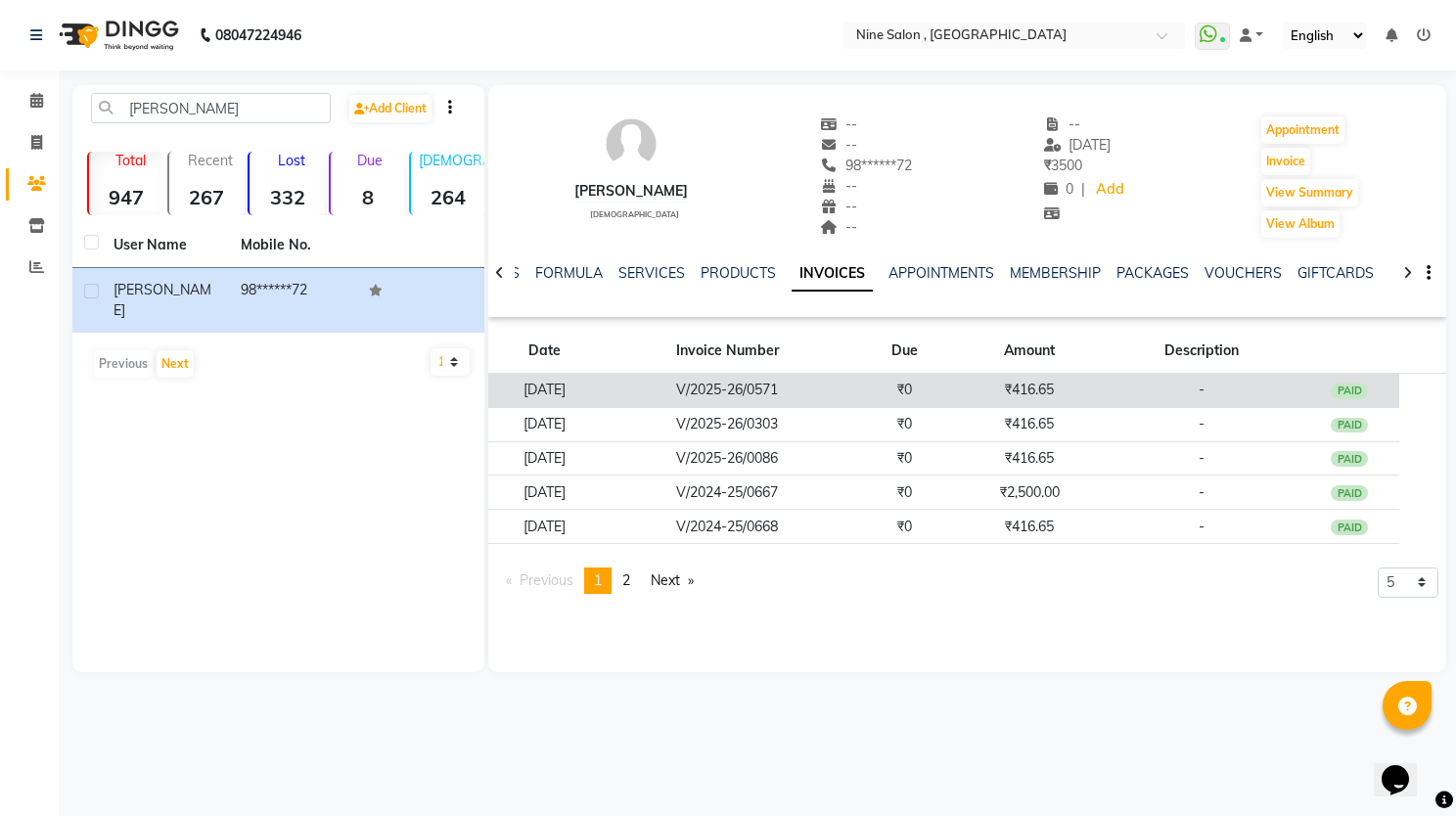 click on "V/2025-26/0571" 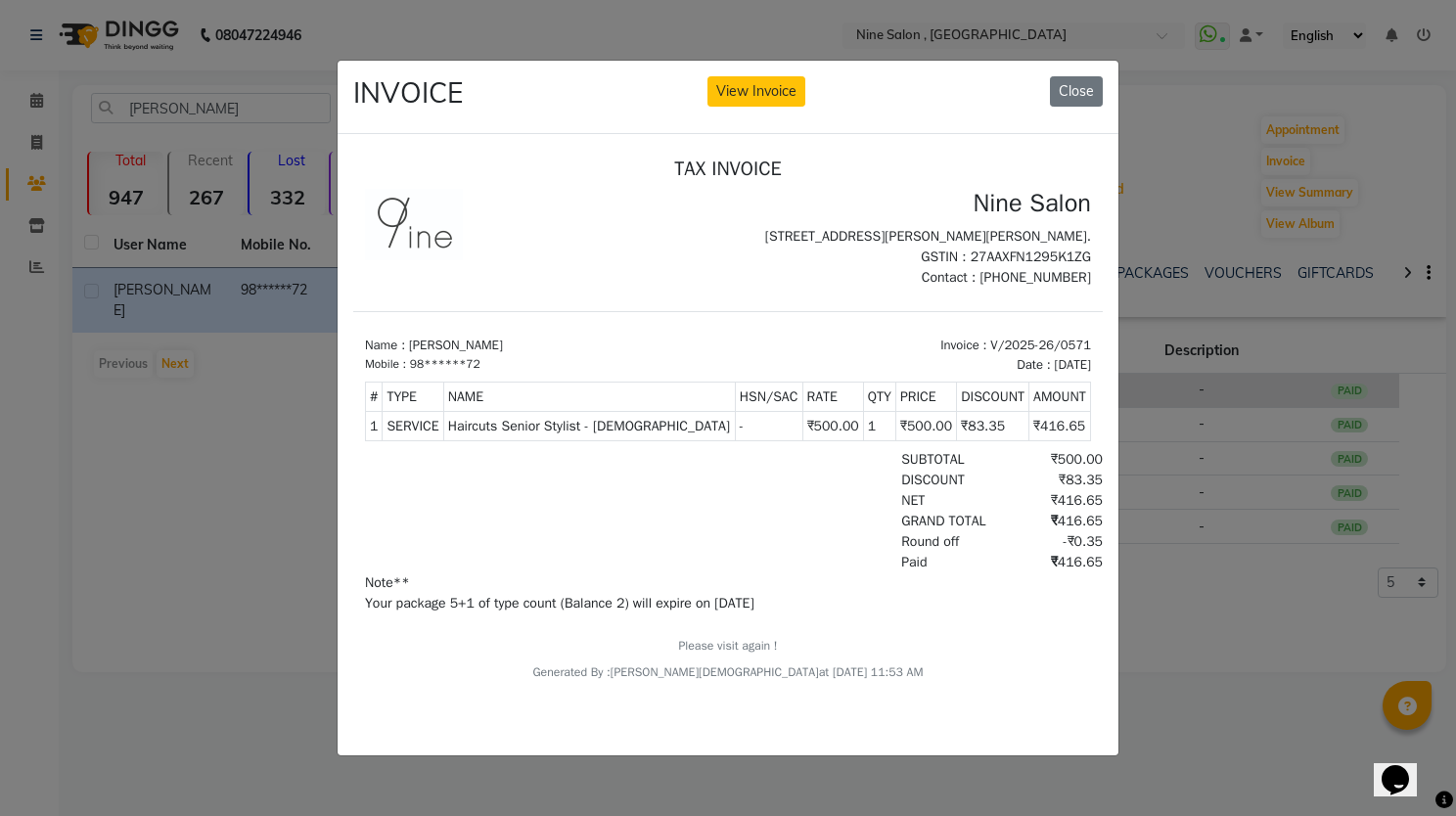 scroll, scrollTop: 16, scrollLeft: 0, axis: vertical 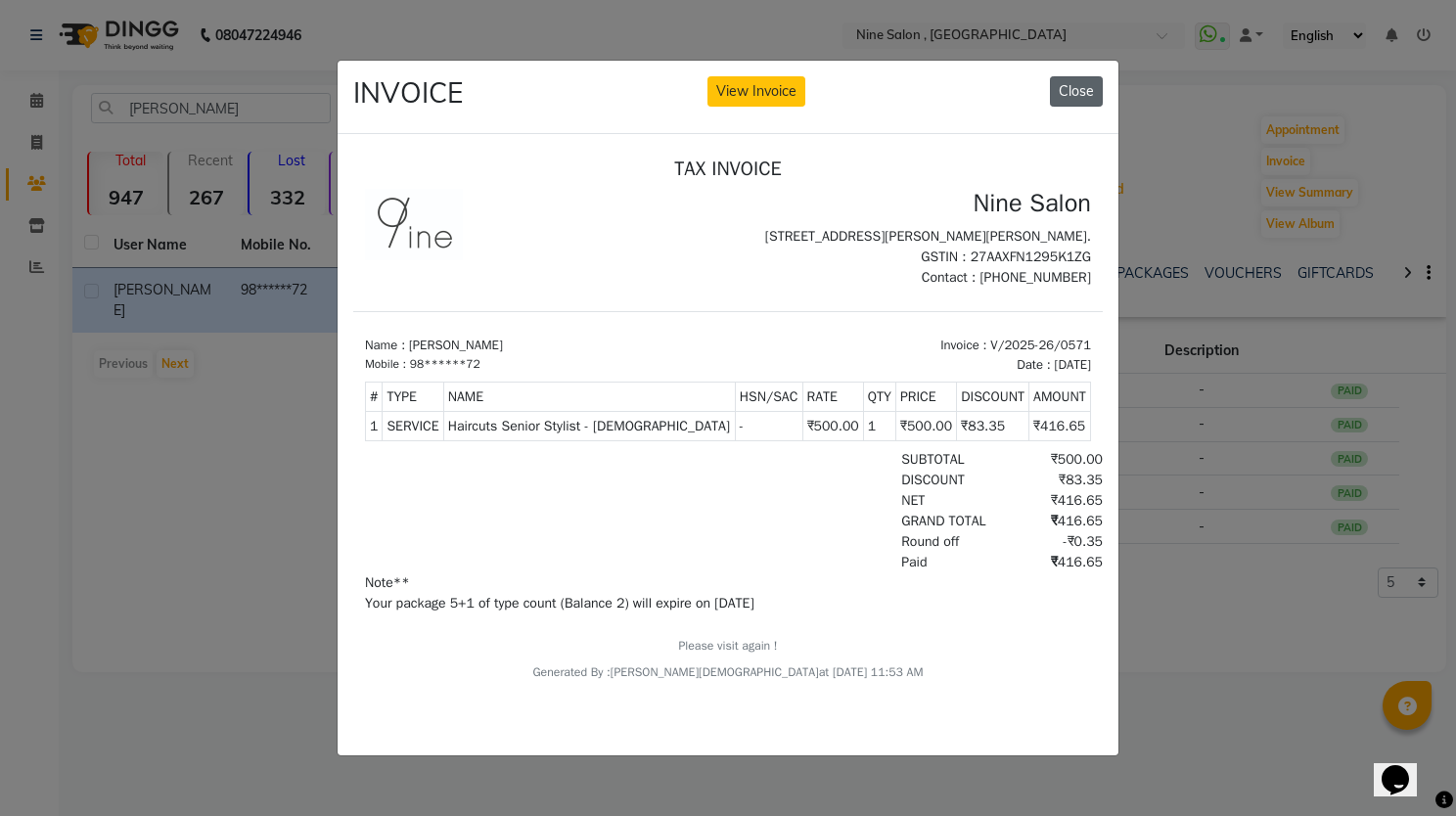 click on "Close" 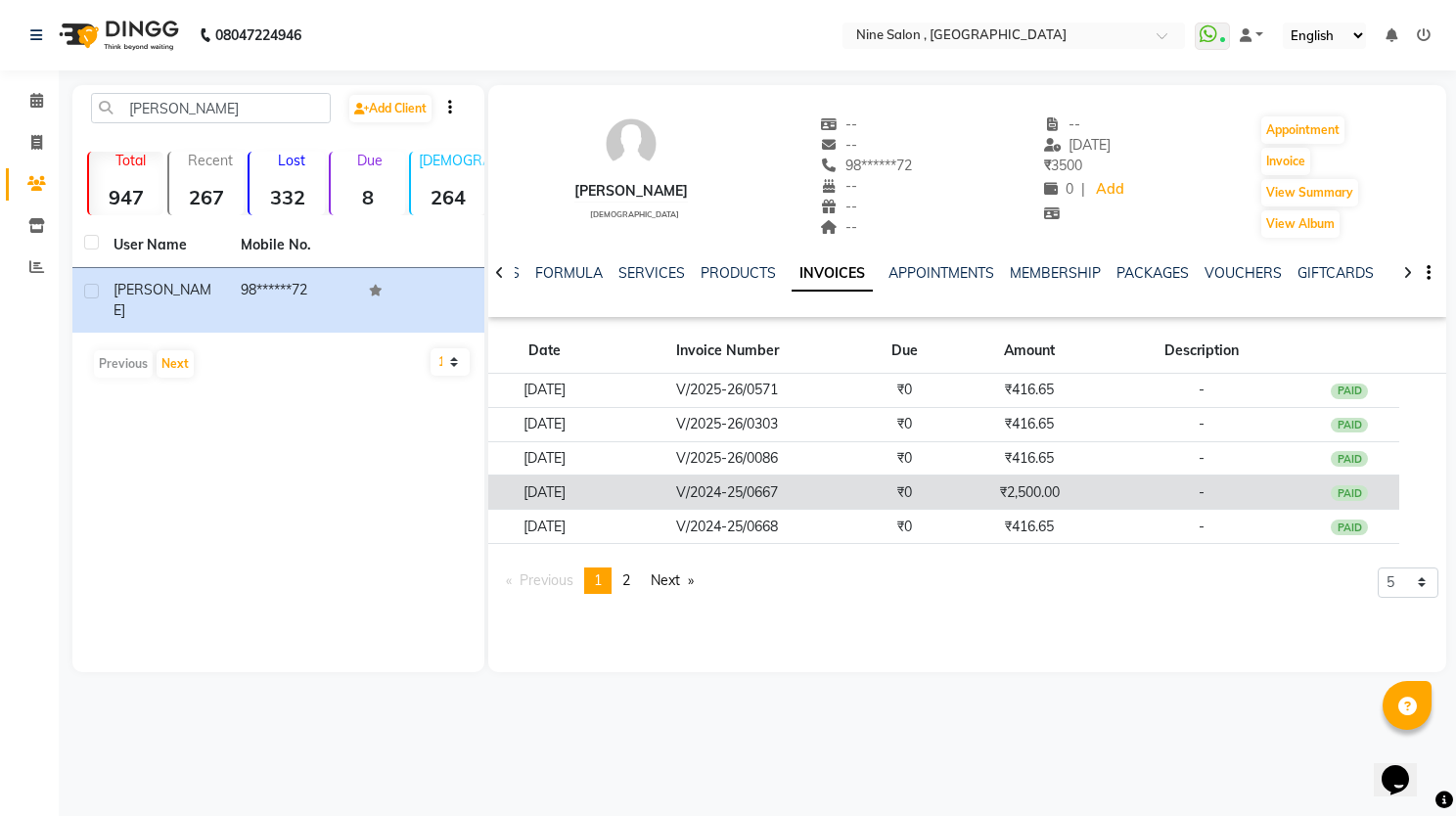 click on "₹2,500.00" 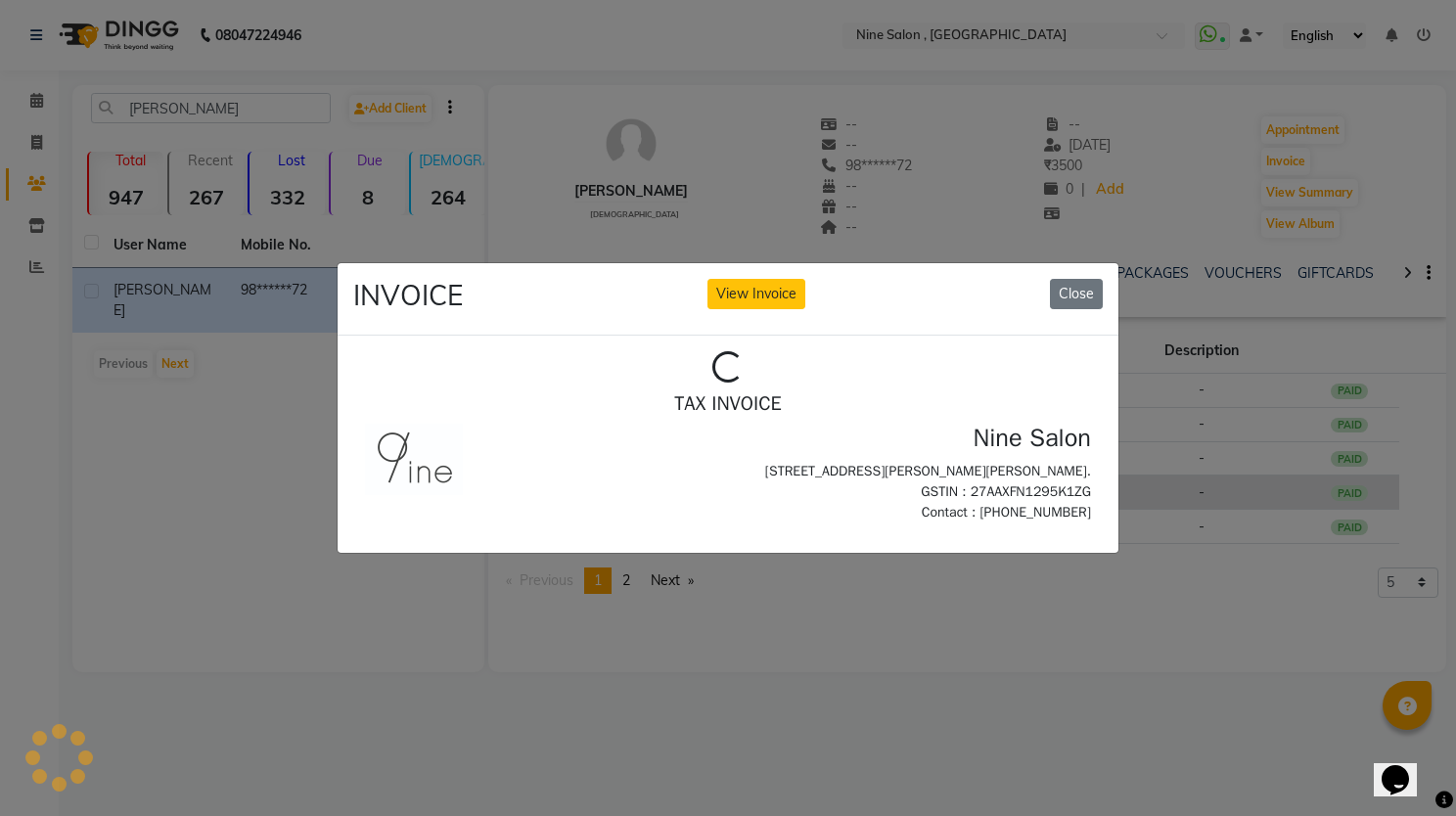 scroll, scrollTop: 0, scrollLeft: 0, axis: both 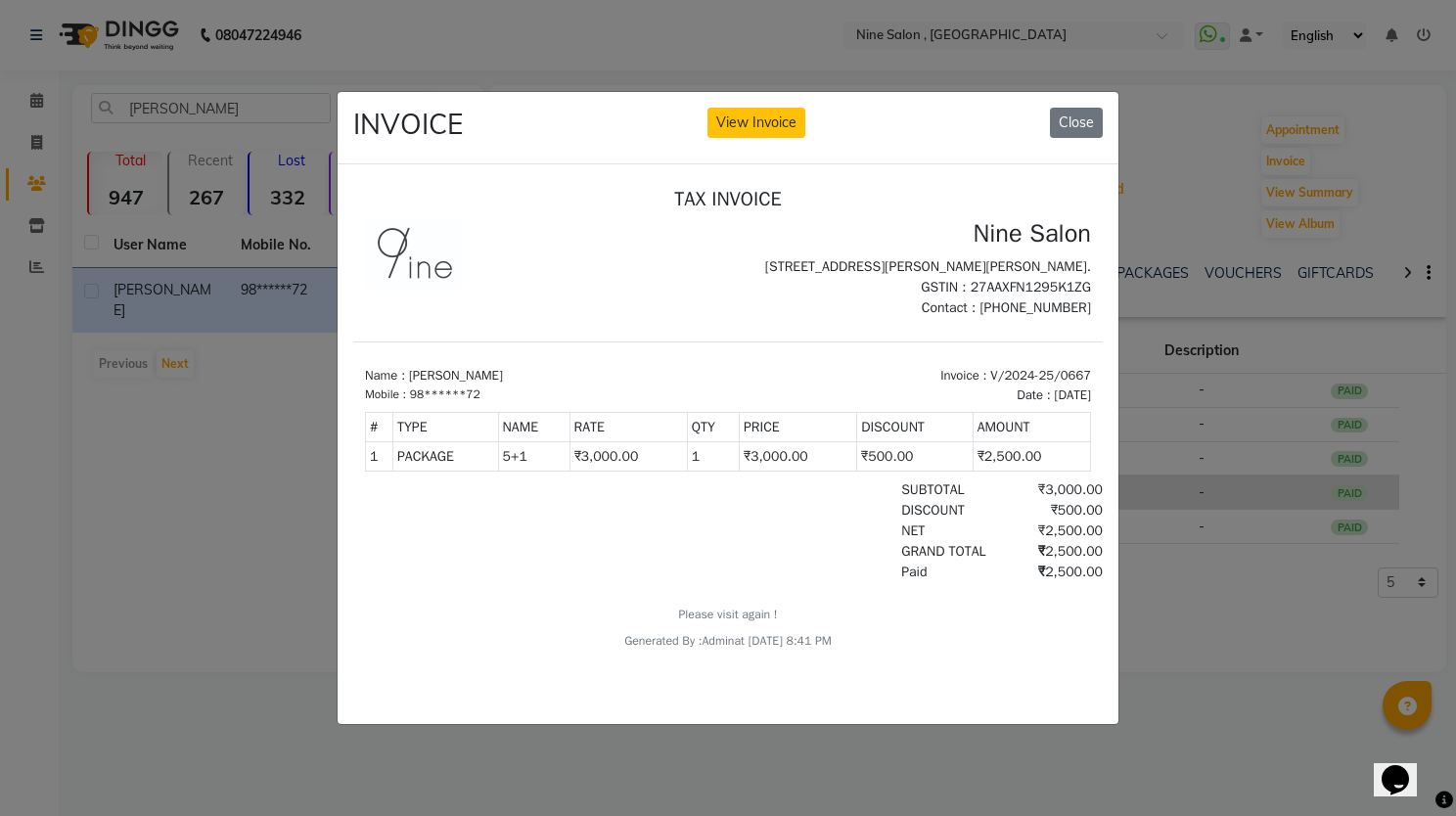 type 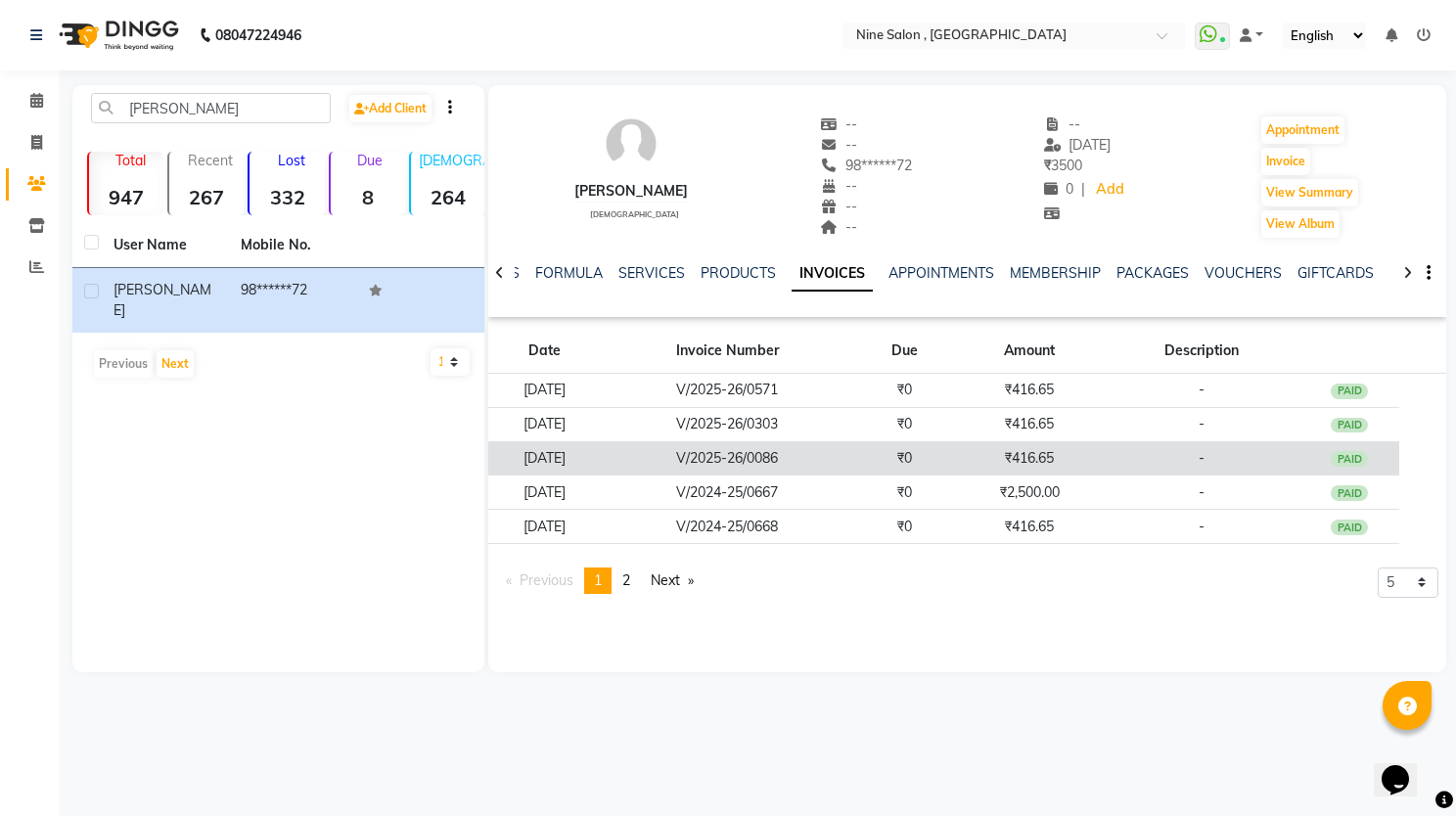 click on "₹416.65" 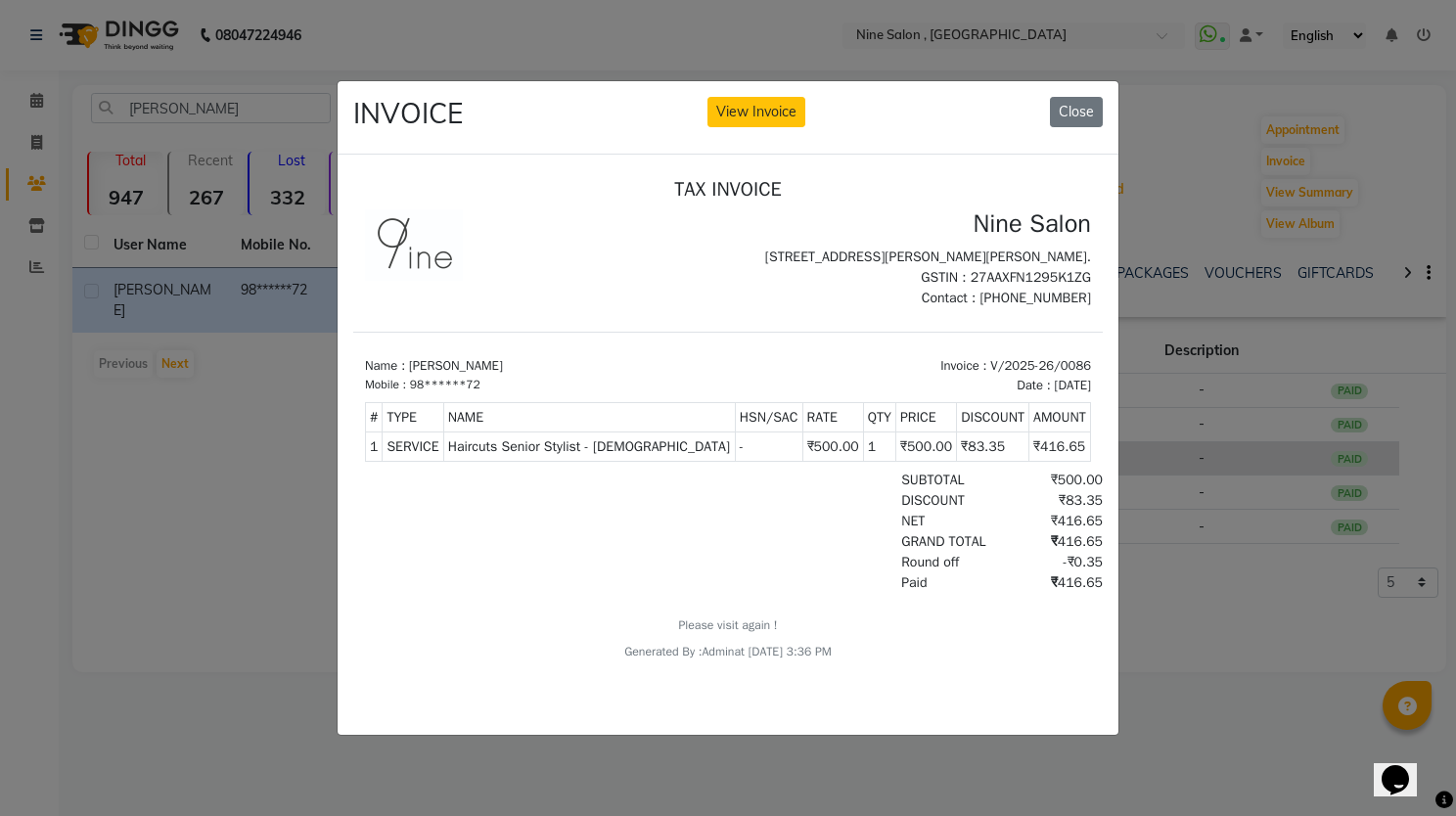 scroll, scrollTop: 16, scrollLeft: 0, axis: vertical 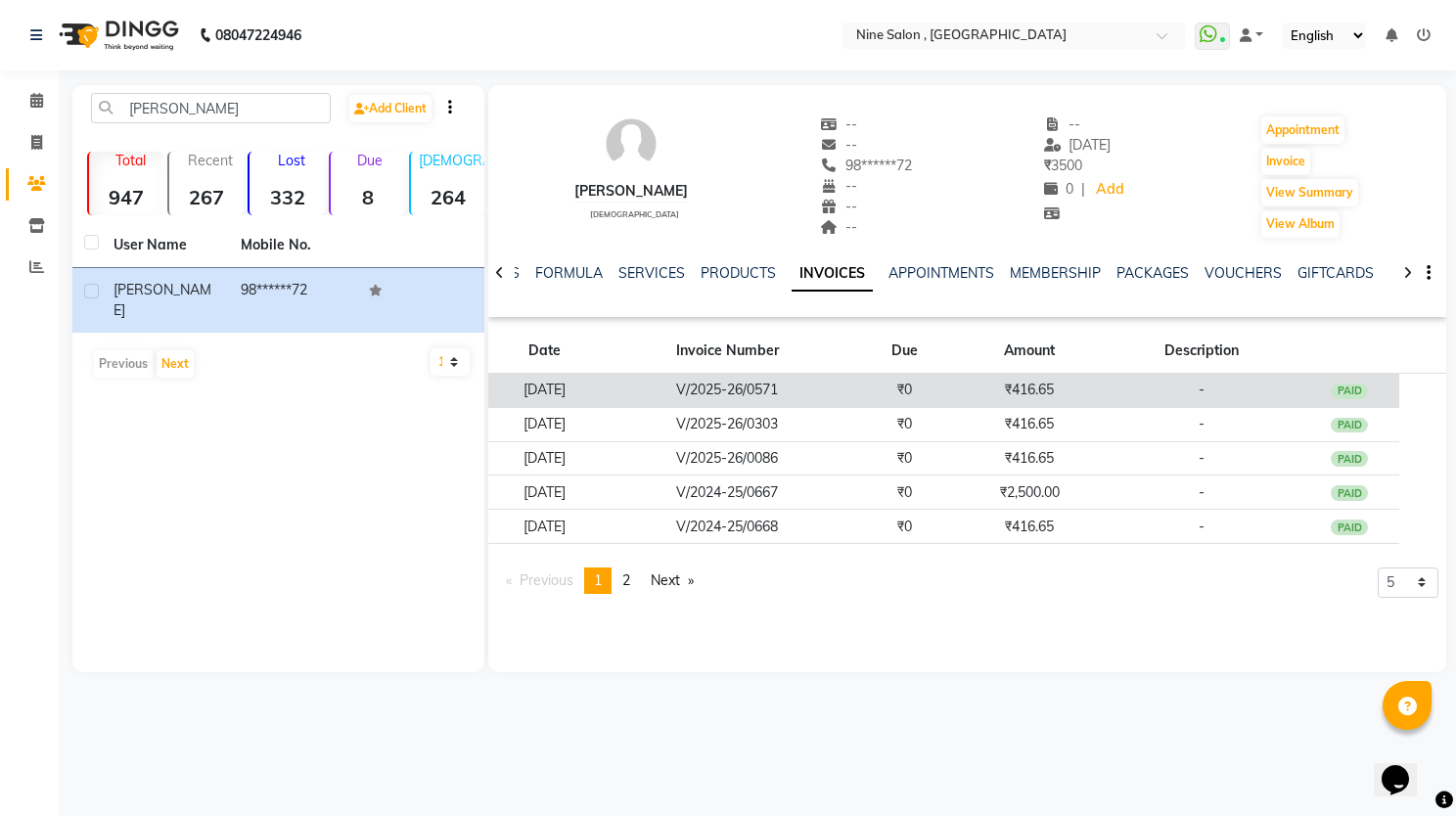 click on "V/2025-26/0571" 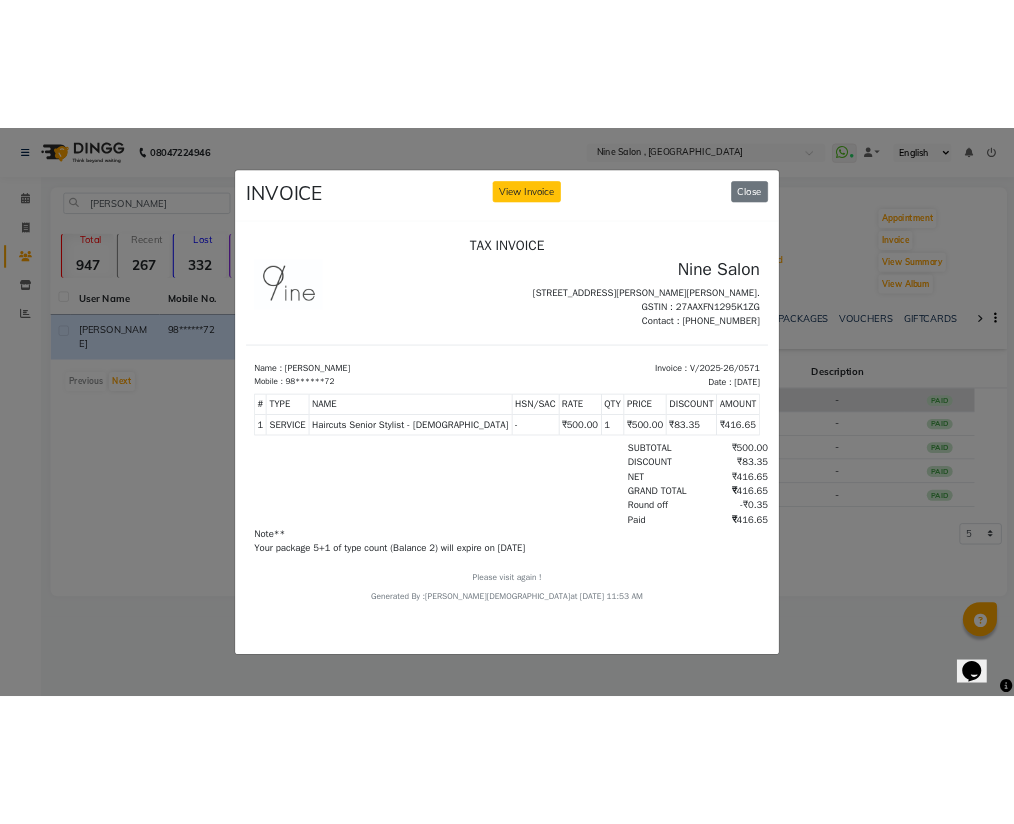 scroll, scrollTop: 16, scrollLeft: 0, axis: vertical 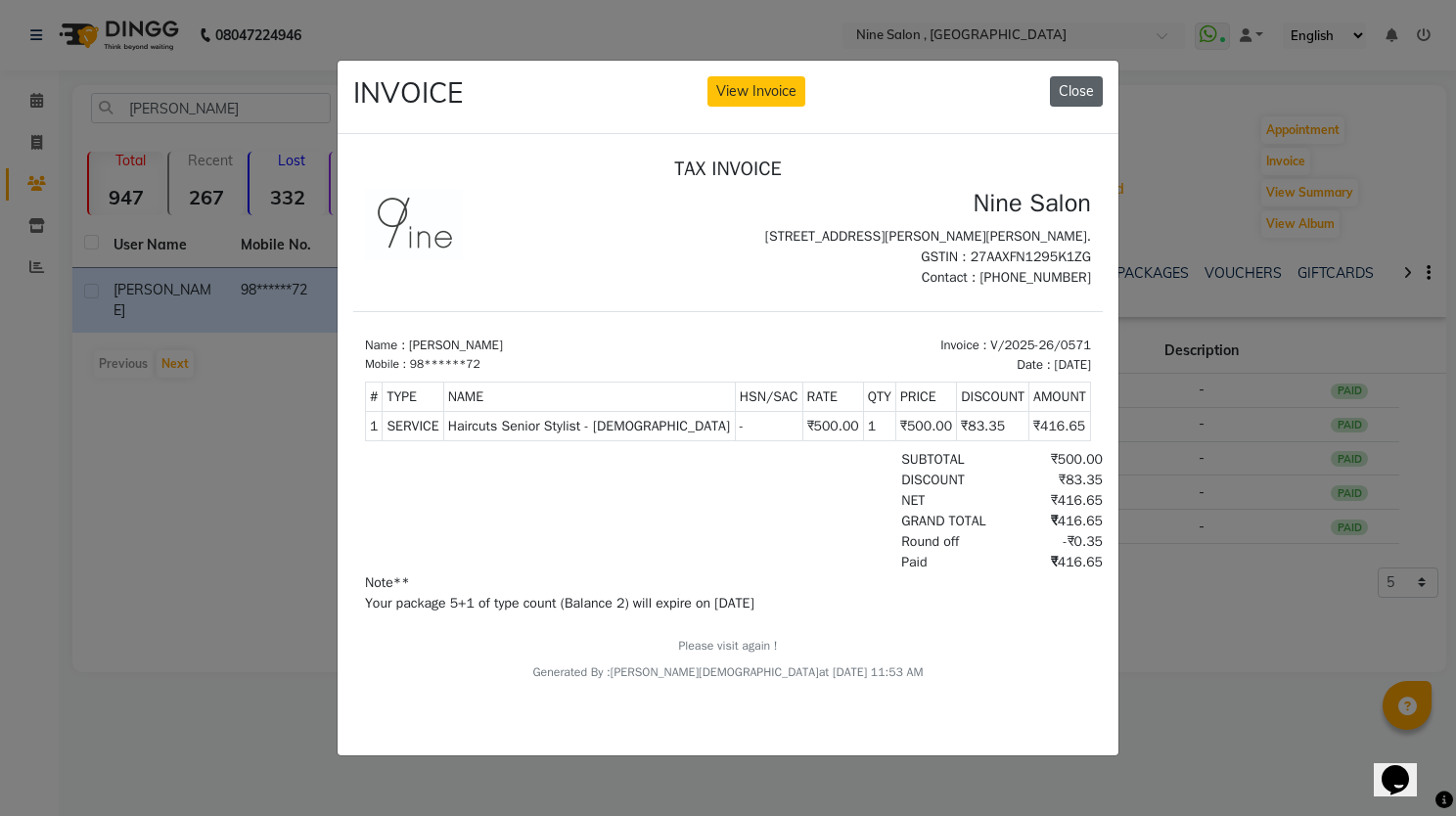 click on "Close" 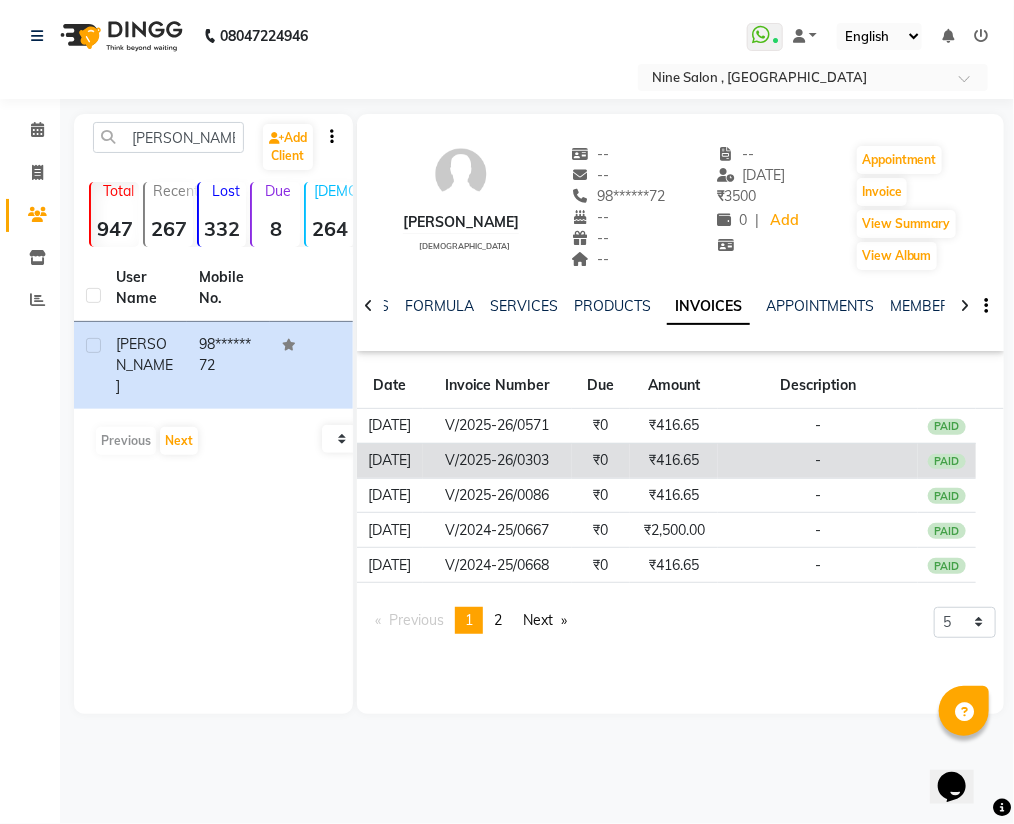 click on "V/2025-26/0303" 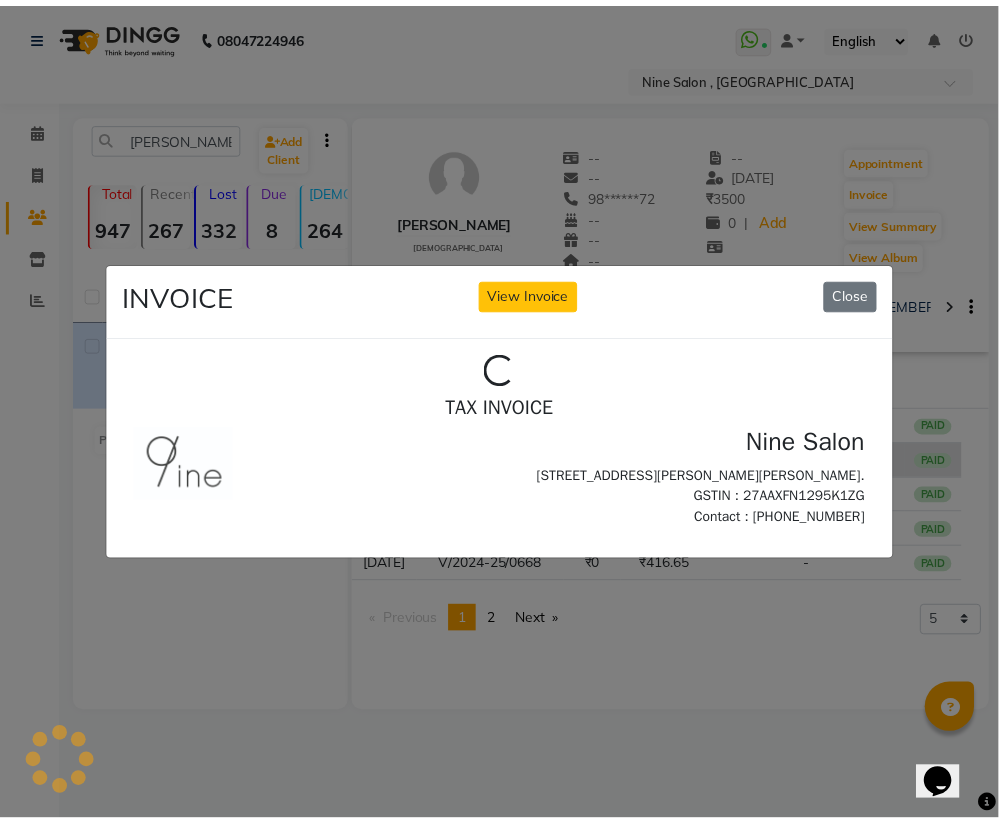 scroll, scrollTop: 0, scrollLeft: 0, axis: both 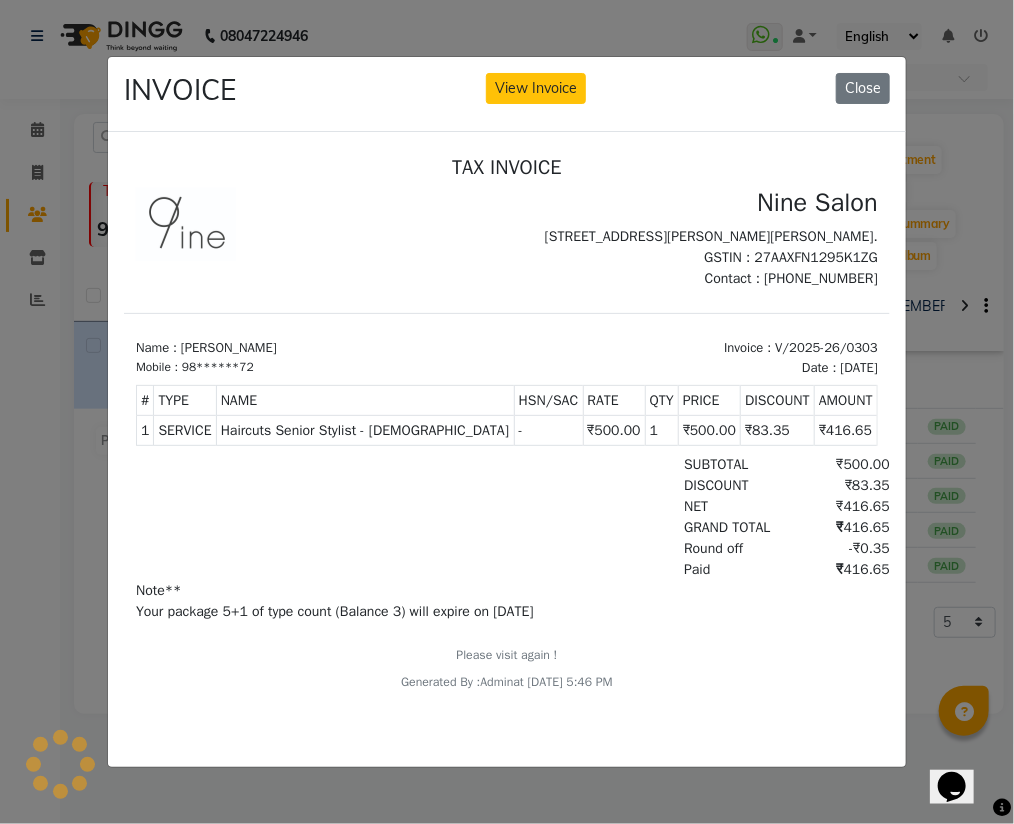 type 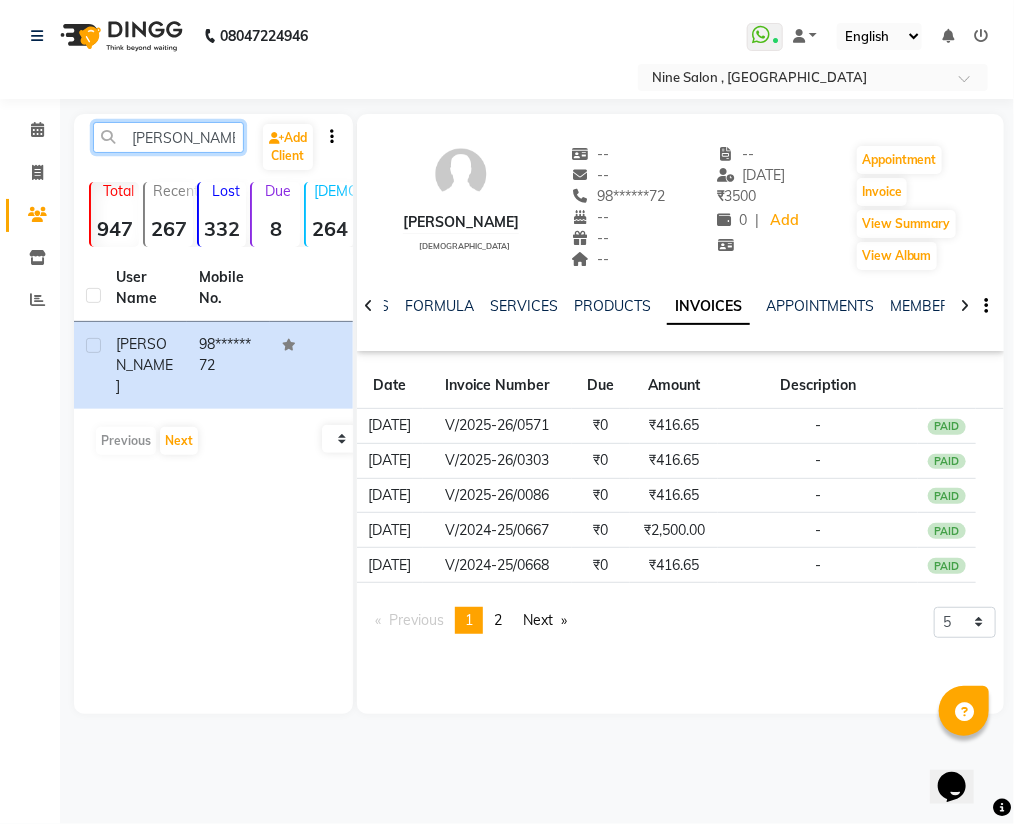 click on "[PERSON_NAME]" 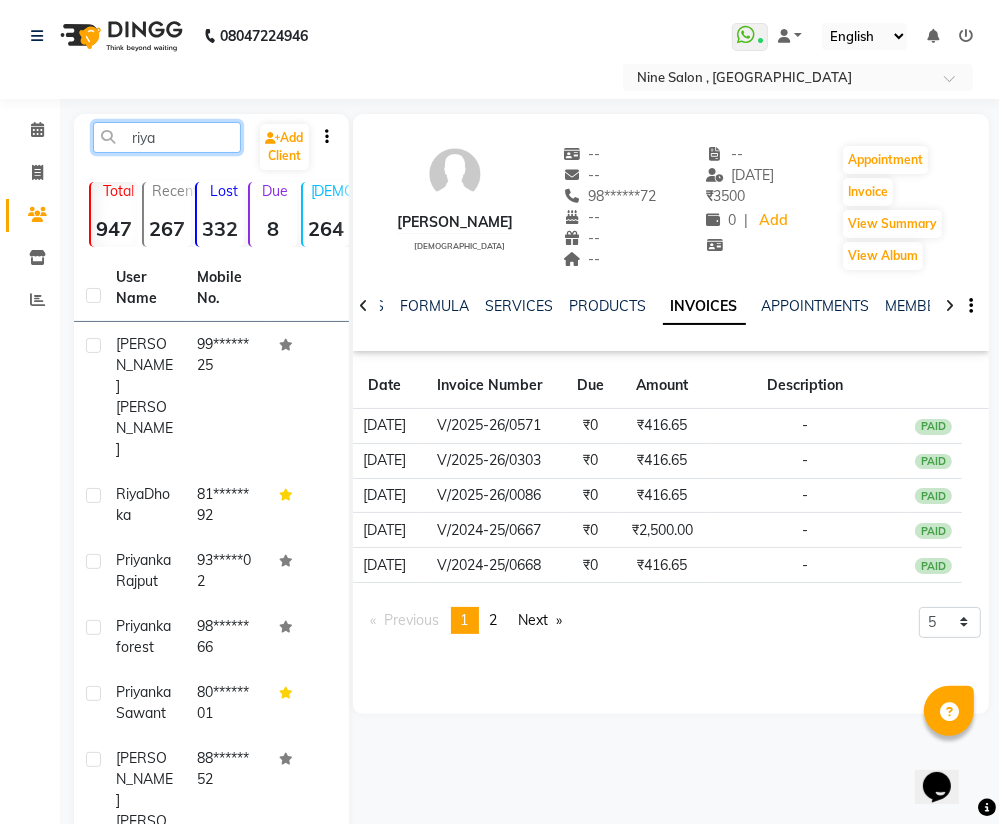 type on "riya" 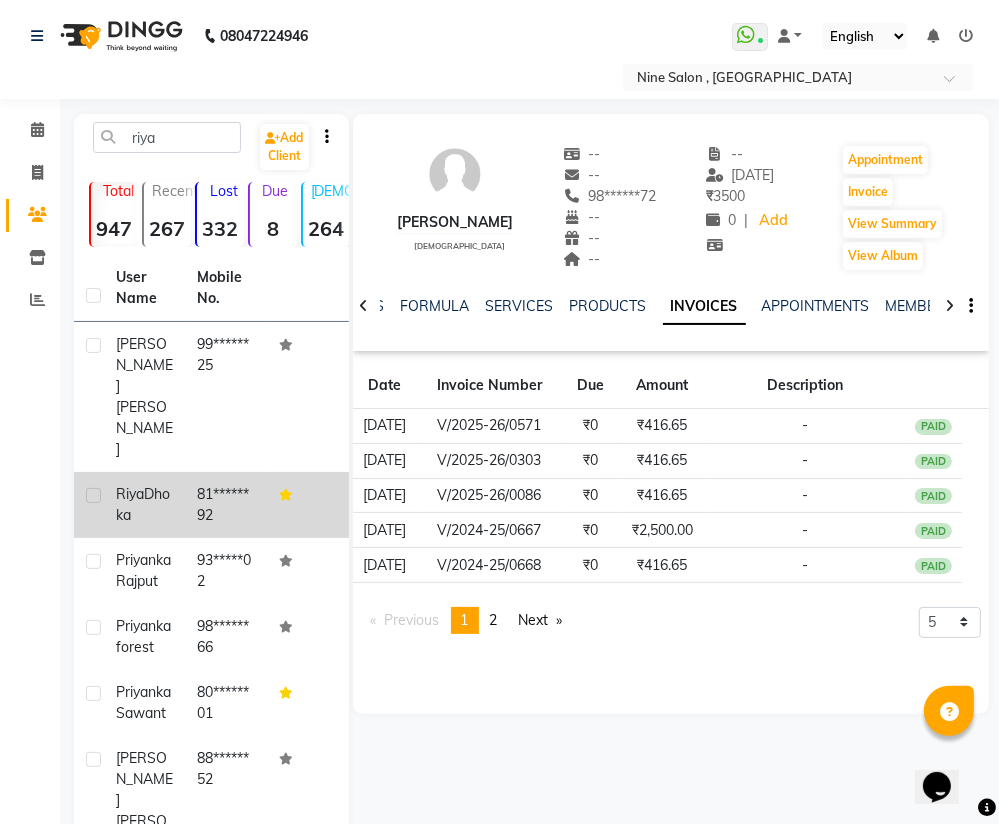 click on "[PERSON_NAME]" 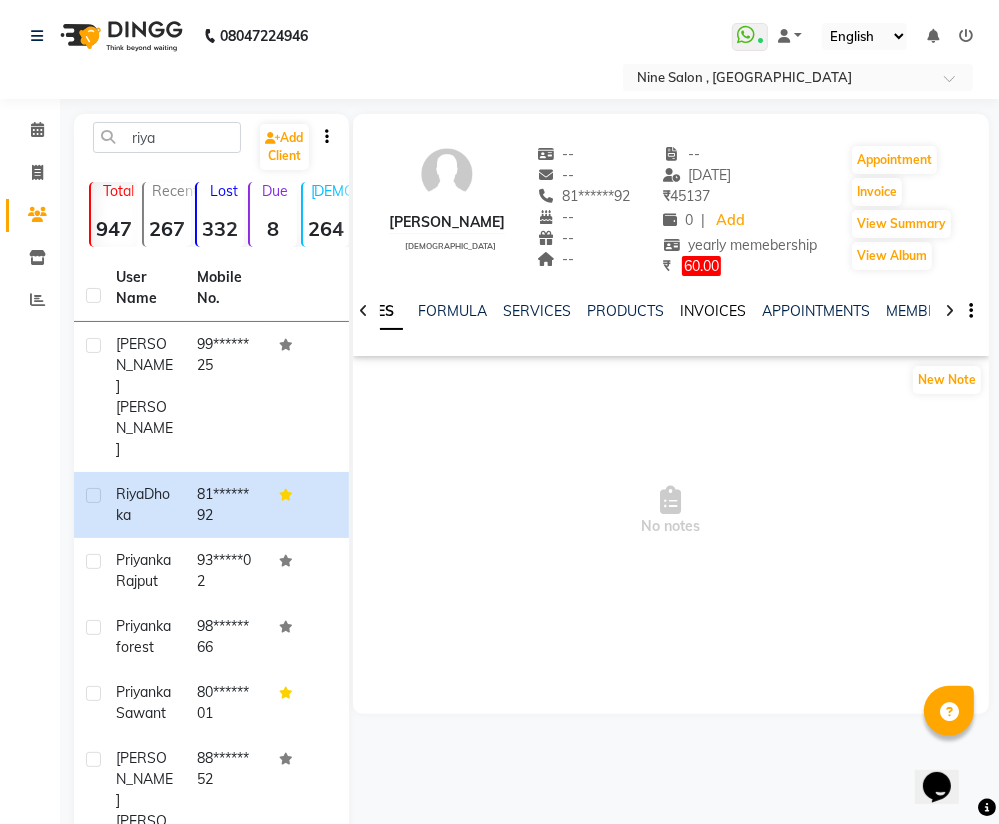 click on "INVOICES" 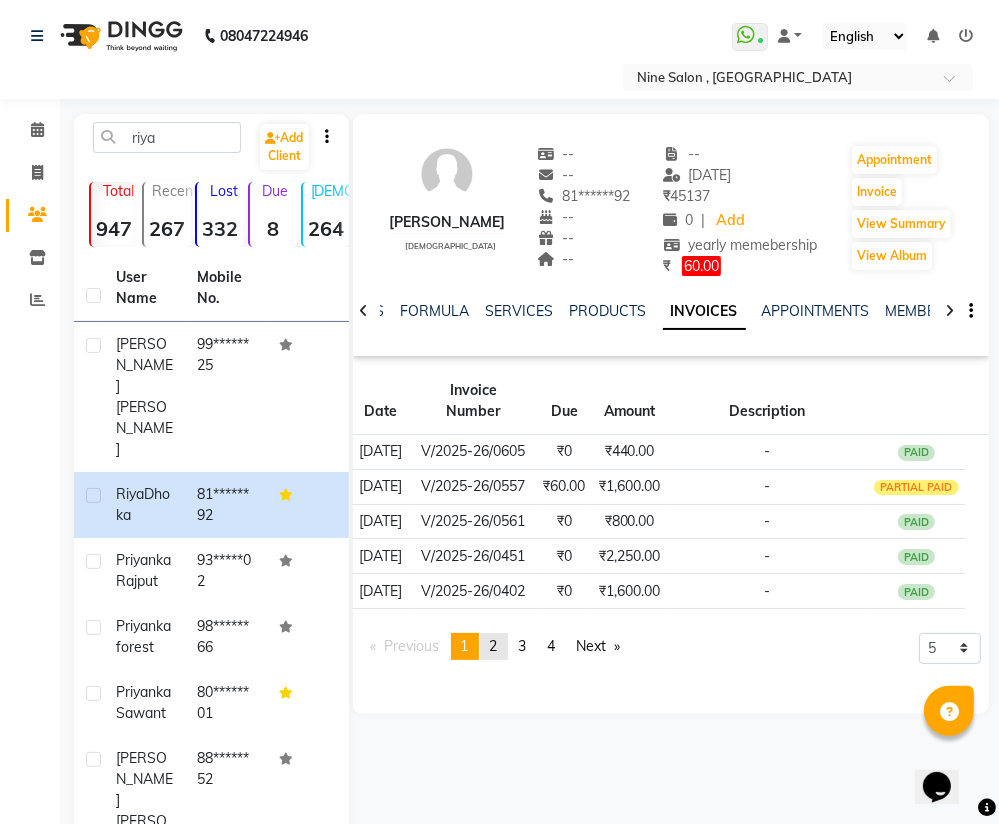 click on "2" 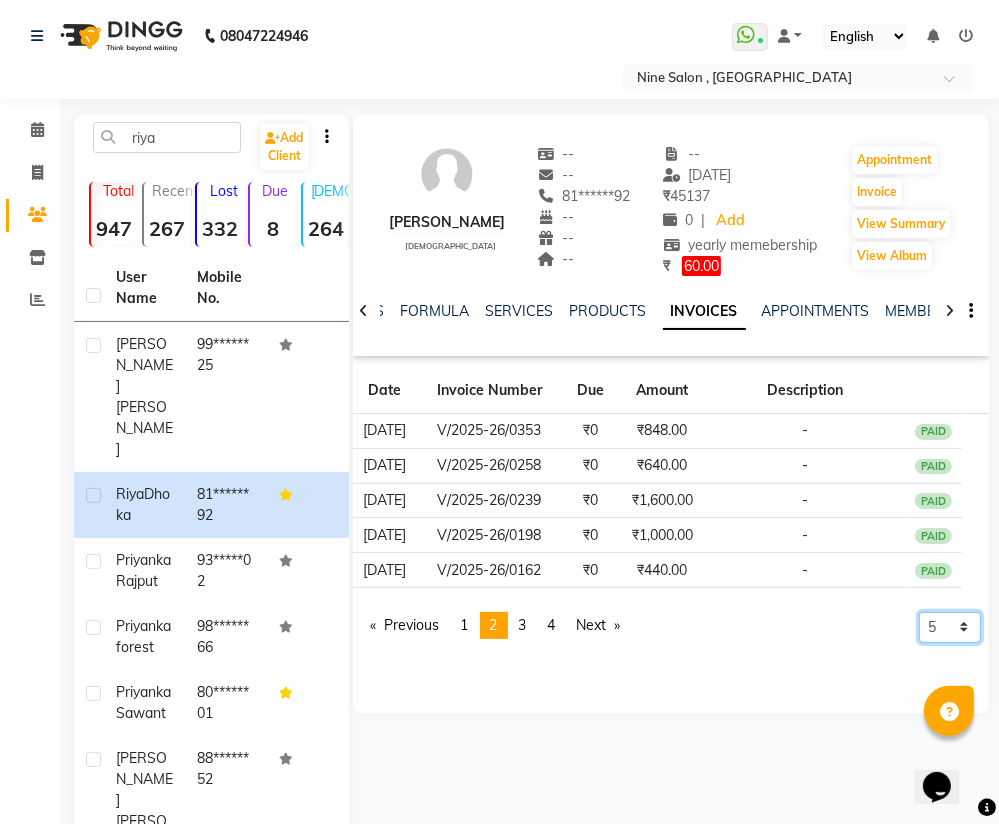 click on "5 10 50 100 500" 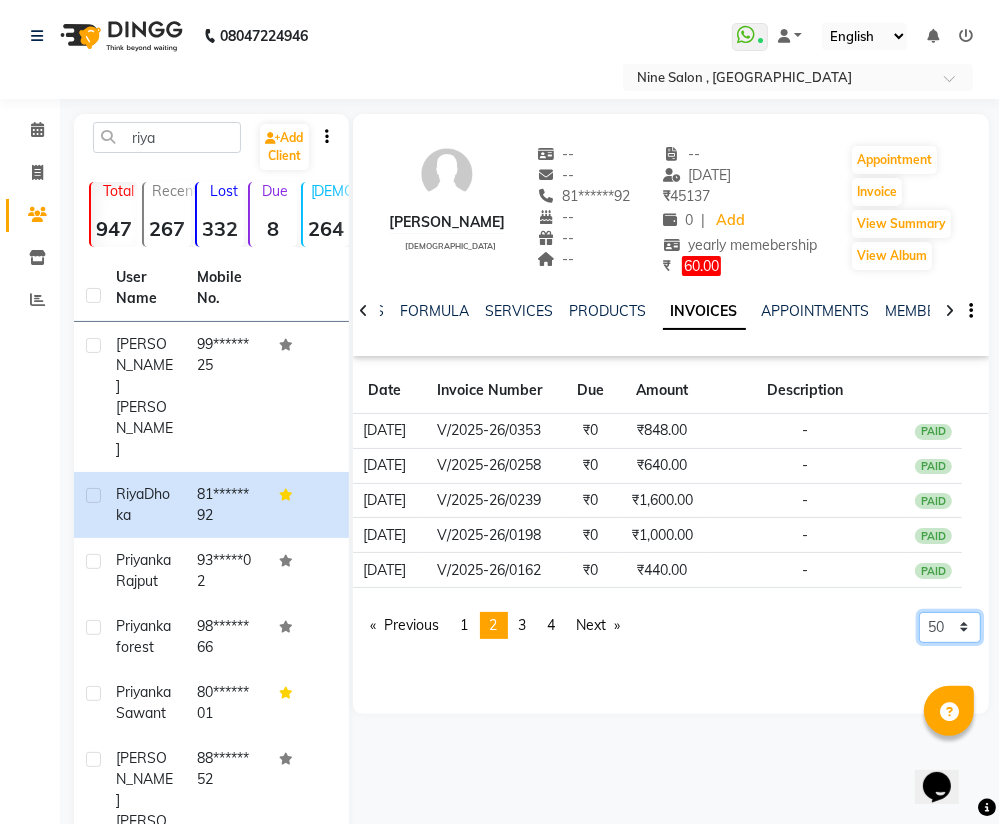 click on "5 10 50 100 500" 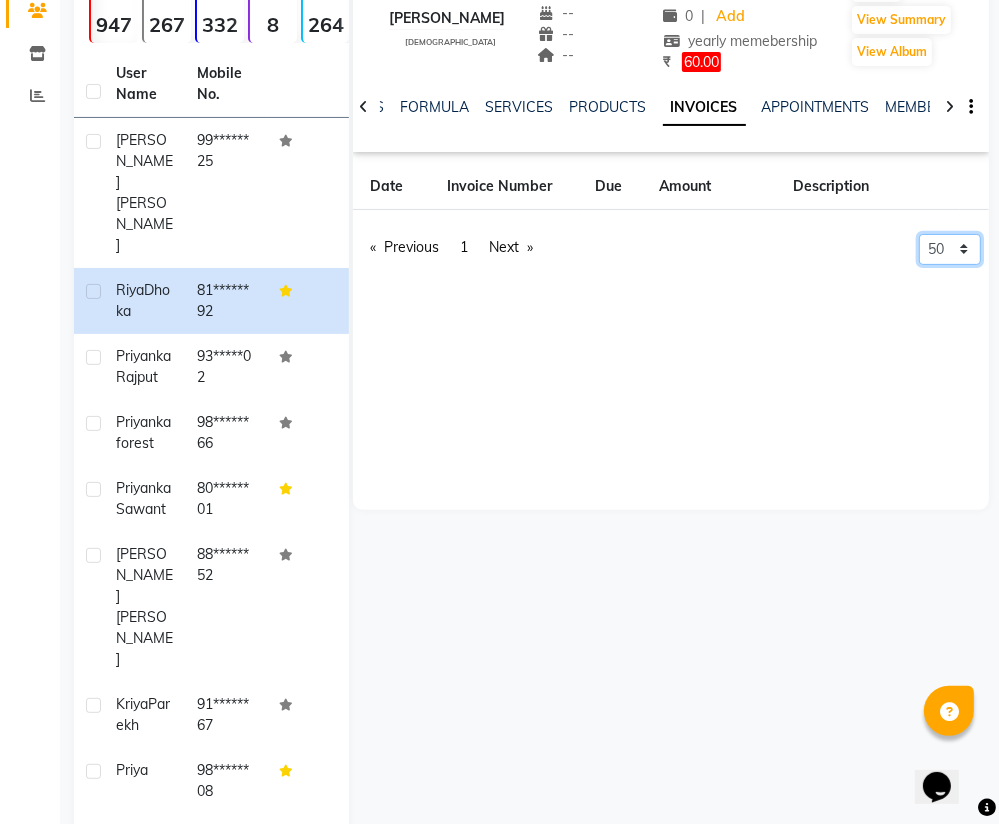 scroll, scrollTop: 210, scrollLeft: 0, axis: vertical 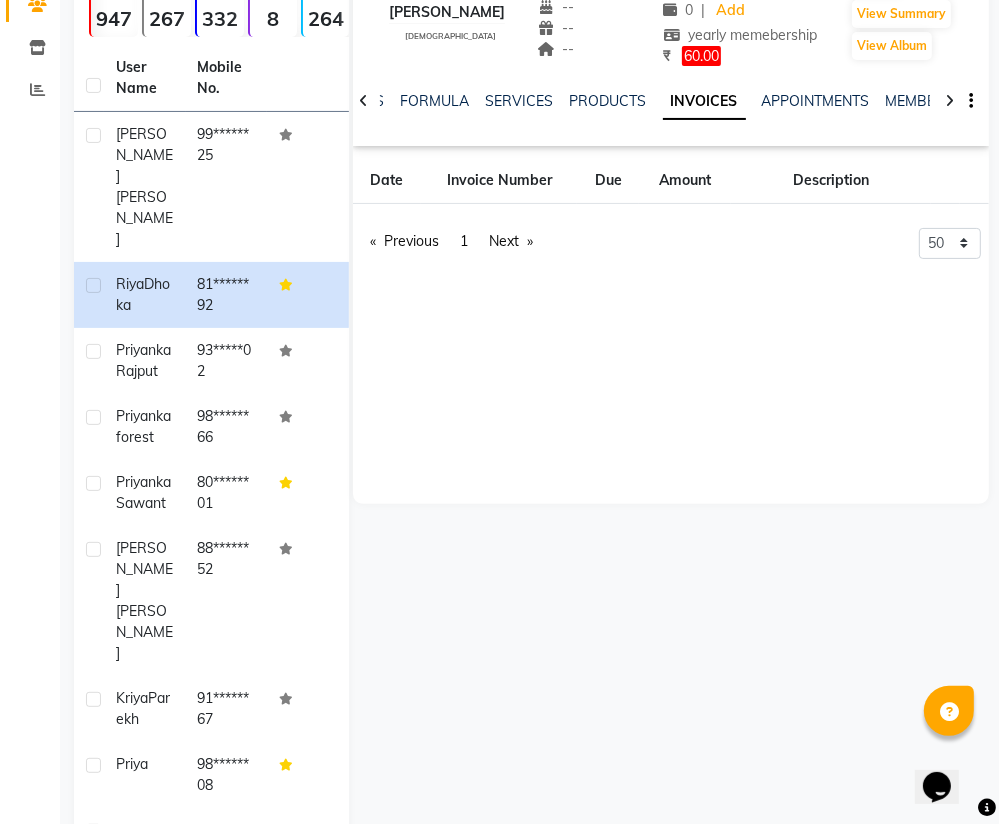 click on "INVOICES" 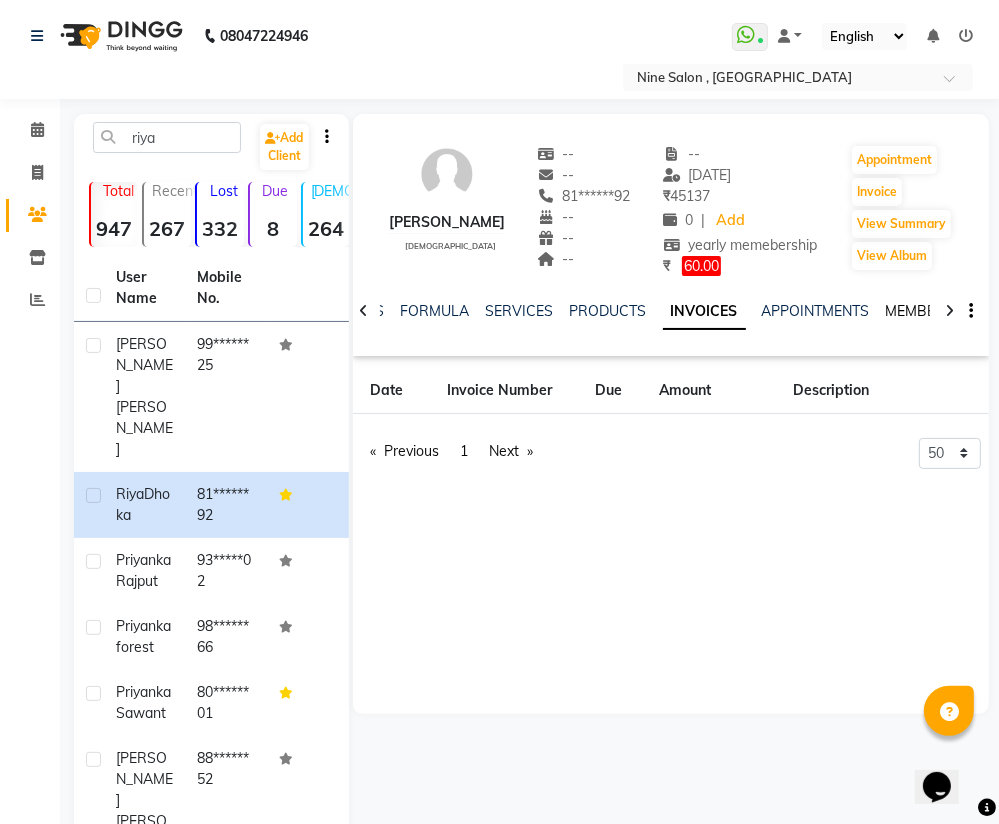 click on "MEMBERSHIP" 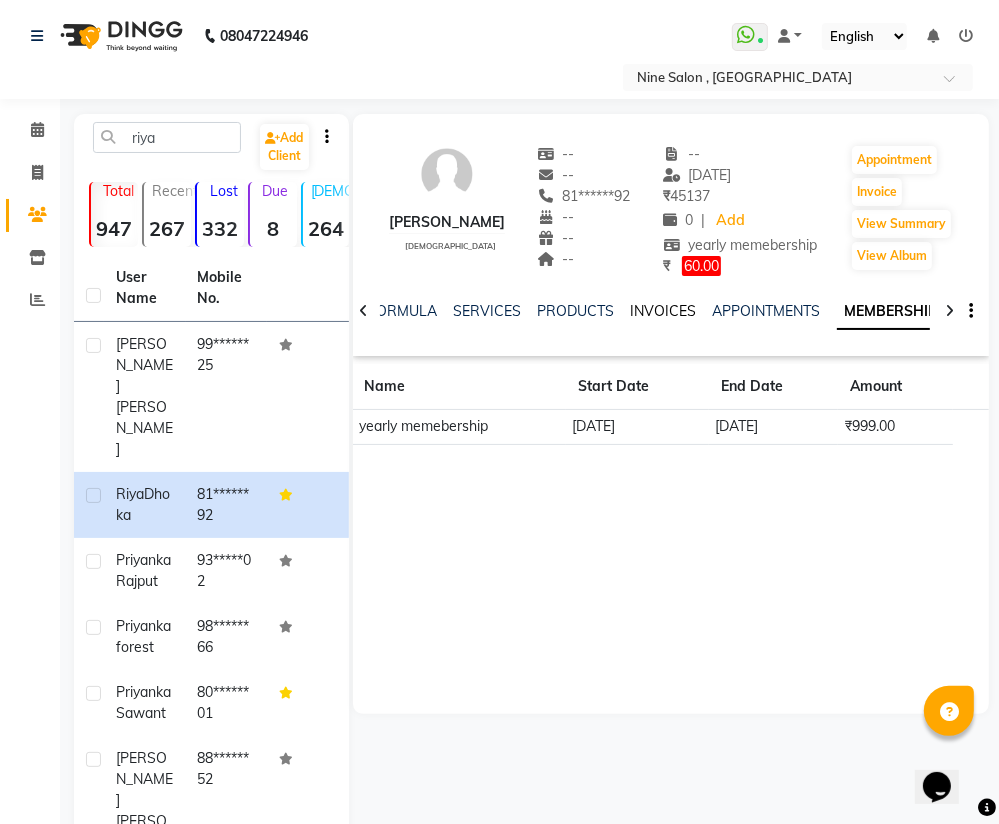 click on "INVOICES" 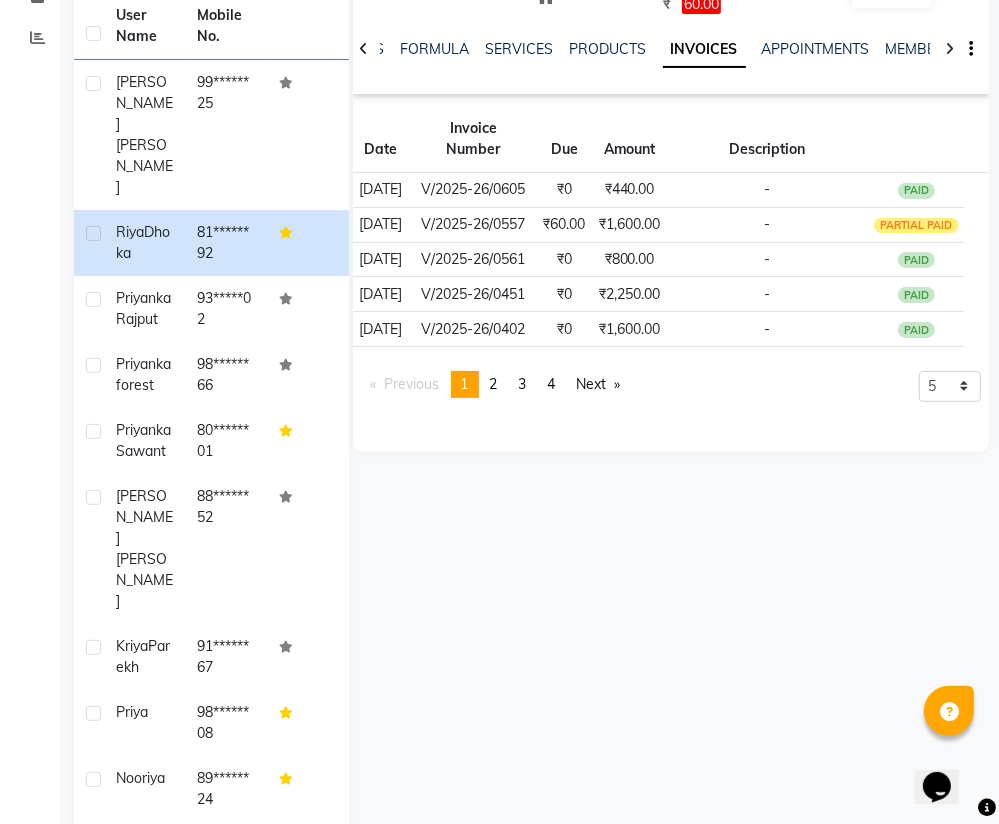 scroll, scrollTop: 264, scrollLeft: 0, axis: vertical 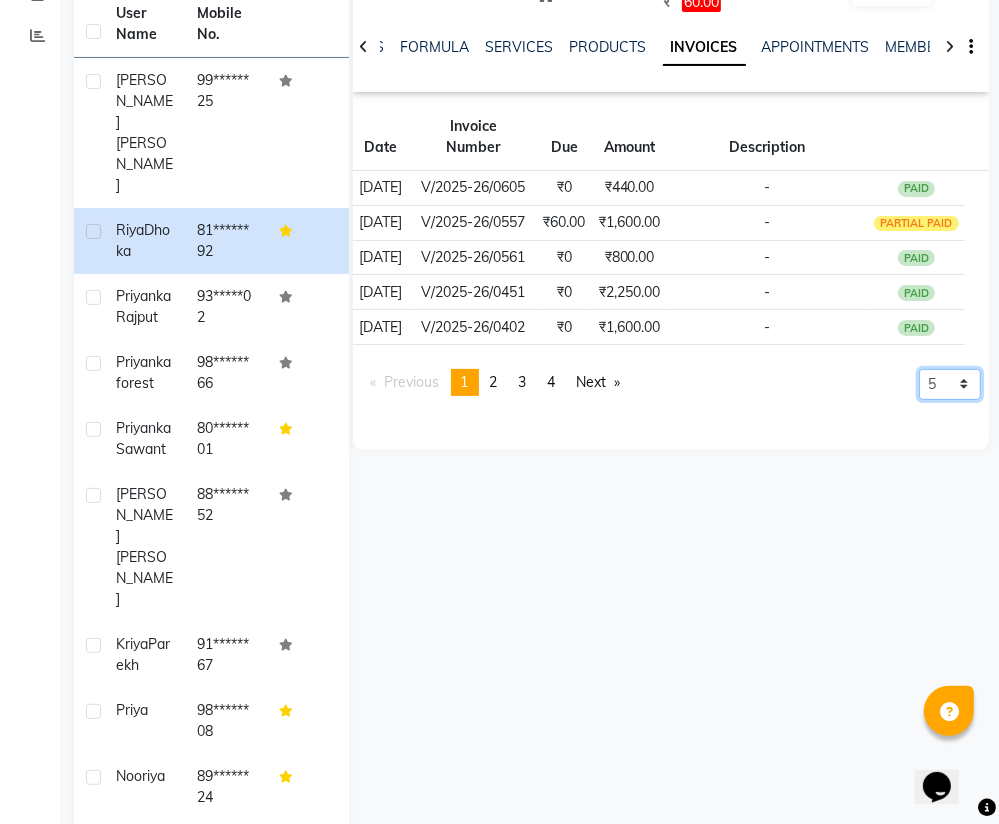 click on "5 10 50 100 500" 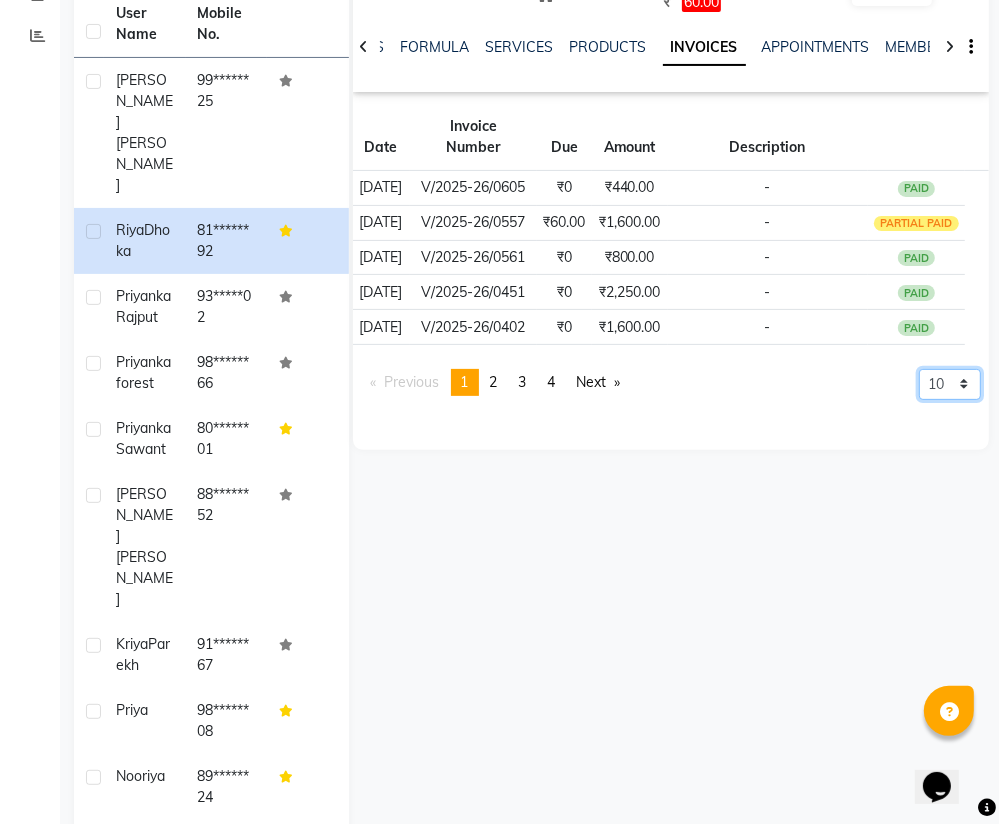 click on "5 10 50 100 500" 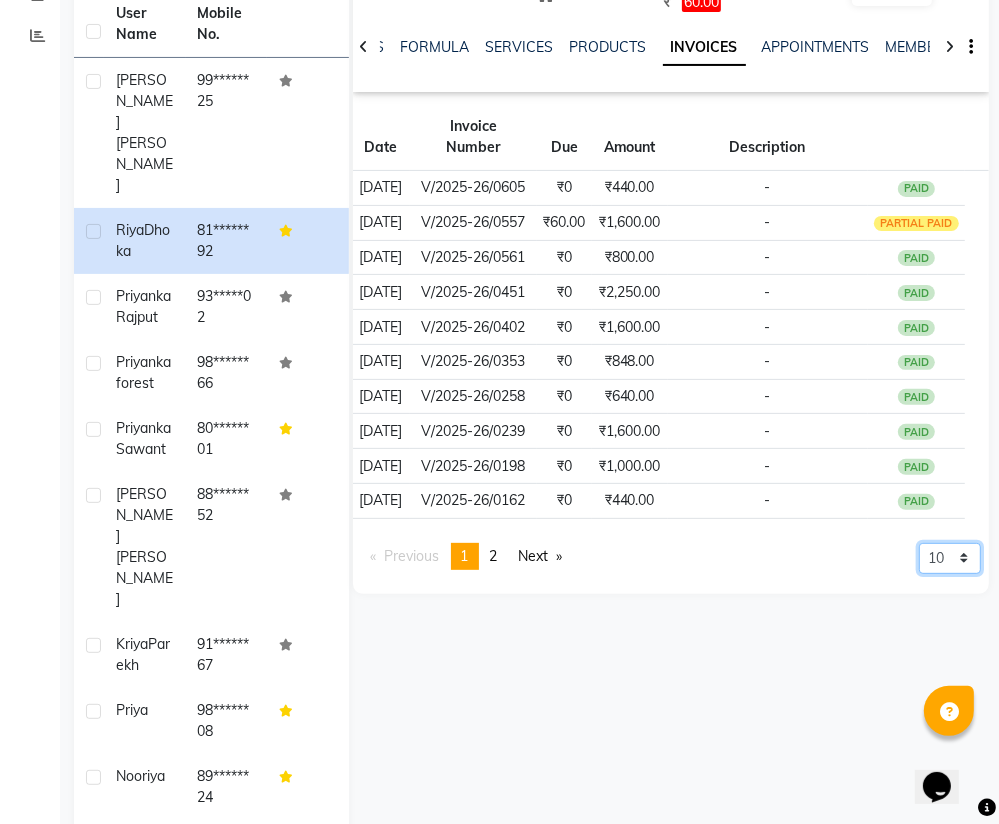 scroll, scrollTop: 272, scrollLeft: 0, axis: vertical 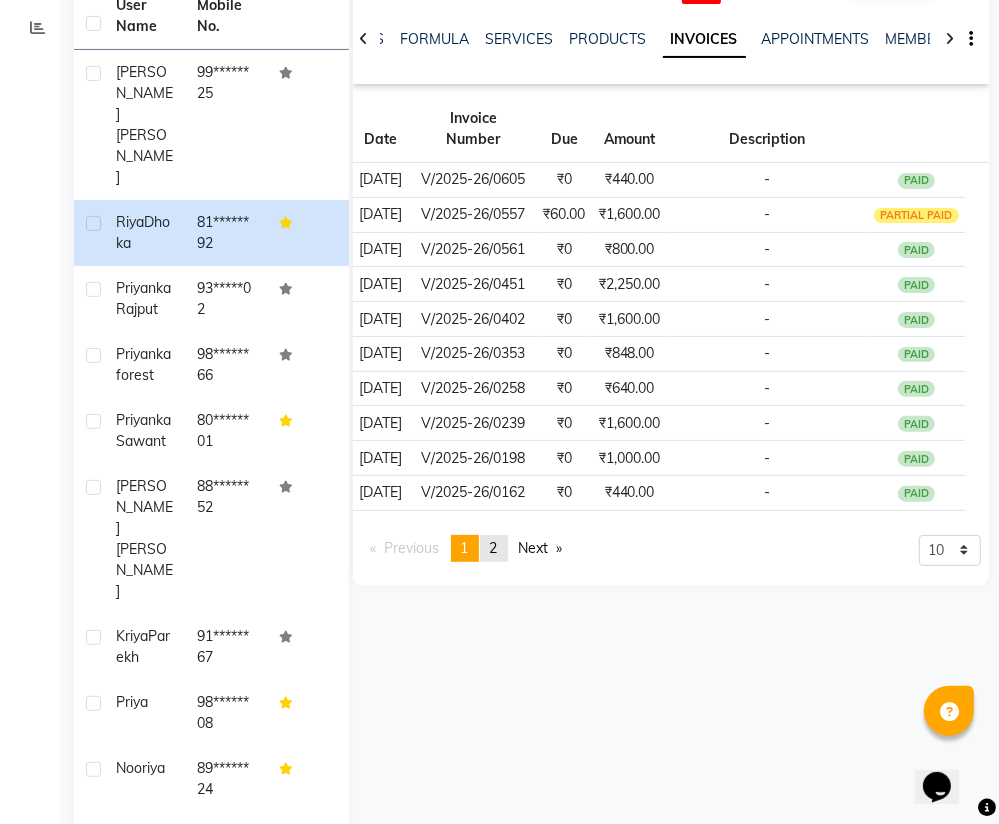 click on "2" 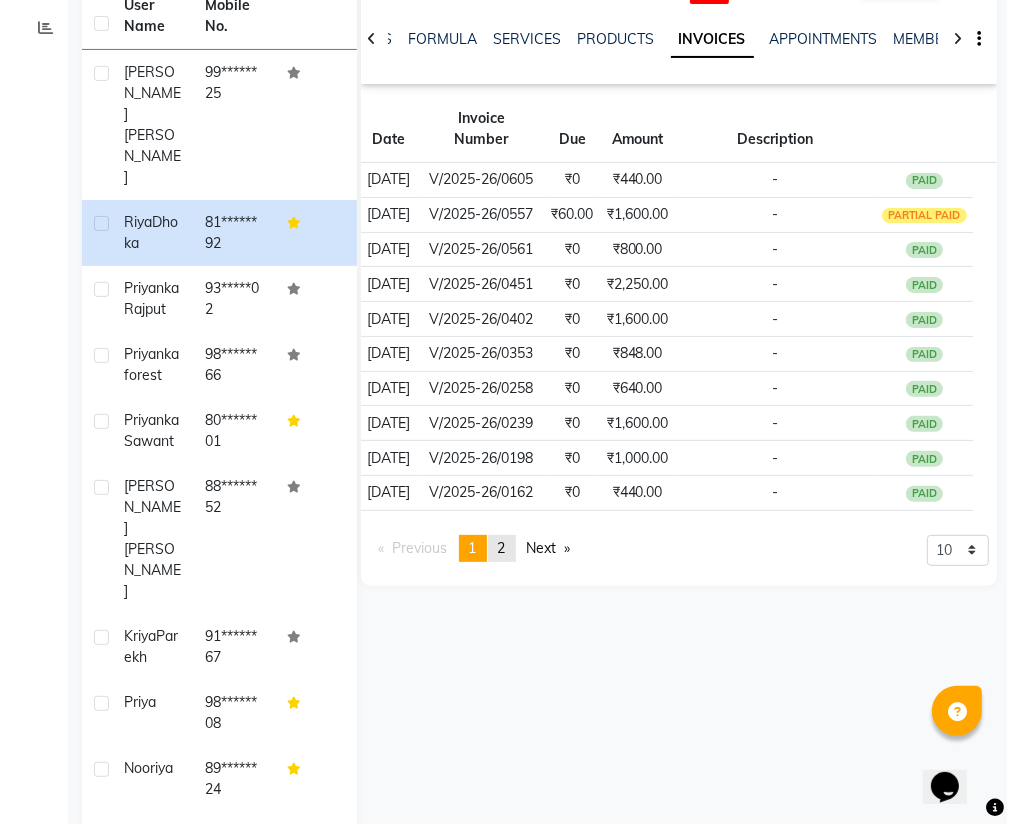 scroll, scrollTop: 264, scrollLeft: 0, axis: vertical 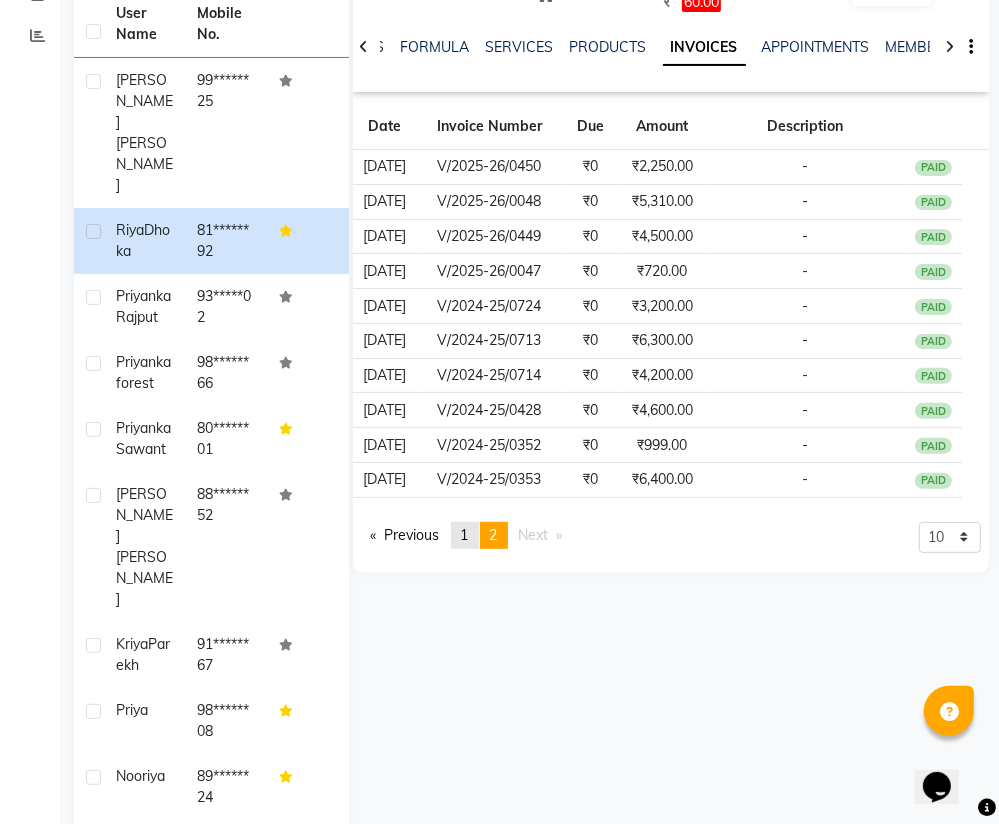 click on "1" 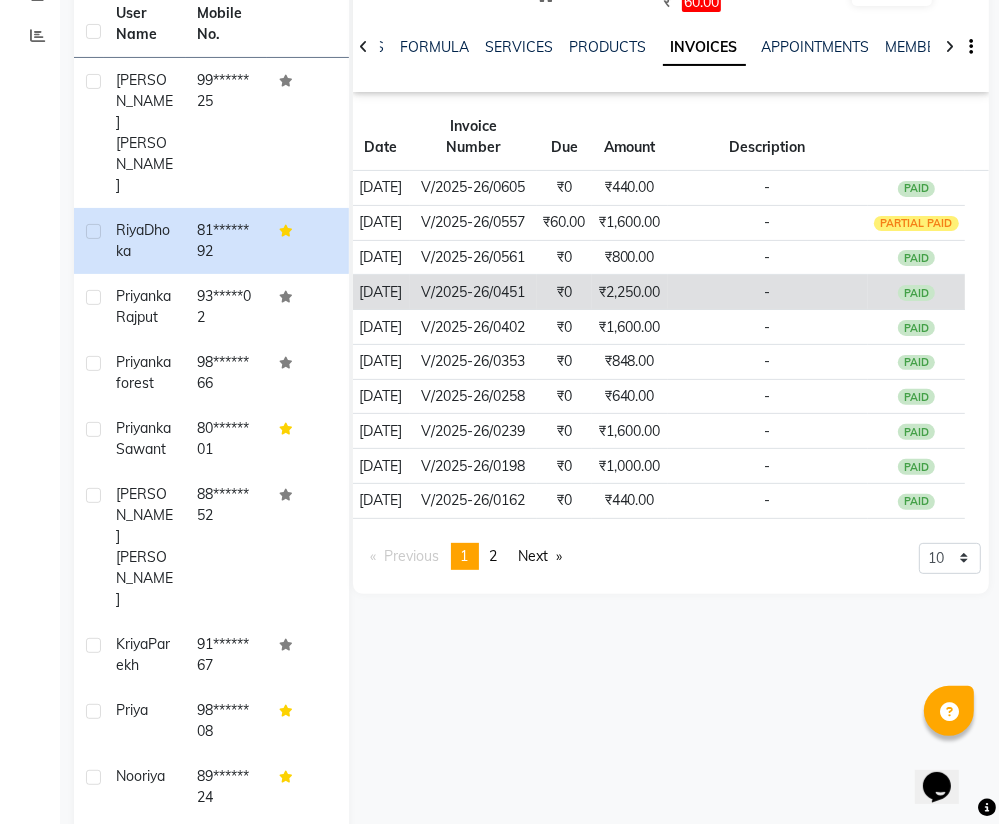 click on "₹2,250.00" 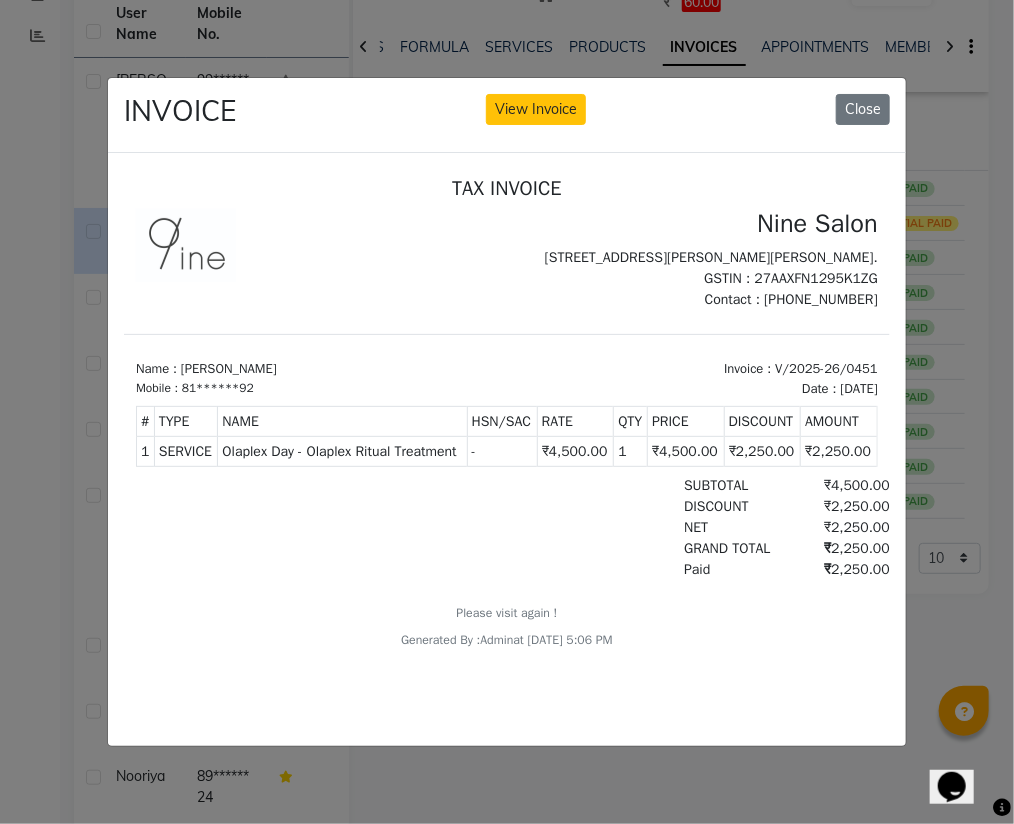 scroll, scrollTop: 16, scrollLeft: 0, axis: vertical 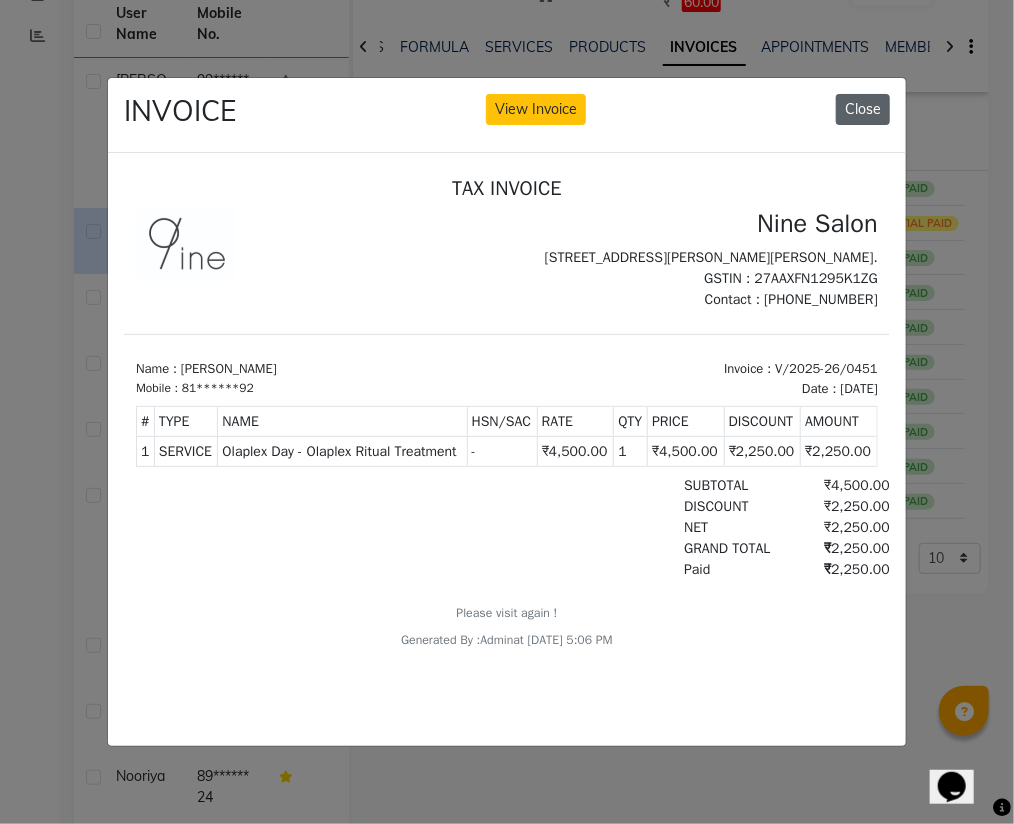 click on "Close" 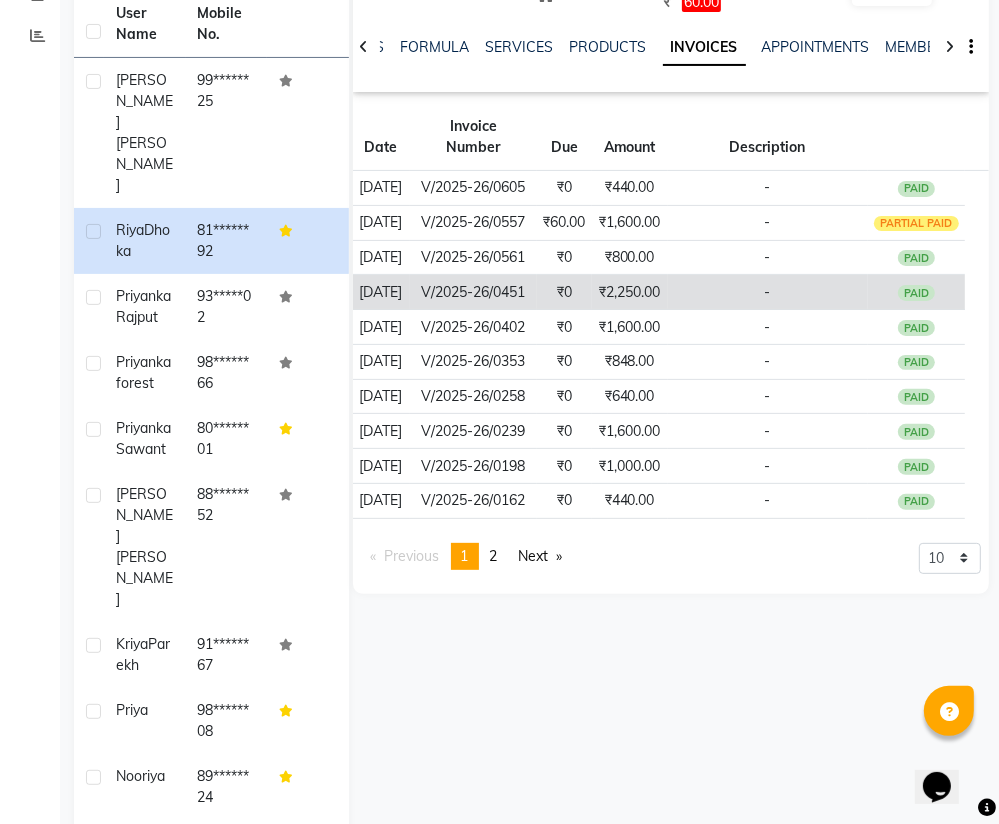 click on "₹2,250.00" 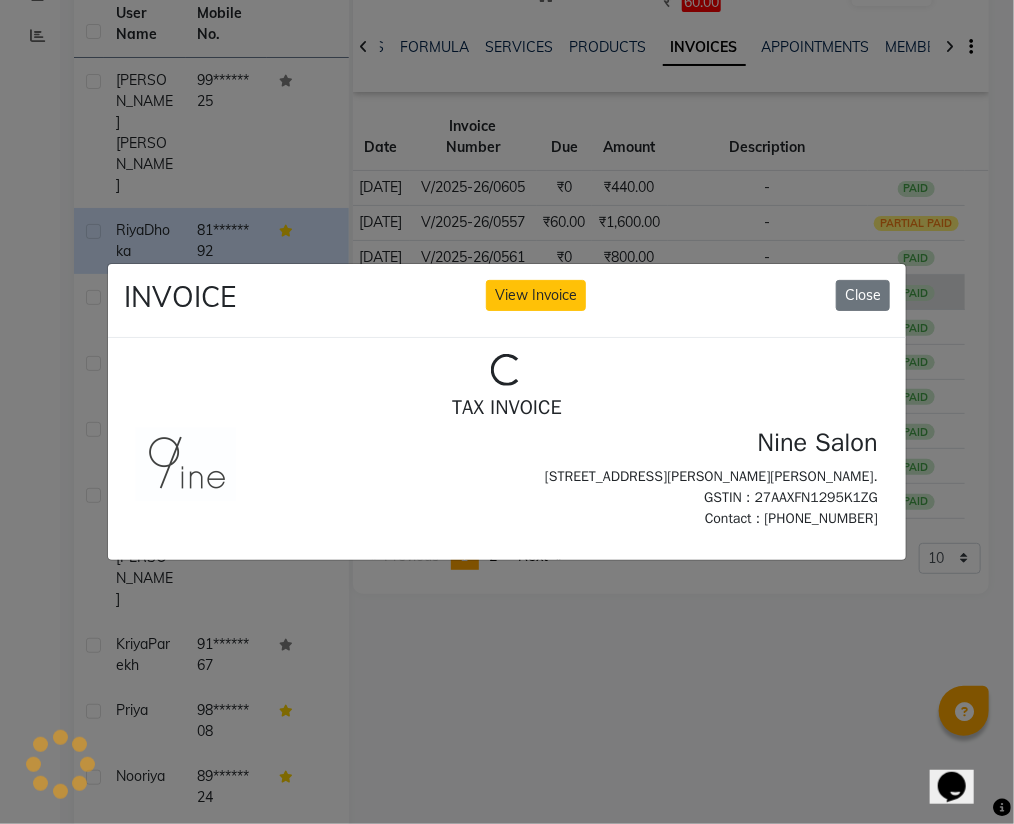 scroll, scrollTop: 0, scrollLeft: 0, axis: both 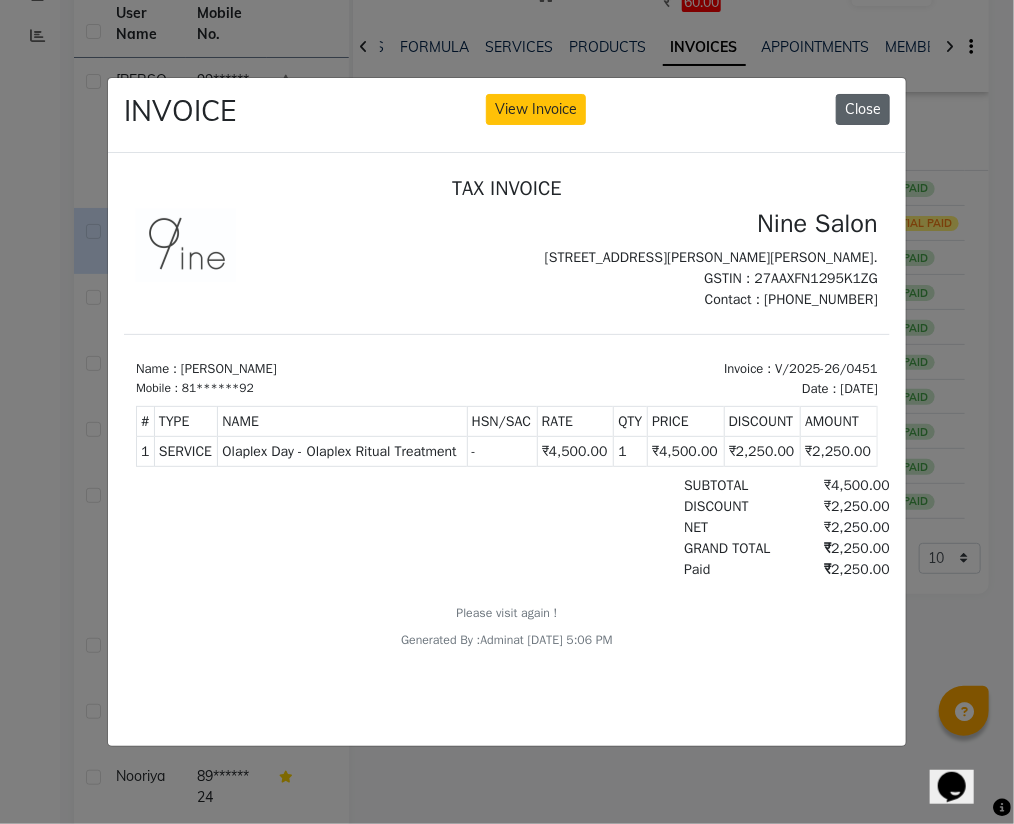 click on "Close" 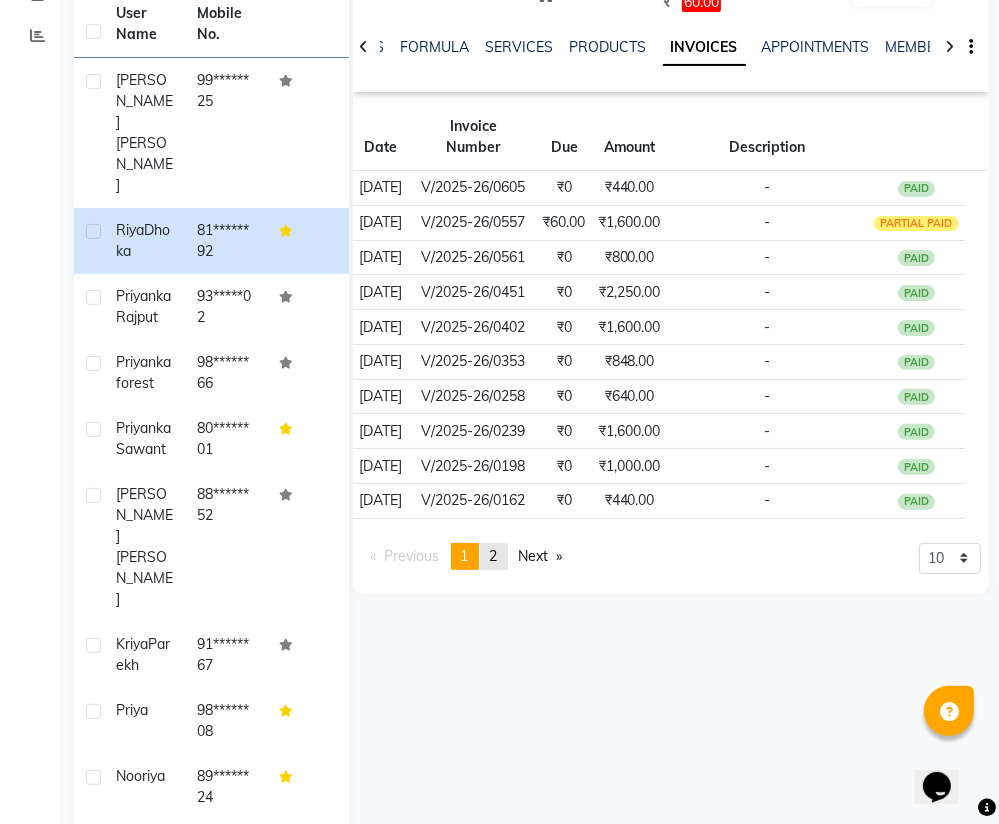 click on "page  2" 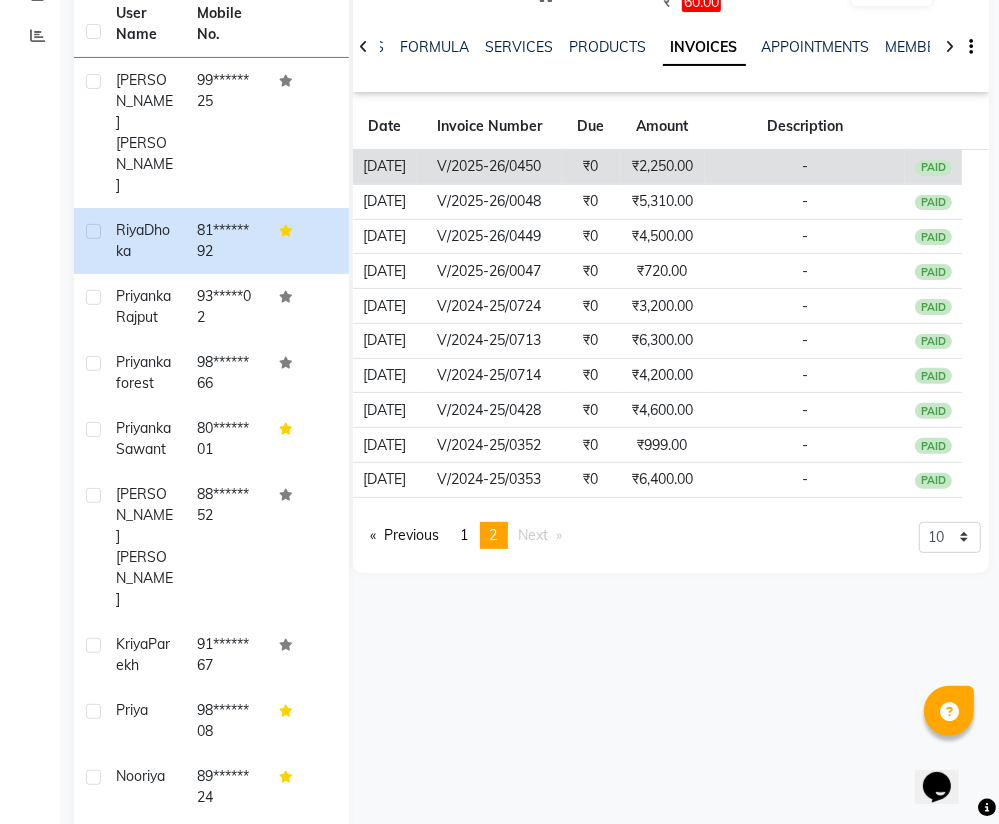 click on "V/2025-26/0450" 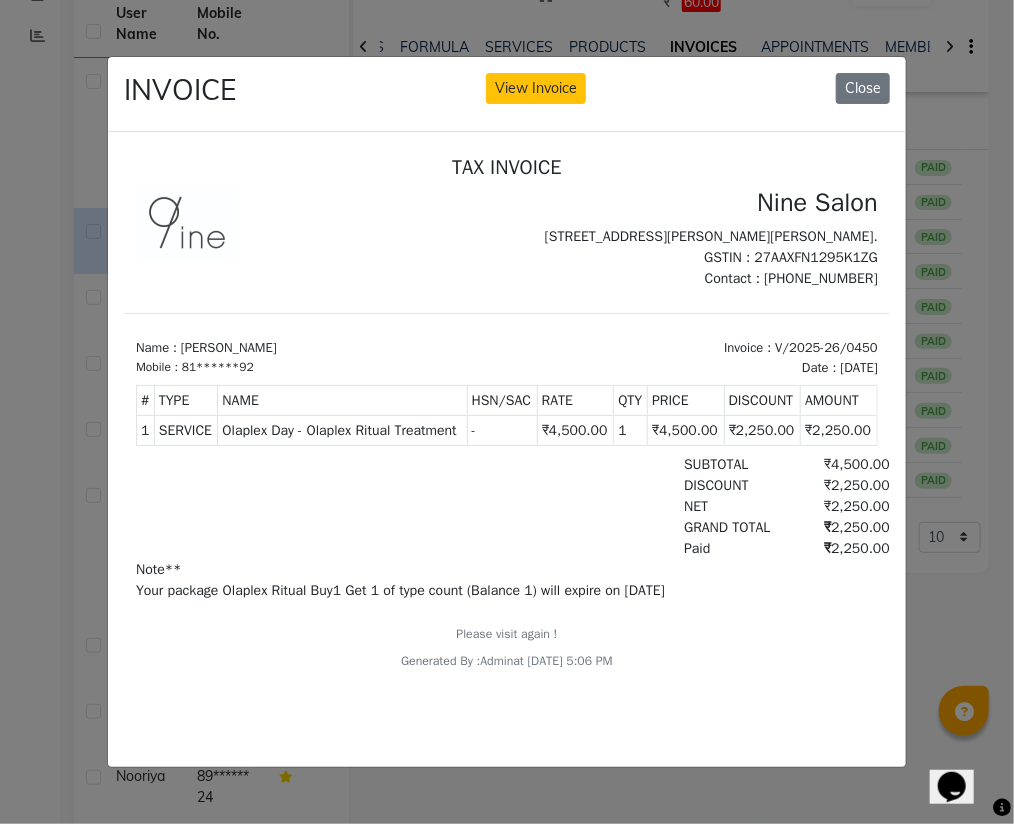 scroll, scrollTop: 16, scrollLeft: 0, axis: vertical 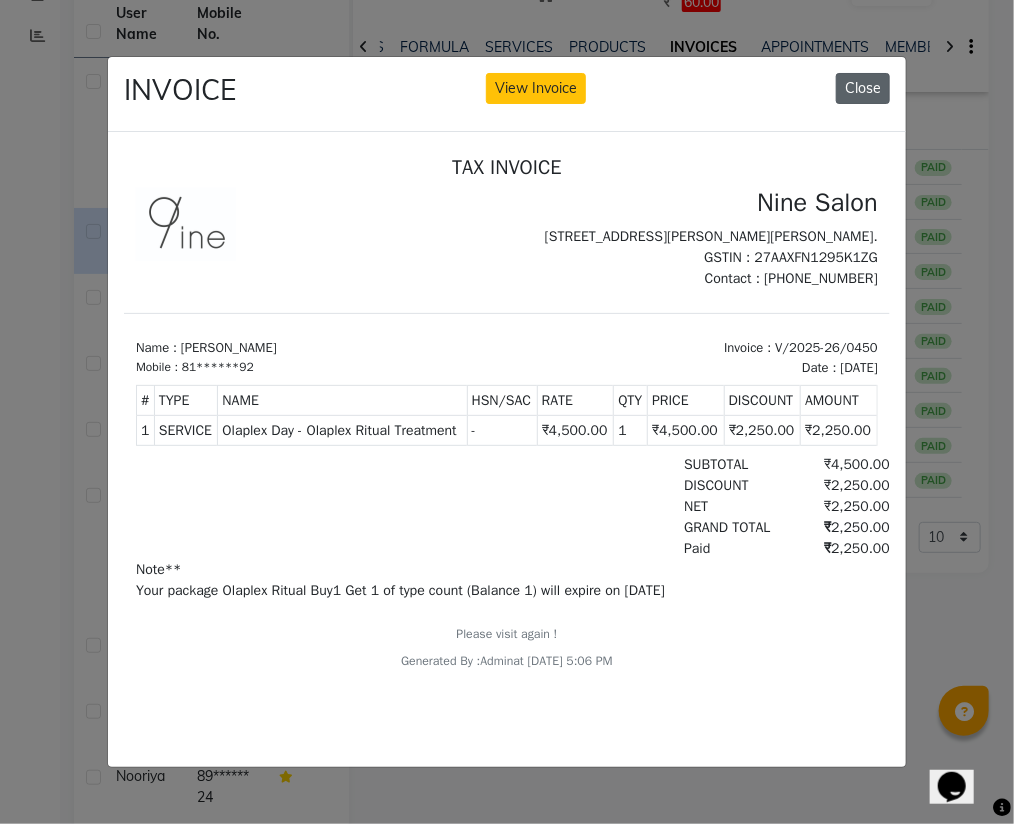 click on "Close" 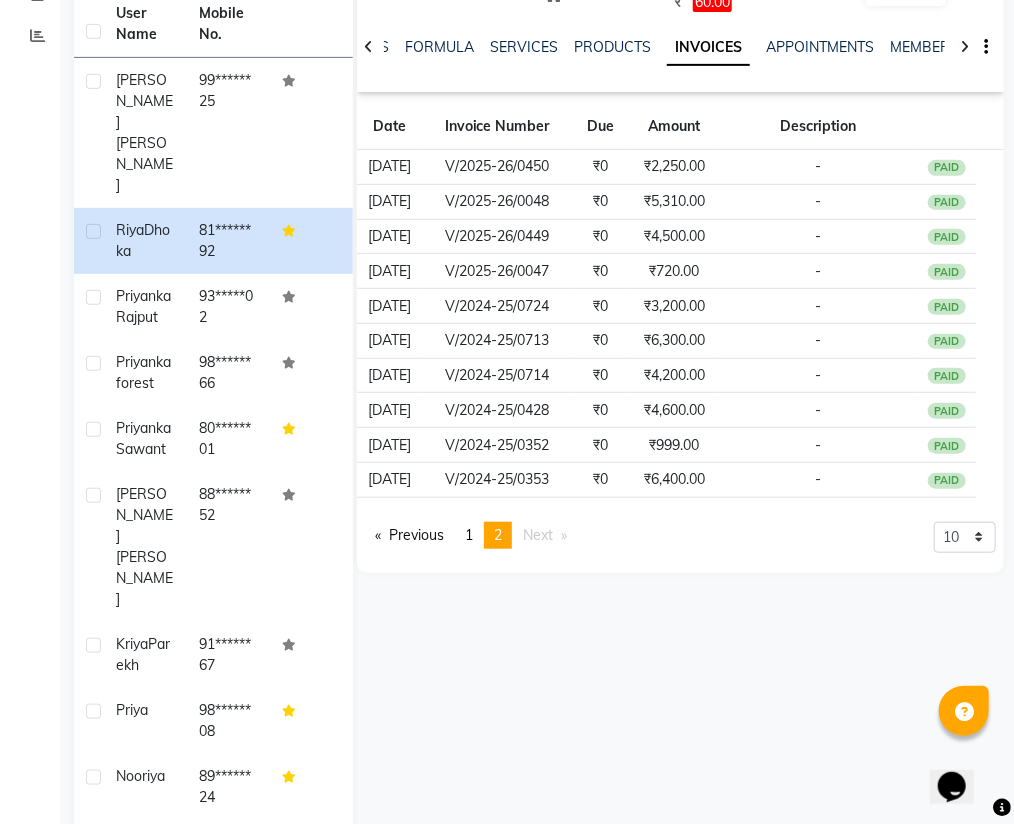 scroll, scrollTop: 244, scrollLeft: 0, axis: vertical 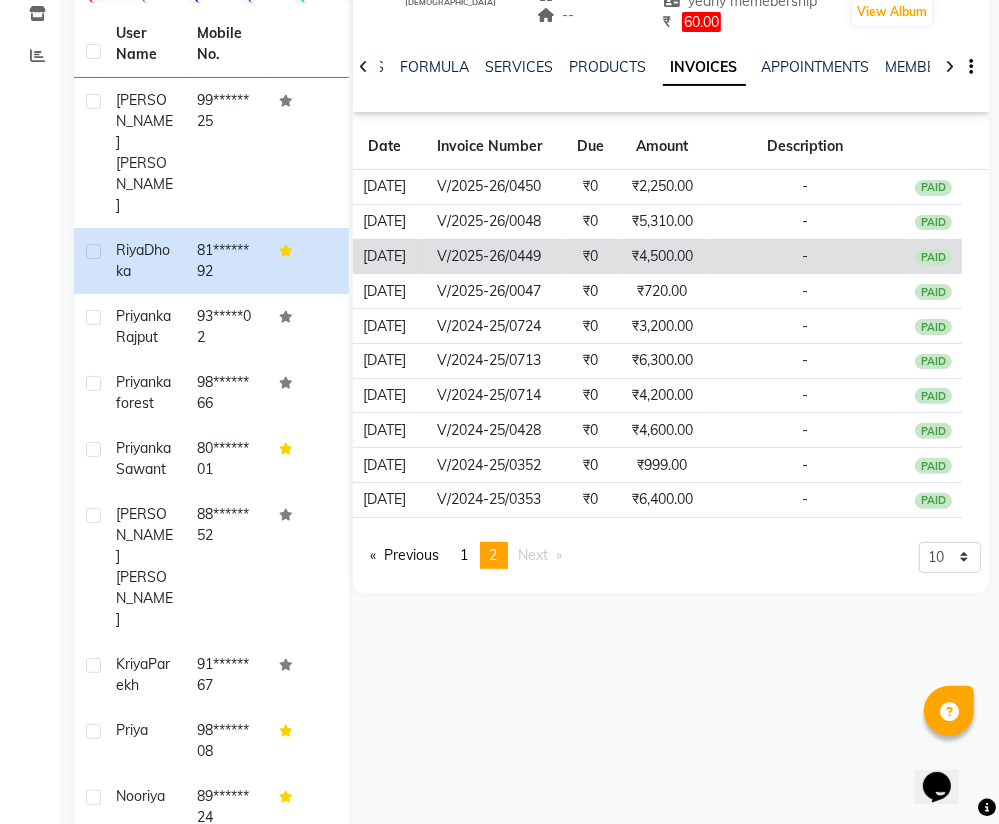 click on "V/2025-26/0449" 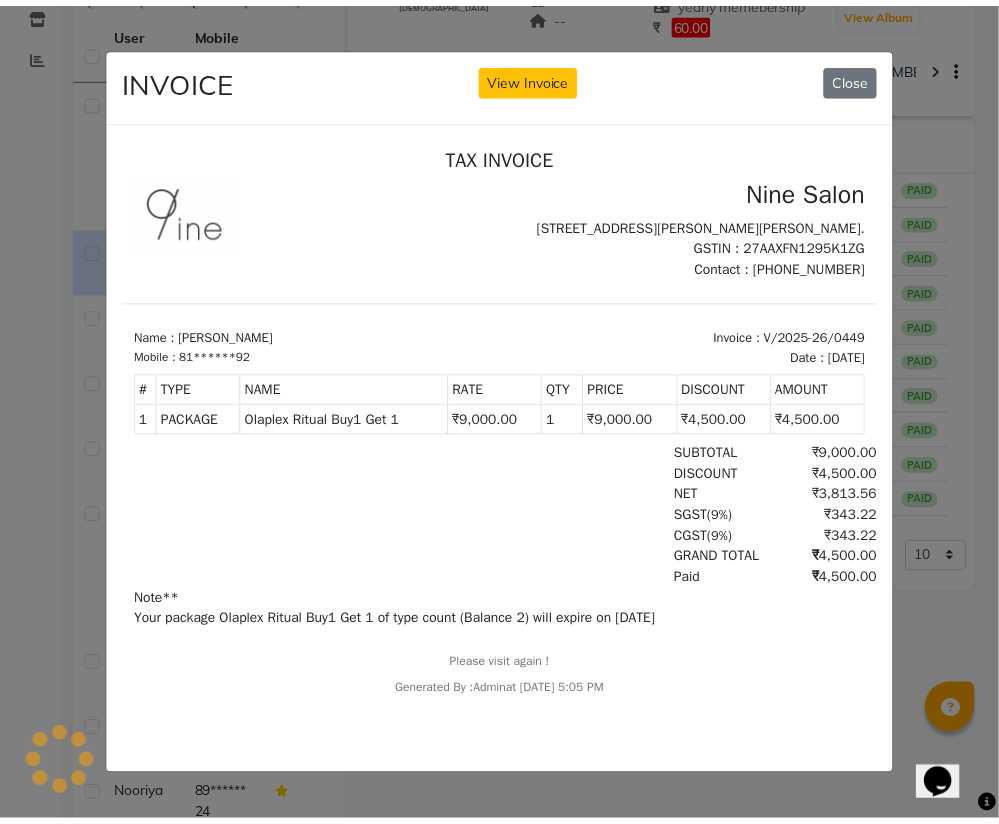 scroll, scrollTop: 0, scrollLeft: 0, axis: both 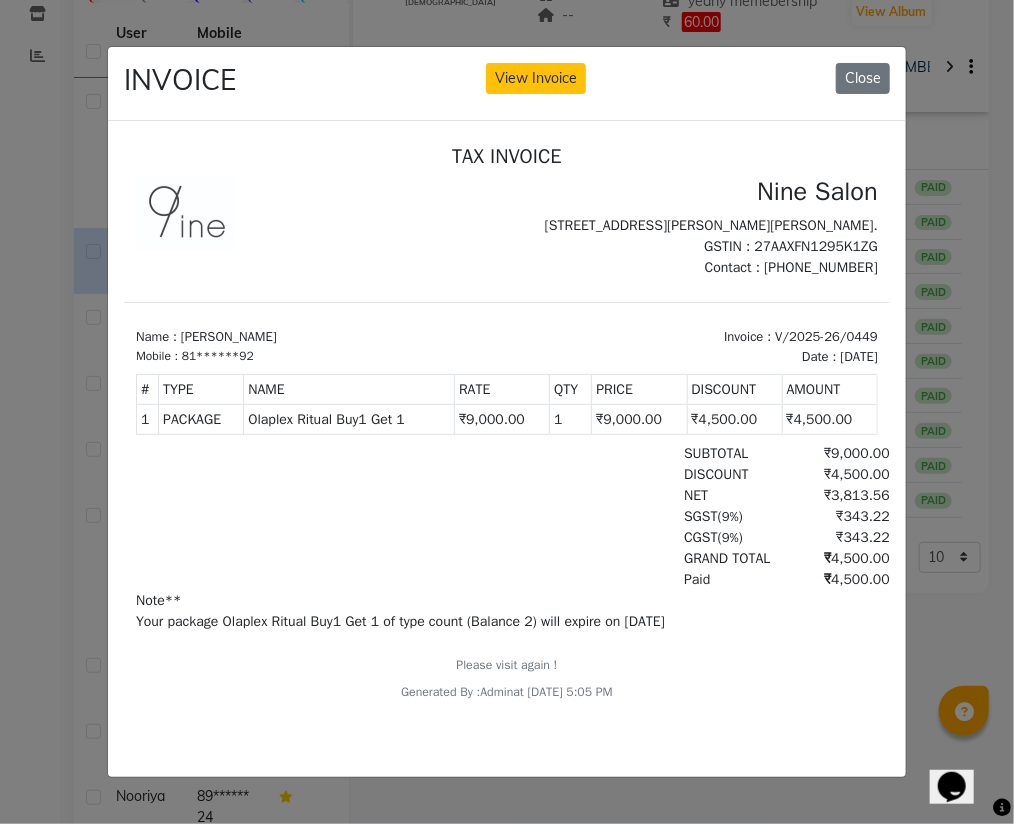 type 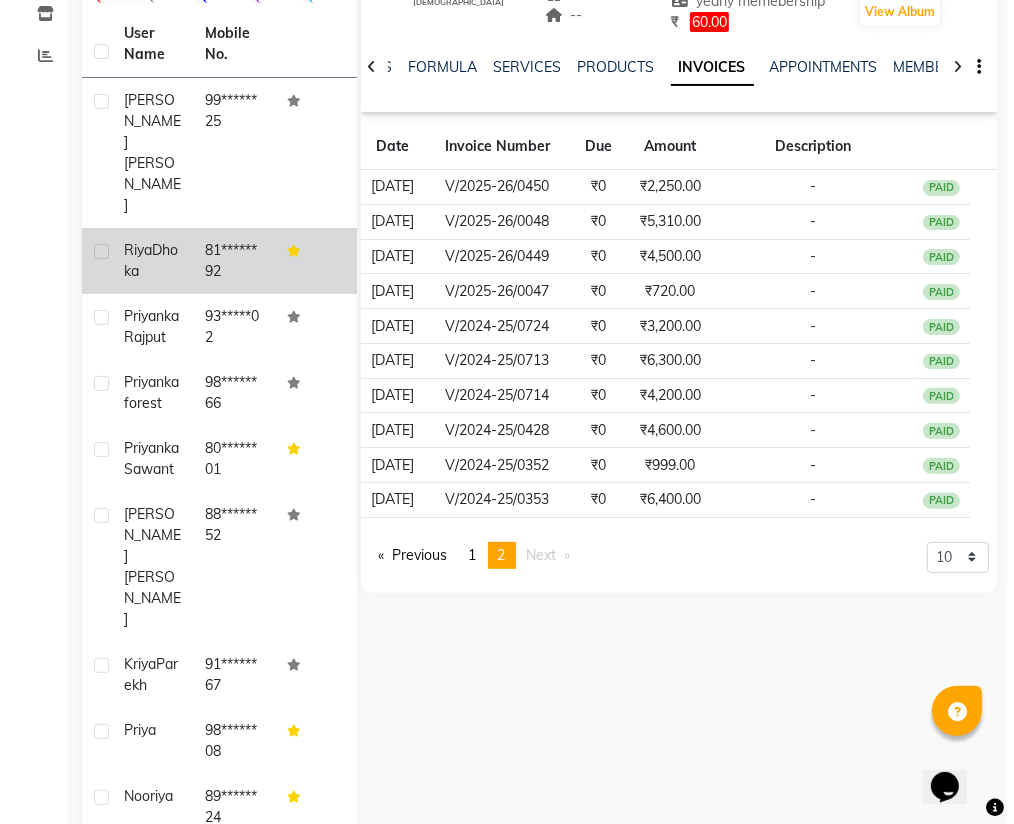 scroll, scrollTop: 0, scrollLeft: 0, axis: both 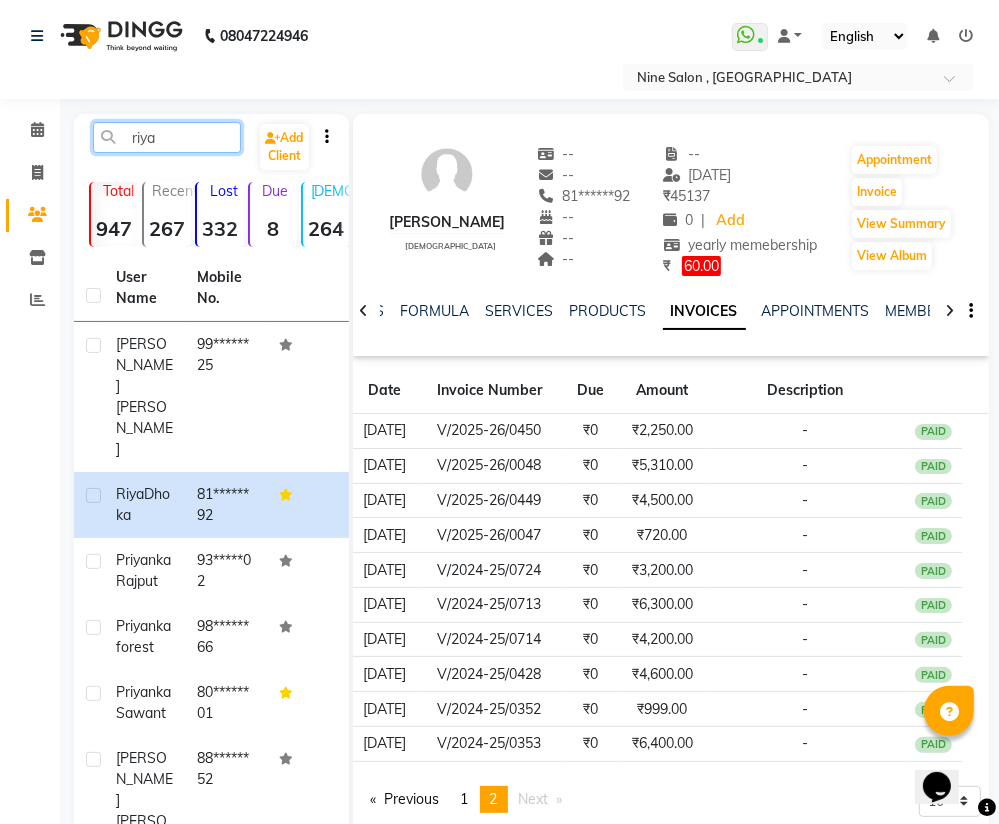 click on "riya" 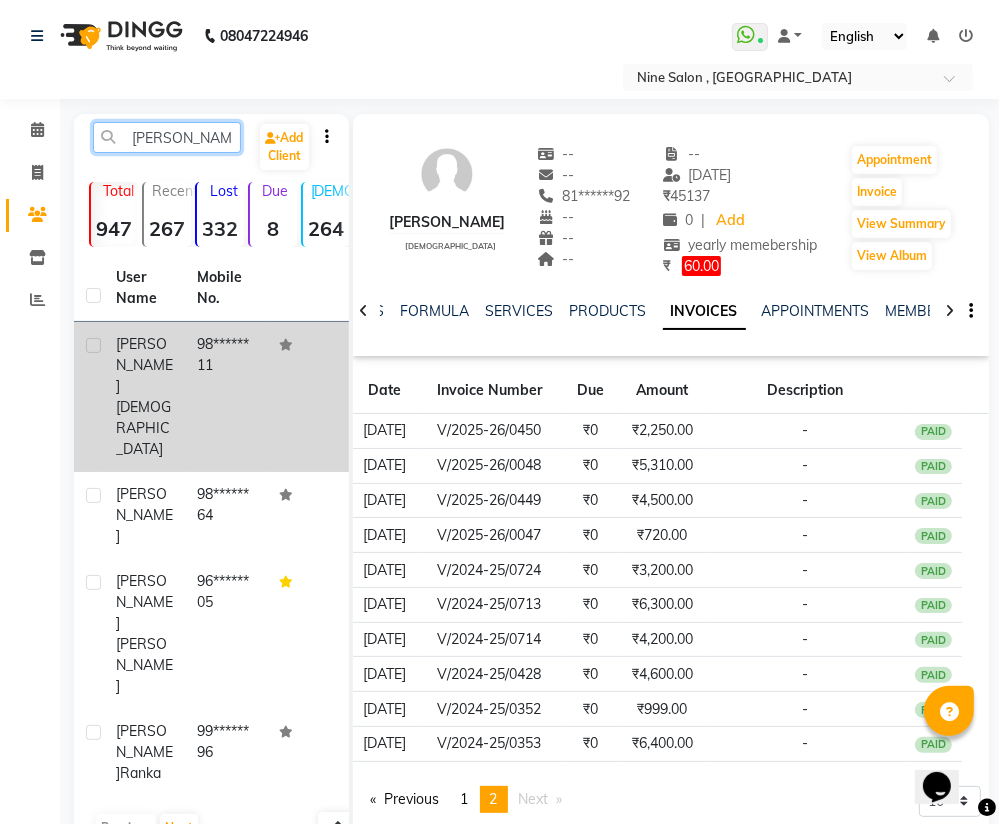 type on "[PERSON_NAME]" 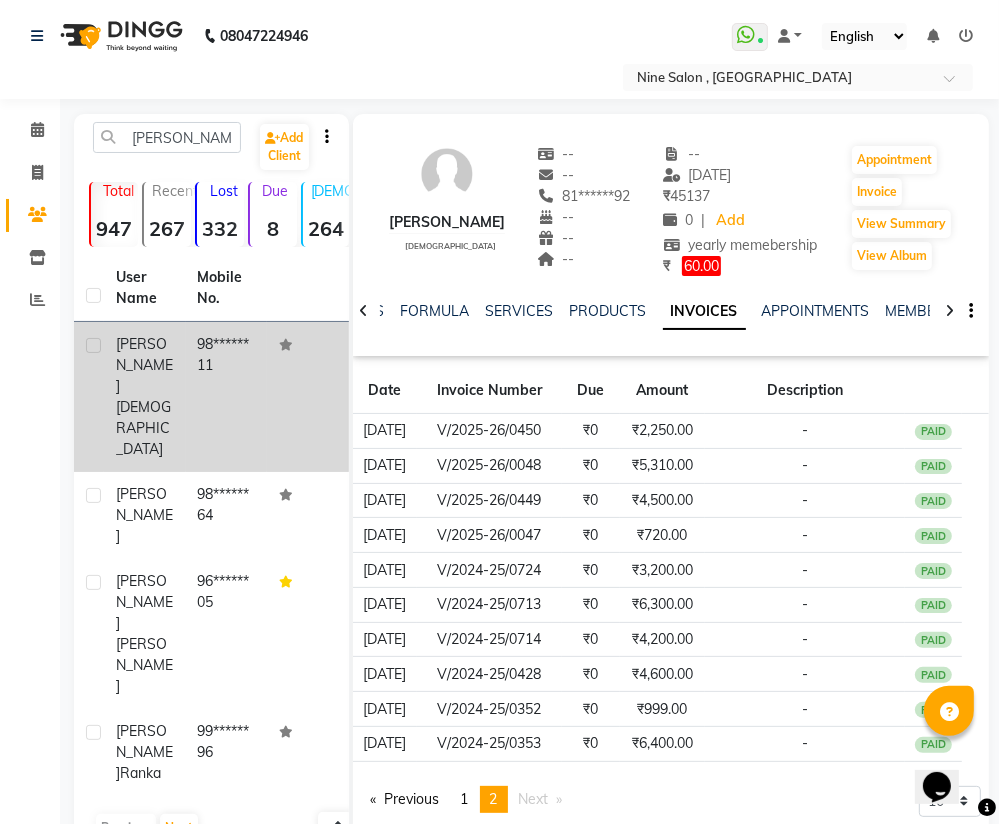click on "[PERSON_NAME]" 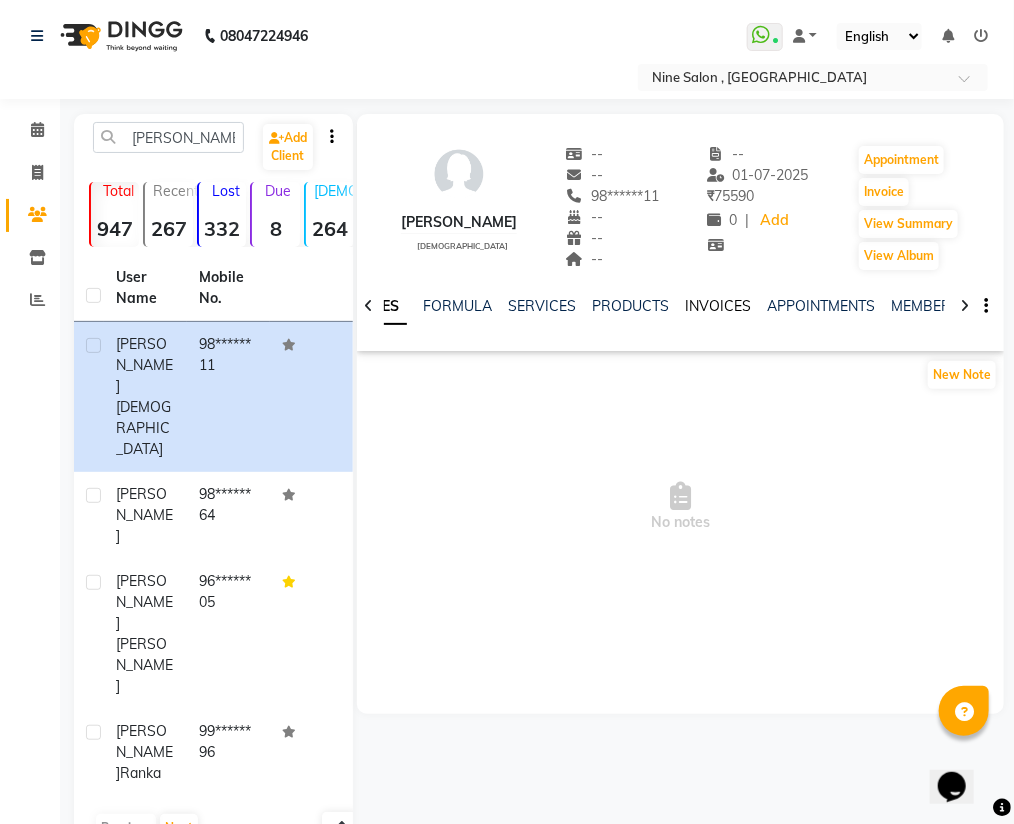 click on "INVOICES" 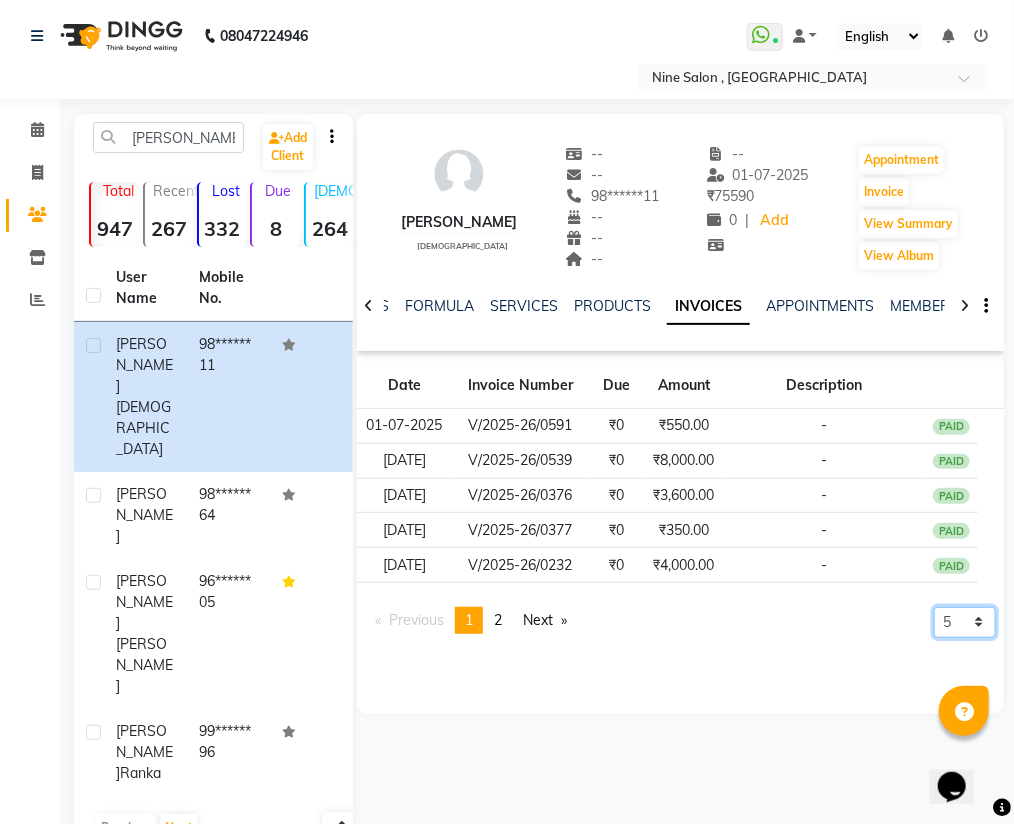 click on "5 10 50 100 500" 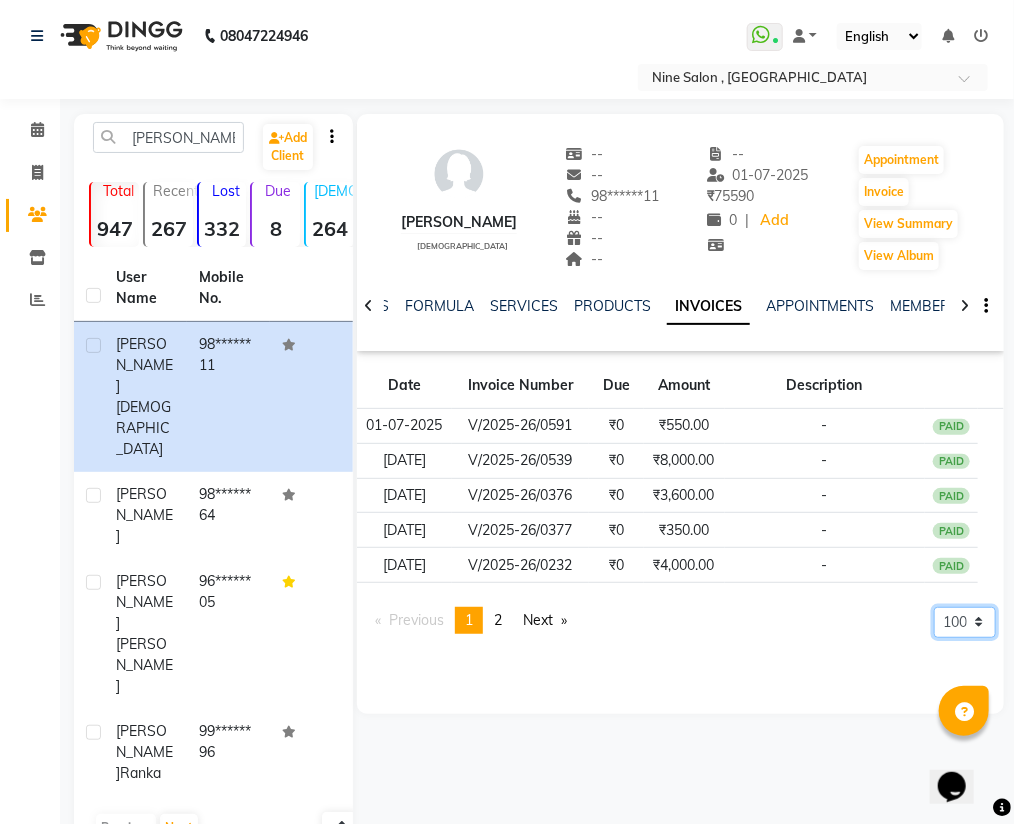 click on "5 10 50 100 500" 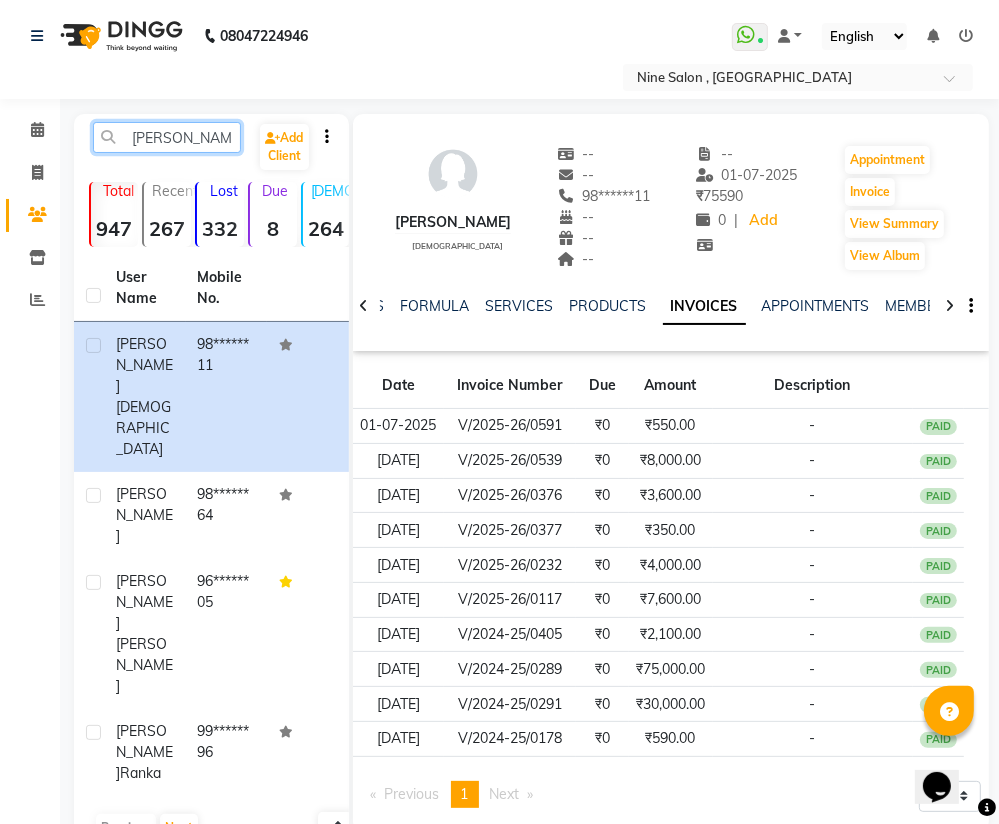 click on "[PERSON_NAME]" 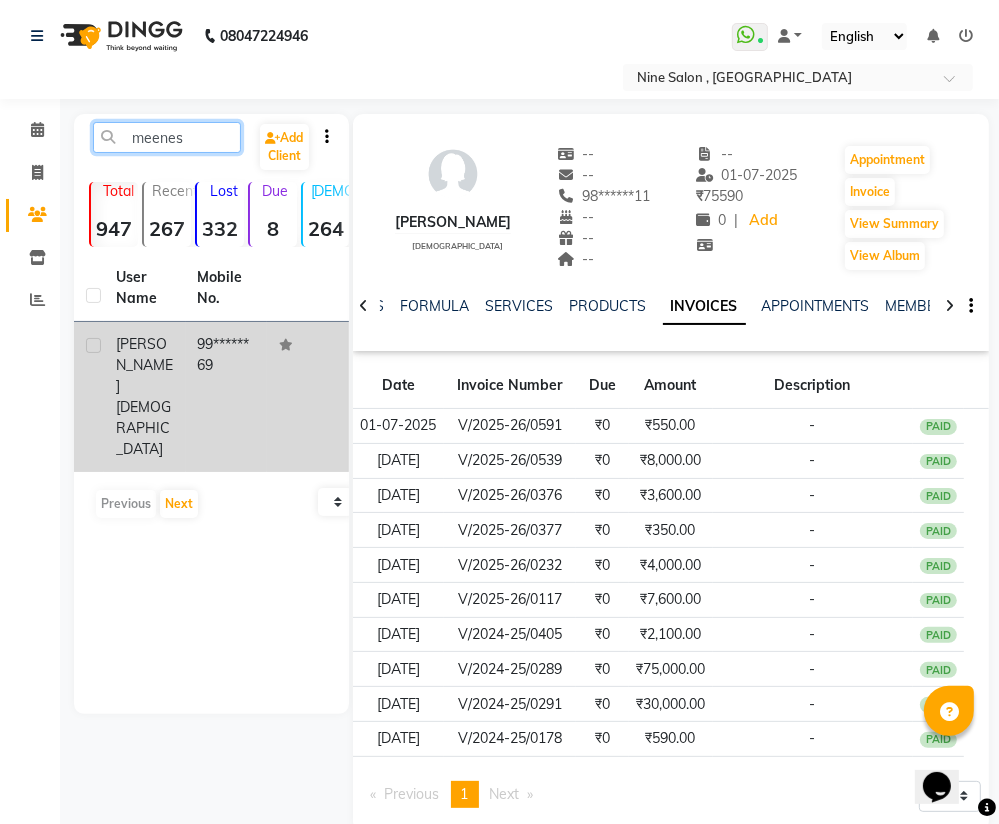 type on "meenes" 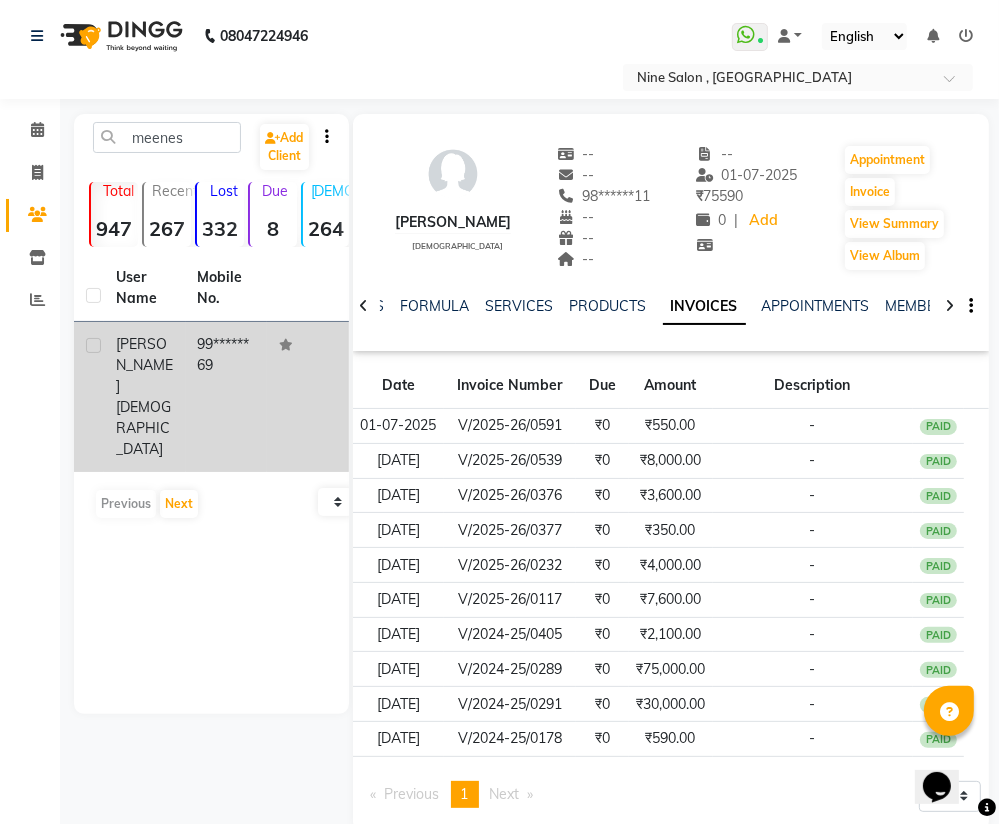 click on "[PERSON_NAME]" 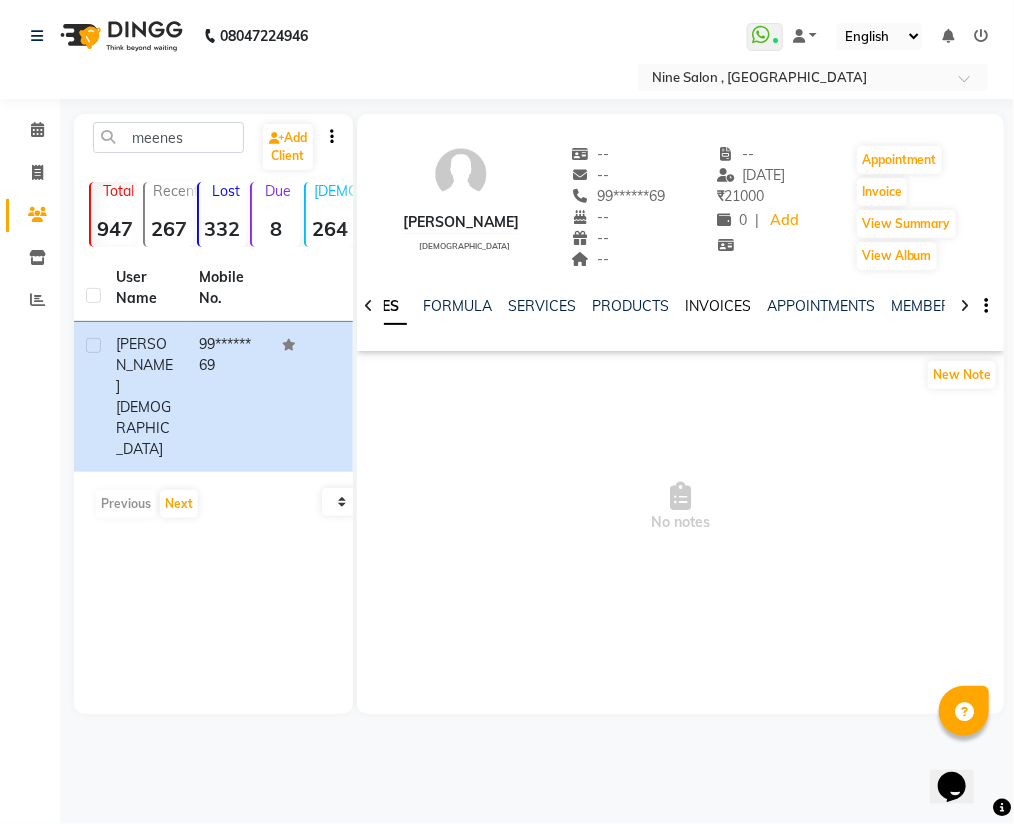 click on "INVOICES" 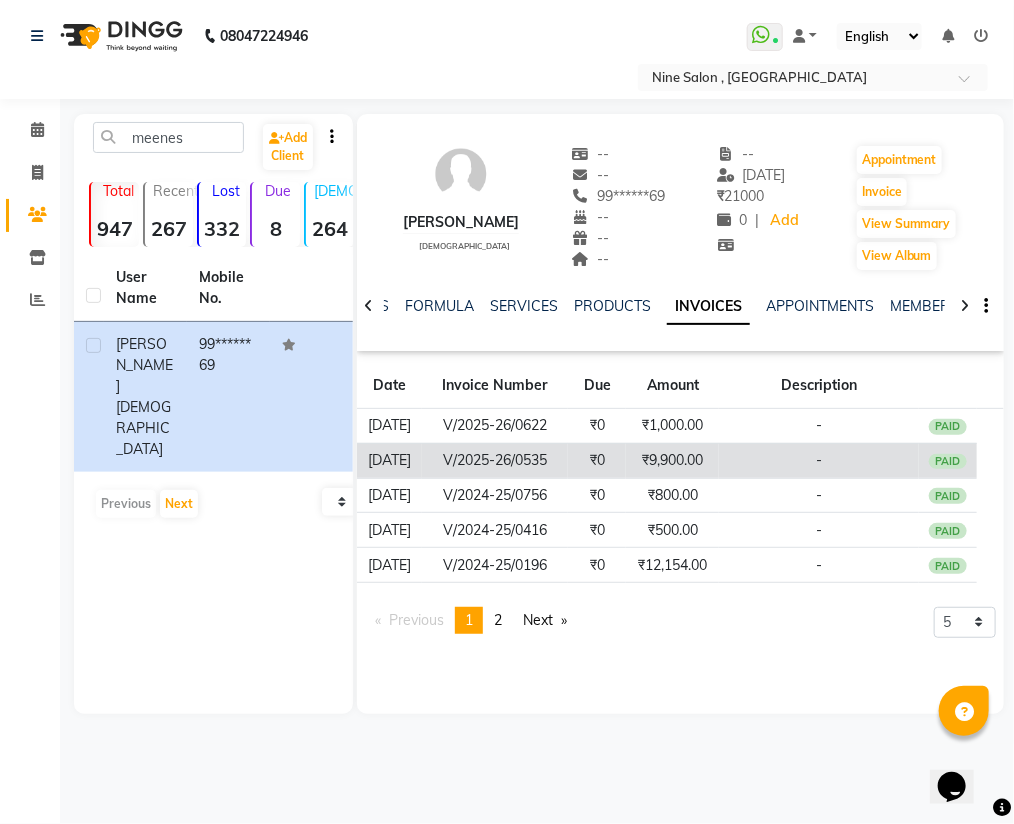 click on "₹9,900.00" 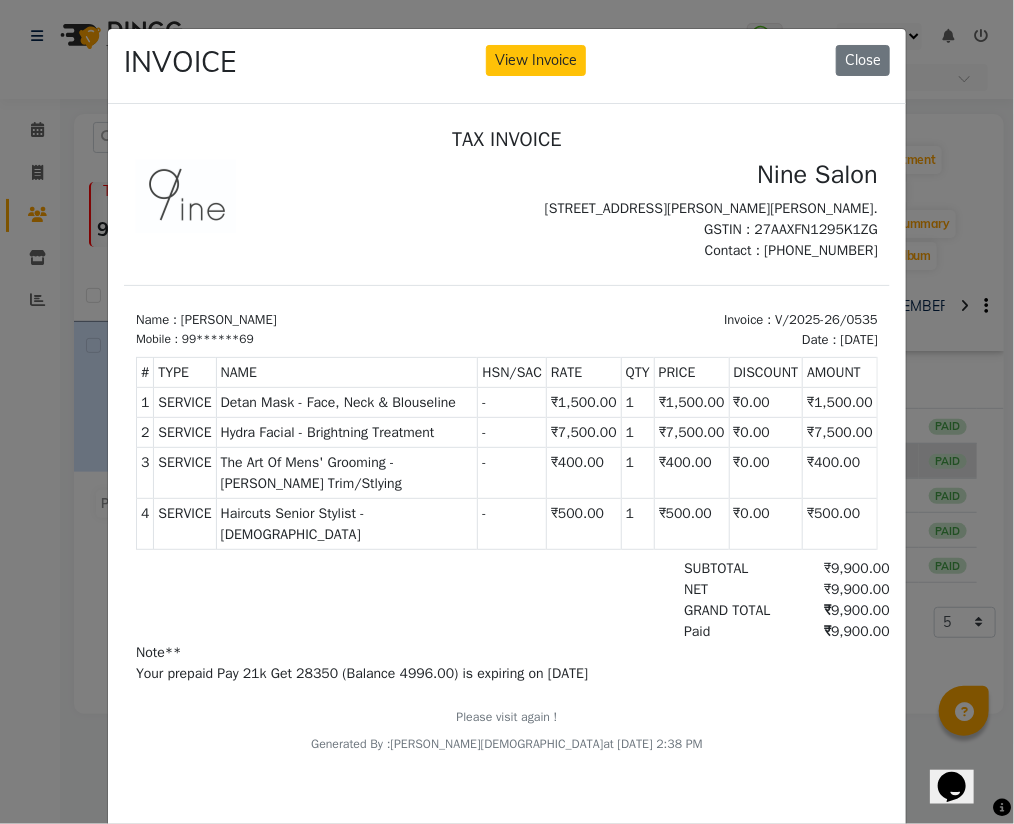 scroll, scrollTop: 15, scrollLeft: 0, axis: vertical 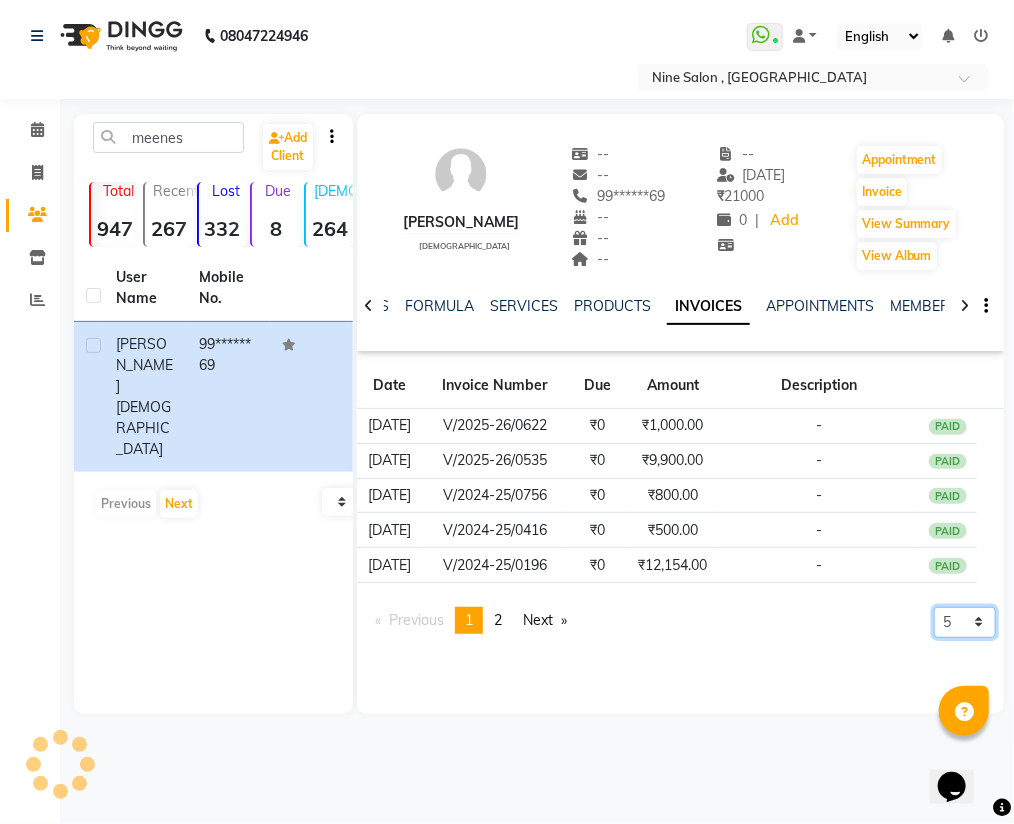 click on "5 10 50 100 500" 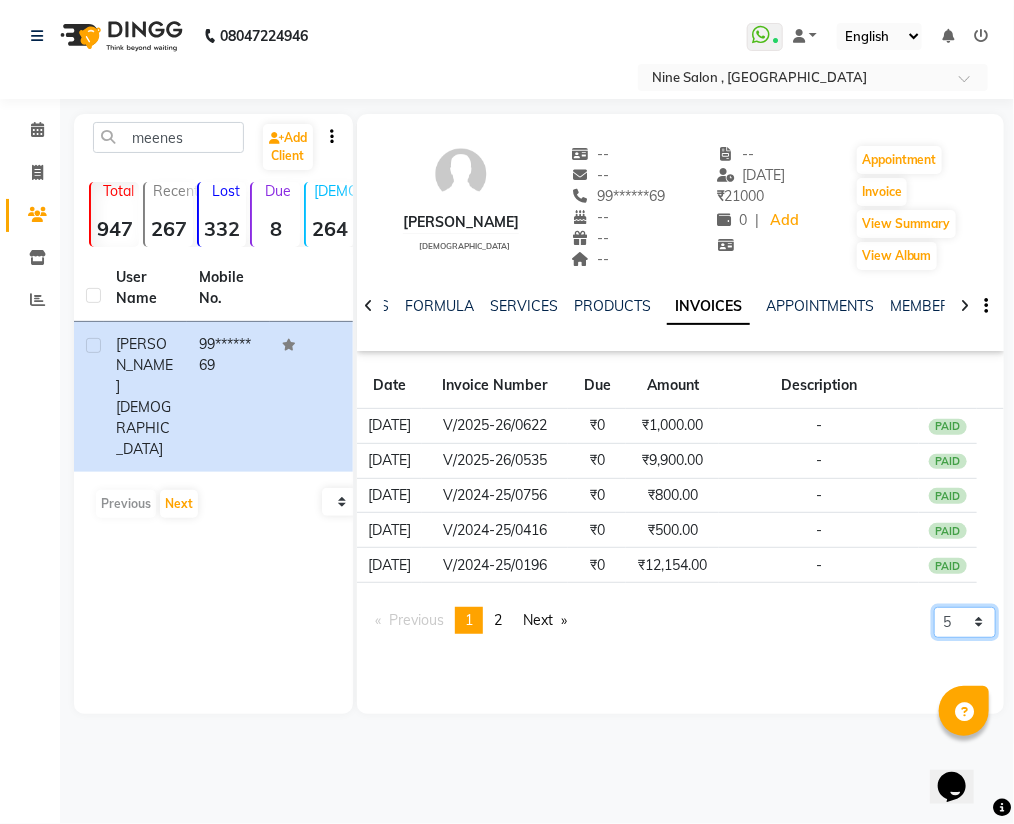 select on "10" 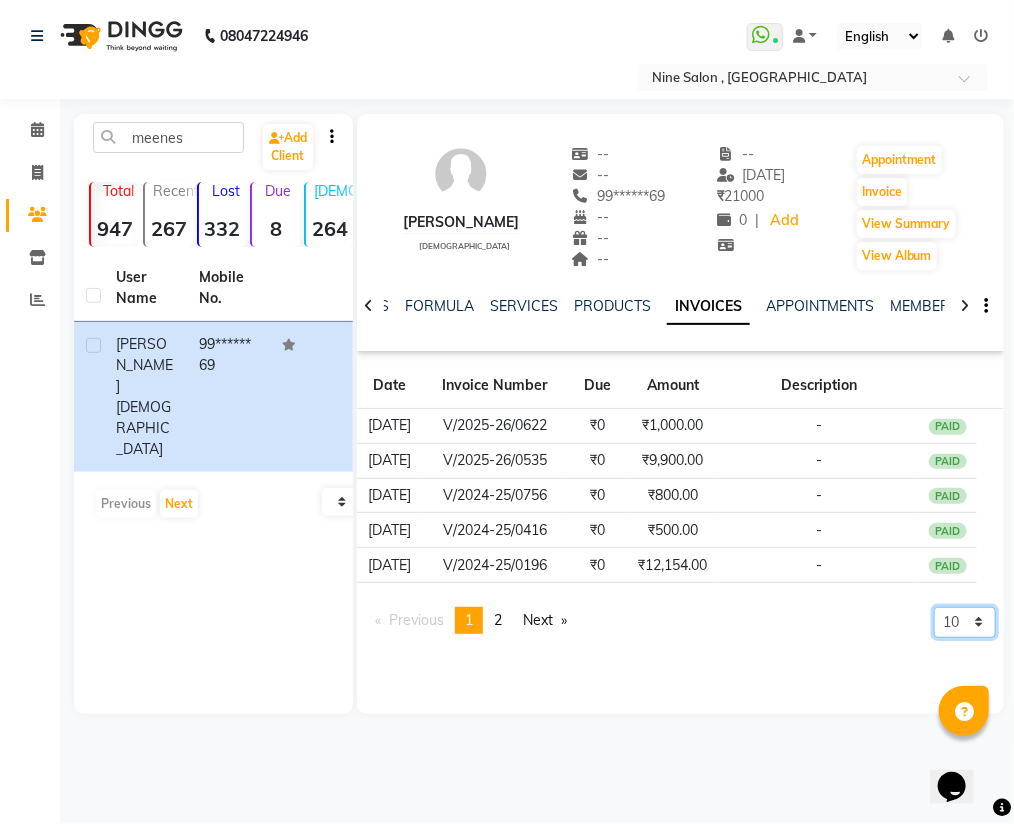 click on "5 10 50 100 500" 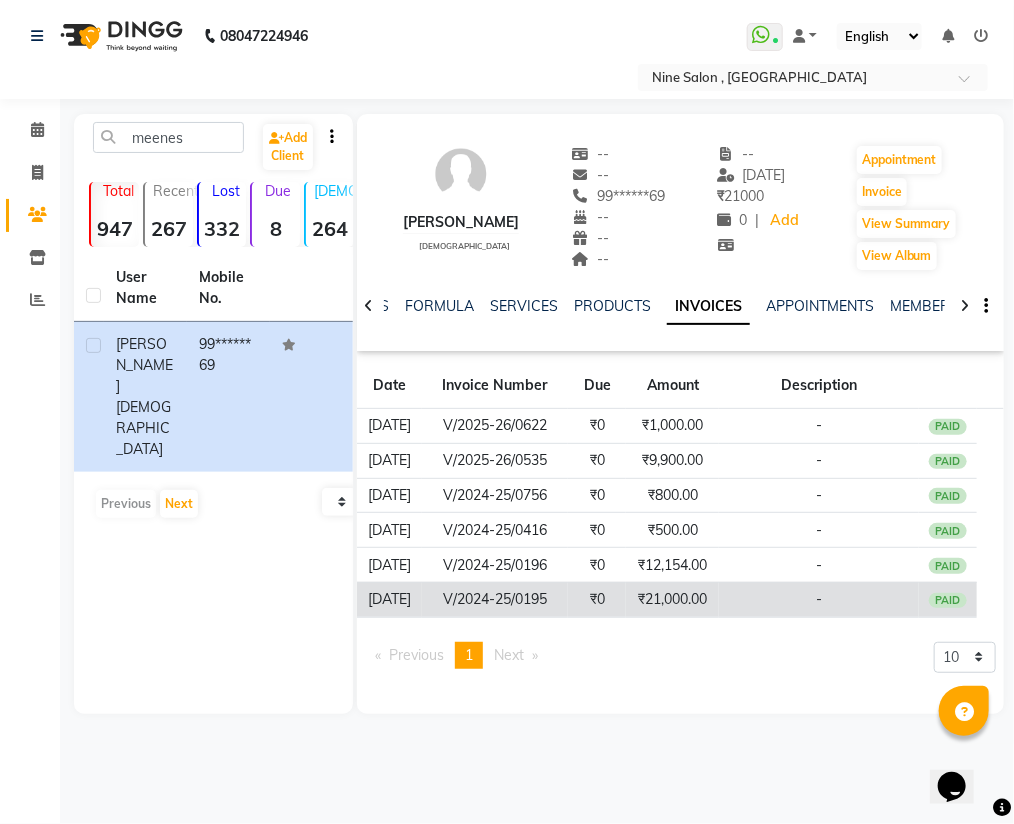 click on "₹21,000.00" 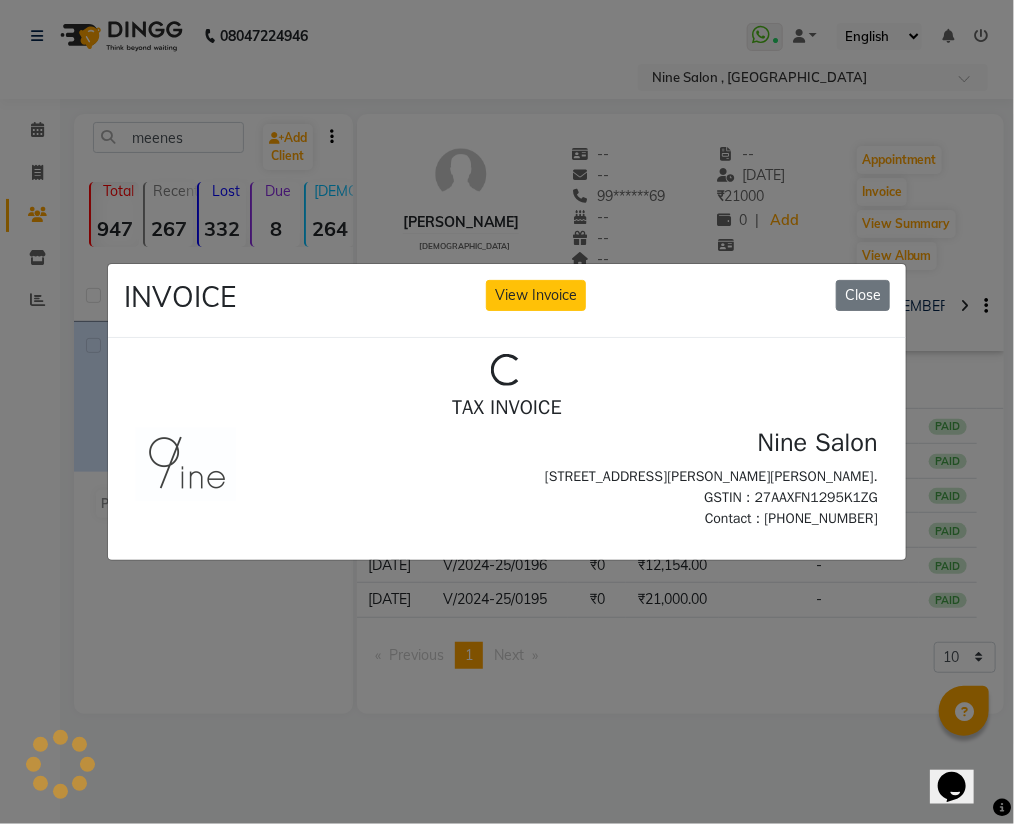 scroll, scrollTop: 0, scrollLeft: 0, axis: both 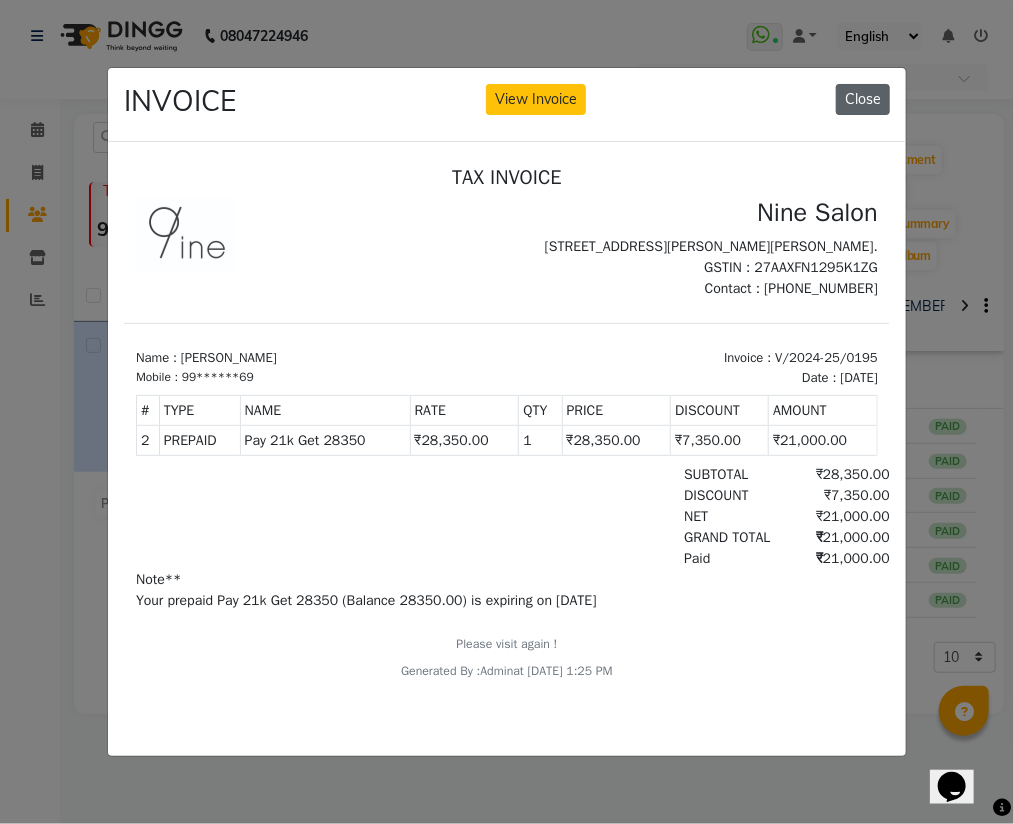 click on "Close" 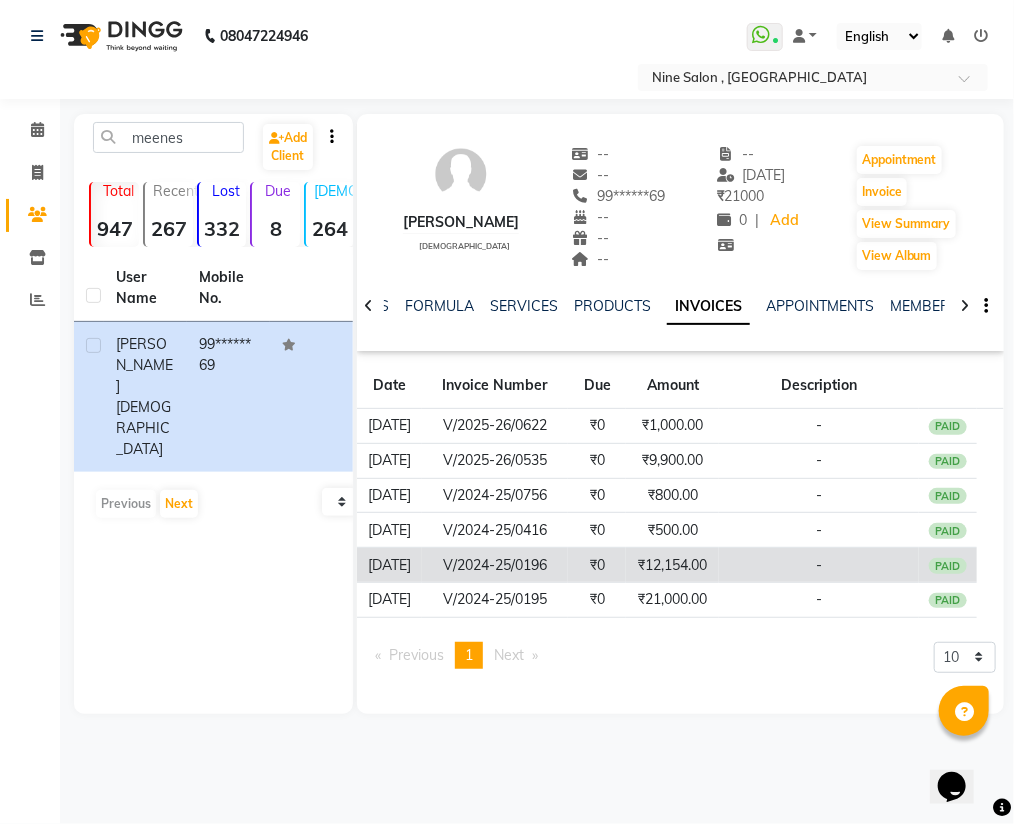 click on "₹12,154.00" 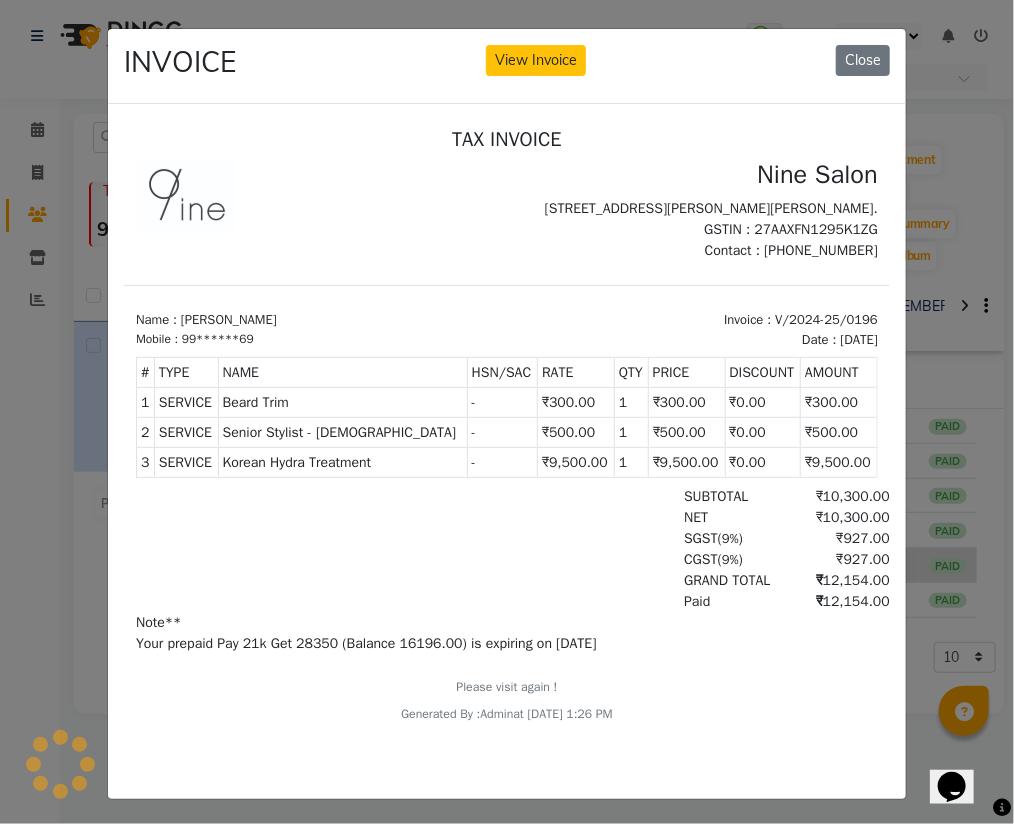 scroll, scrollTop: 0, scrollLeft: 0, axis: both 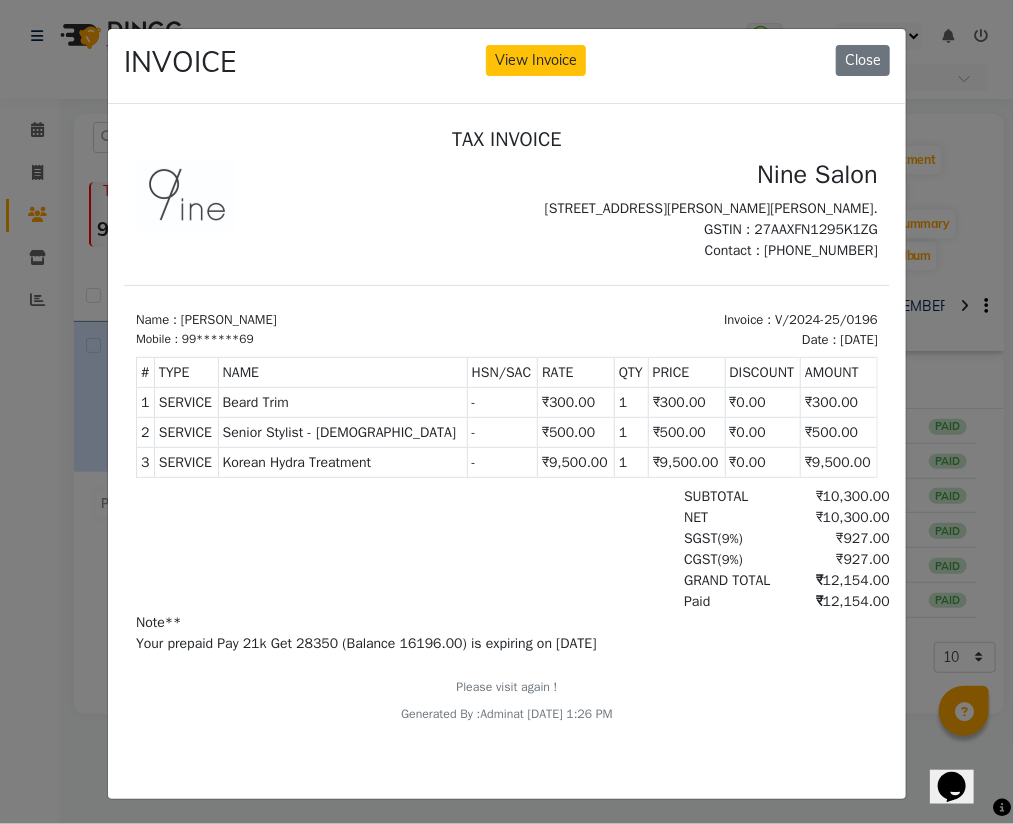 type 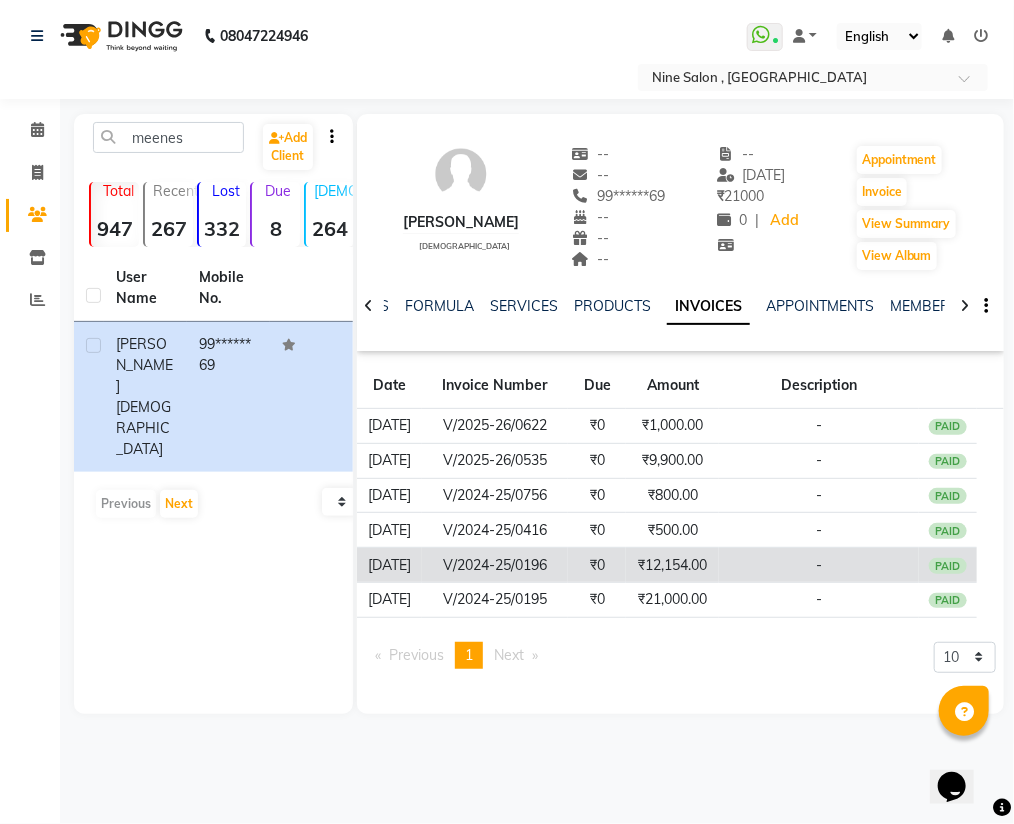 click on "₹12,154.00" 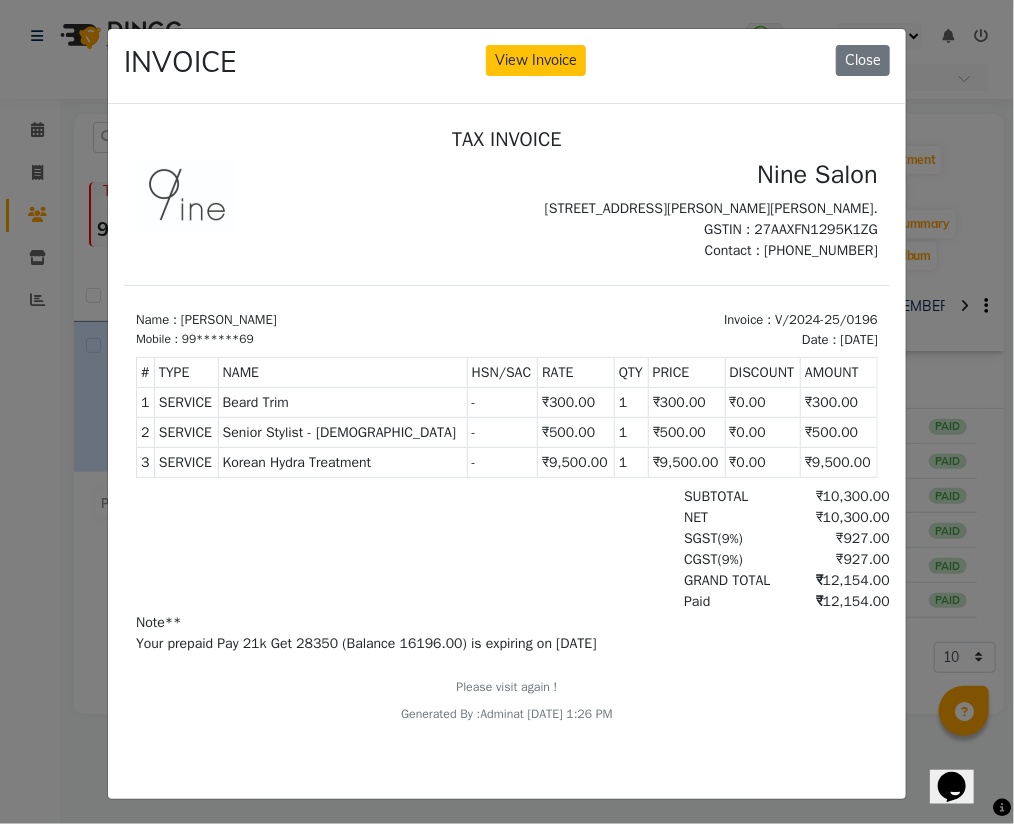 scroll, scrollTop: 16, scrollLeft: 0, axis: vertical 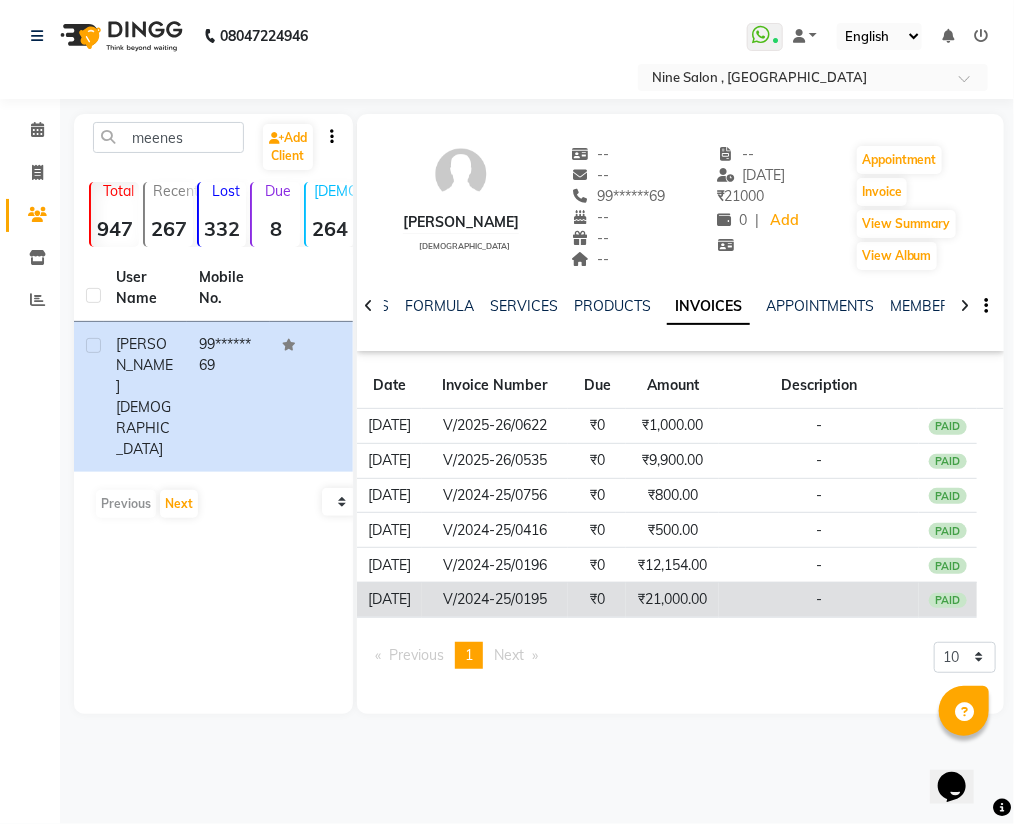 click on "₹21,000.00" 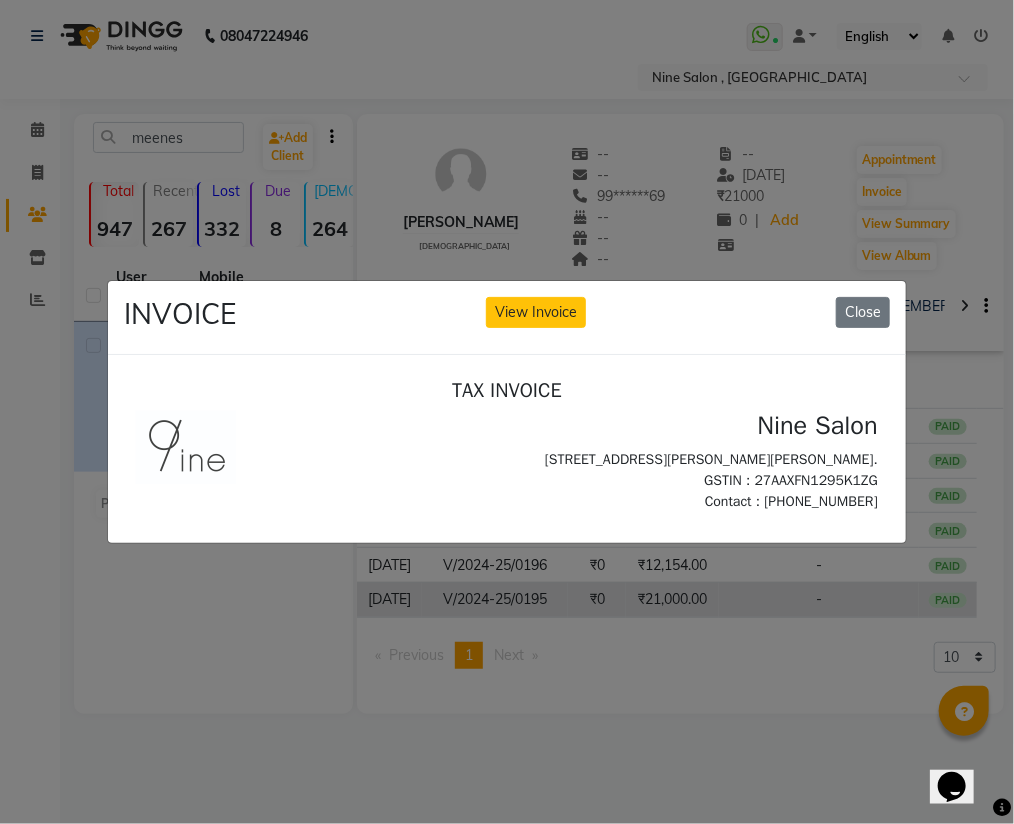 scroll, scrollTop: 0, scrollLeft: 0, axis: both 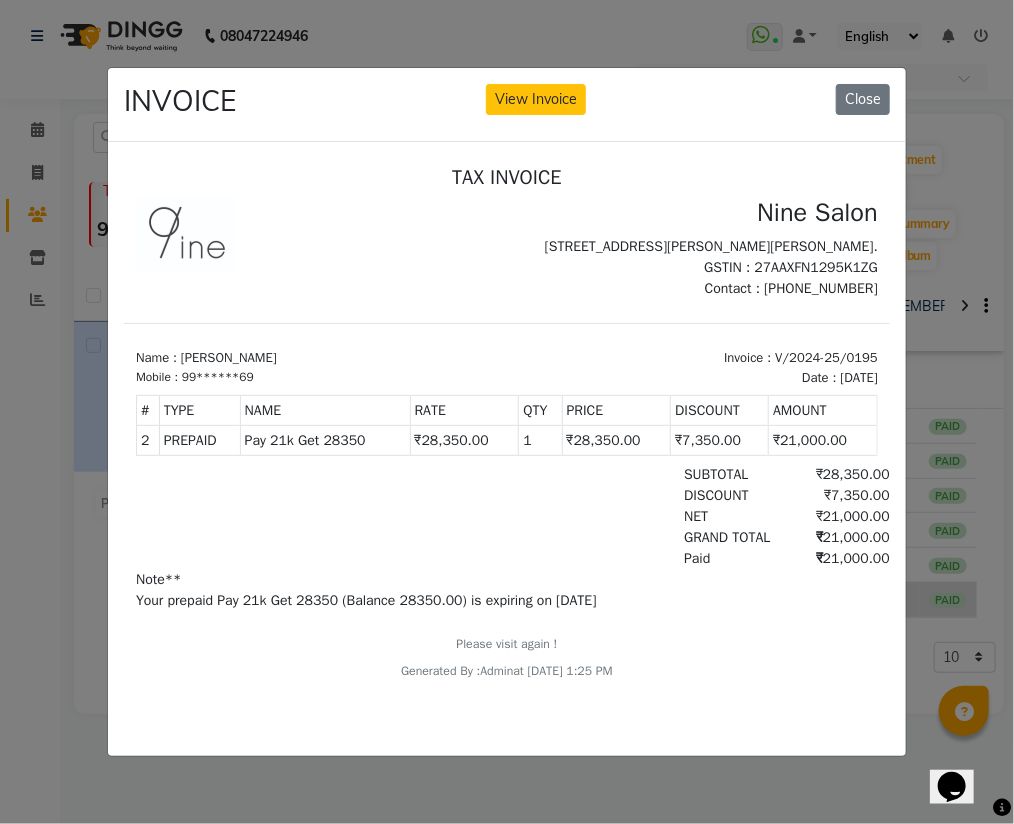 type 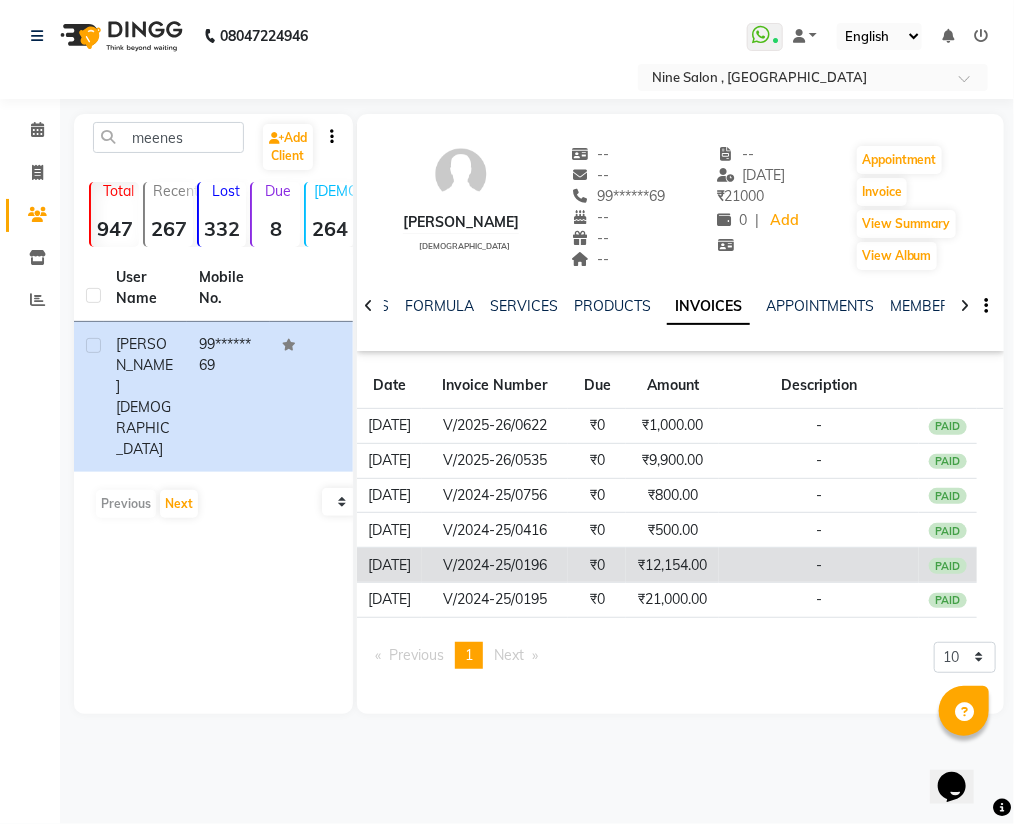 click on "₹12,154.00" 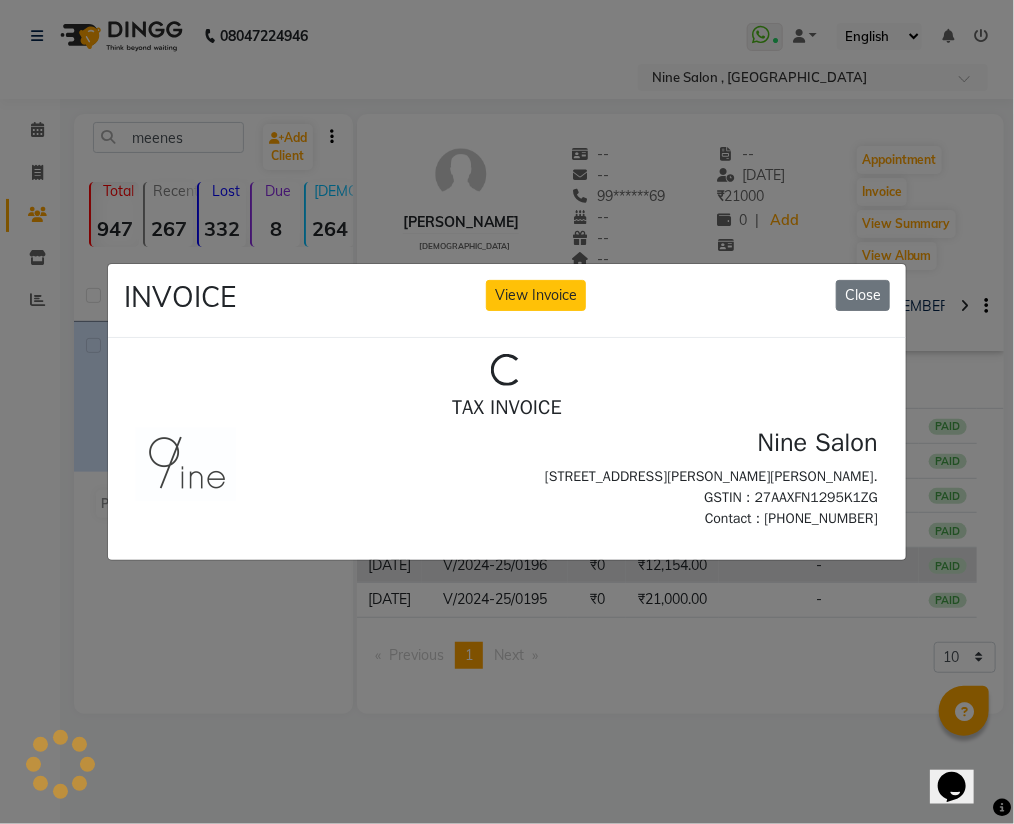 scroll, scrollTop: 0, scrollLeft: 0, axis: both 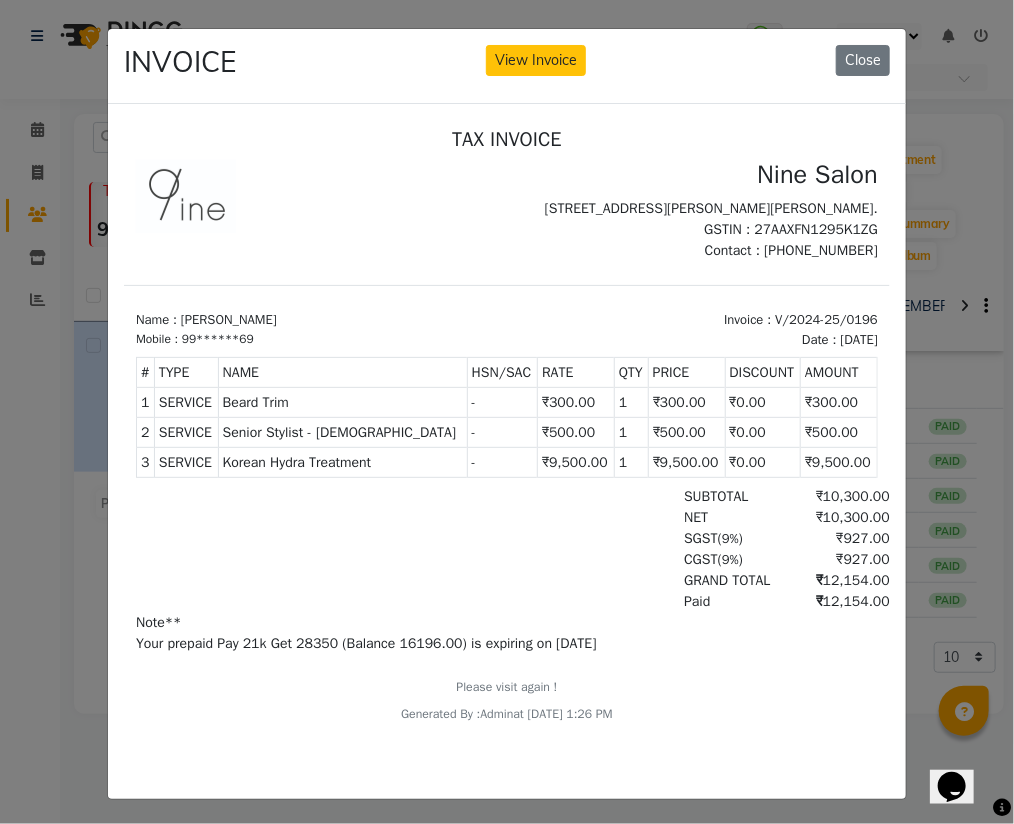type 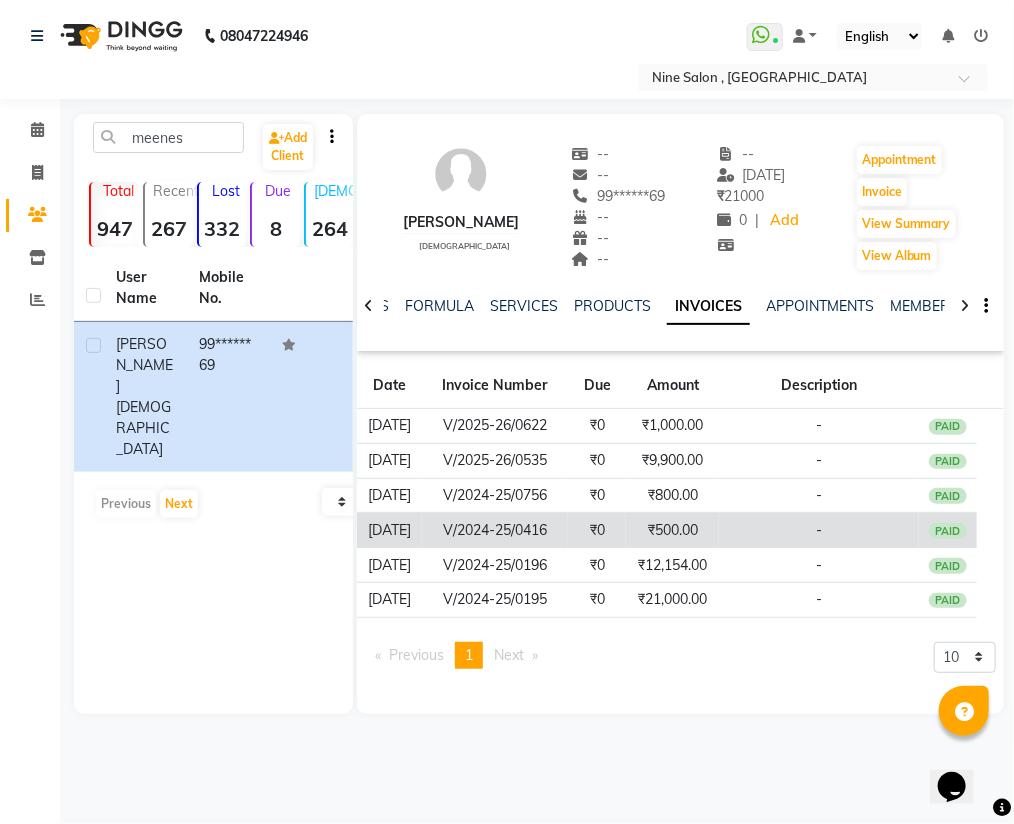 click on "₹500.00" 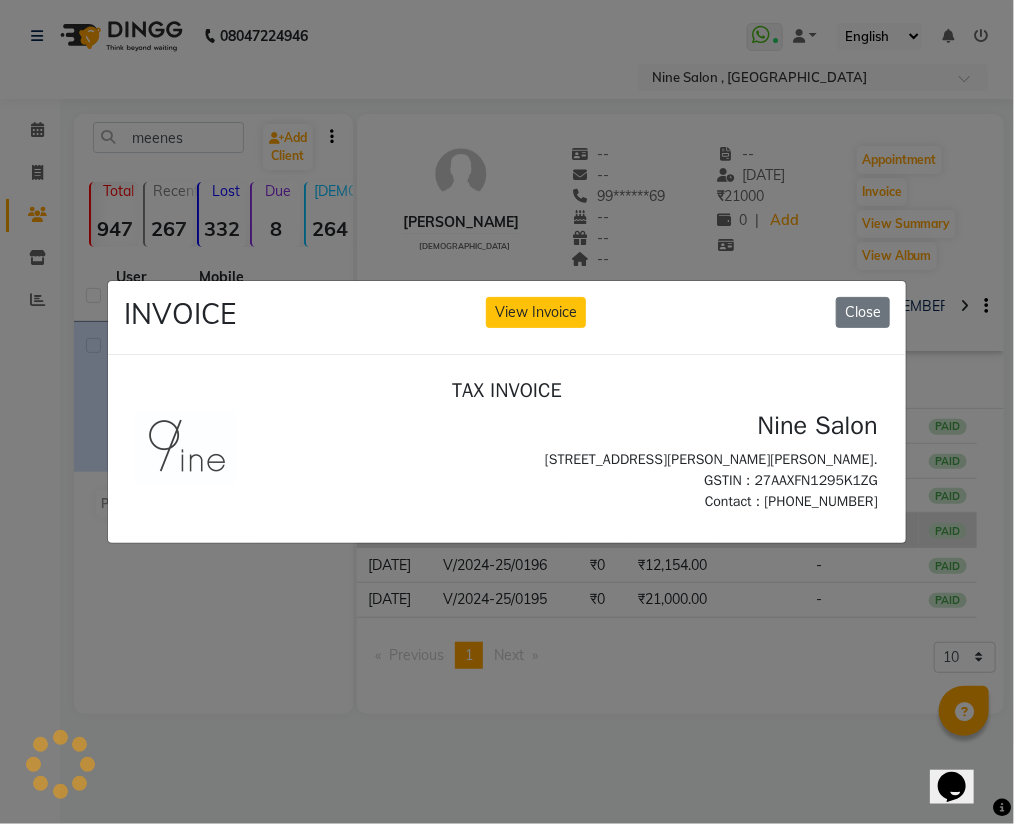 scroll, scrollTop: 0, scrollLeft: 0, axis: both 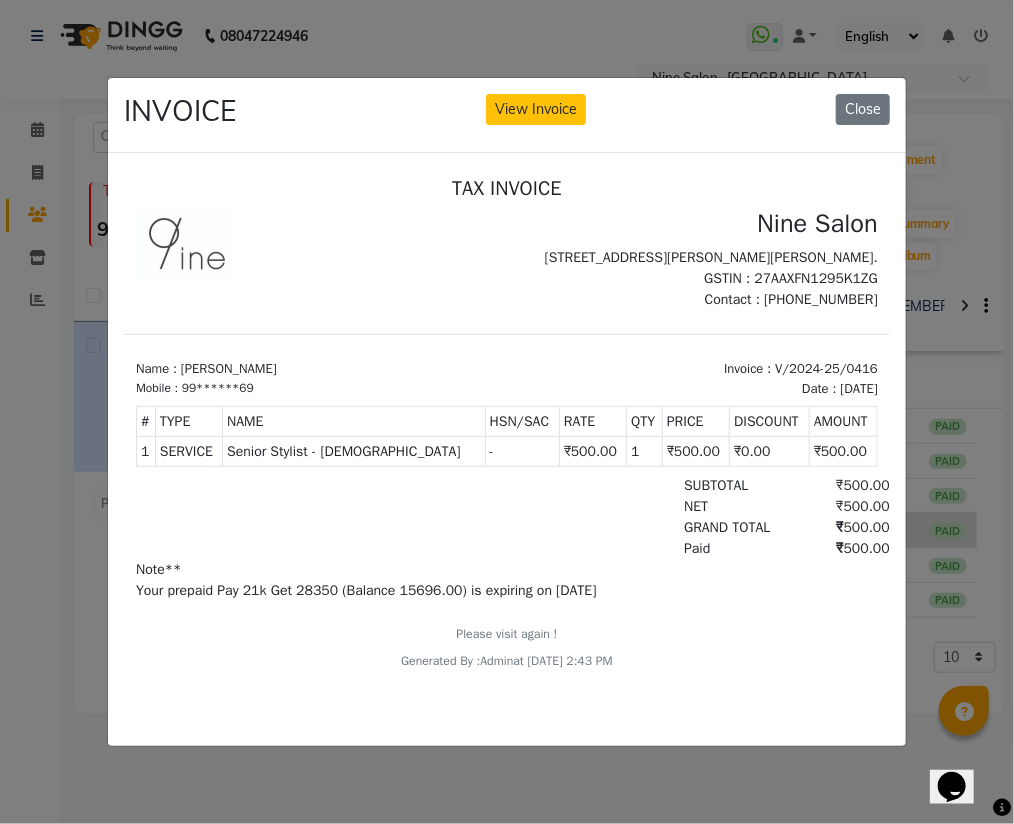 type 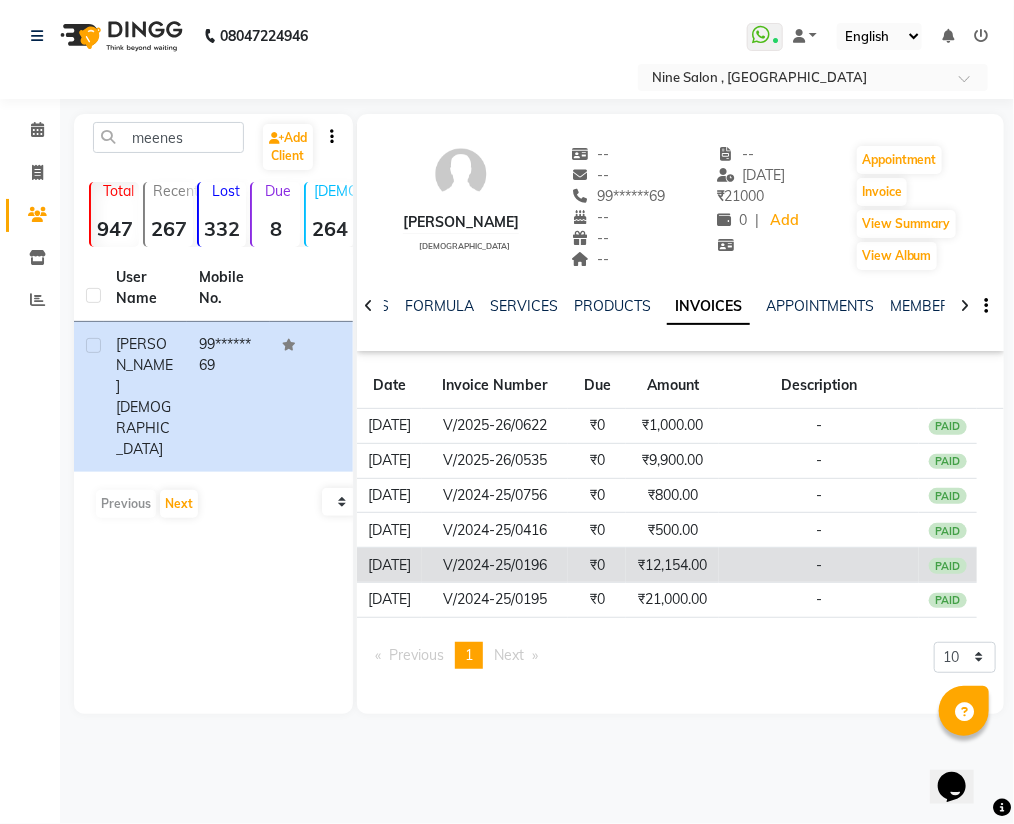click on "₹12,154.00" 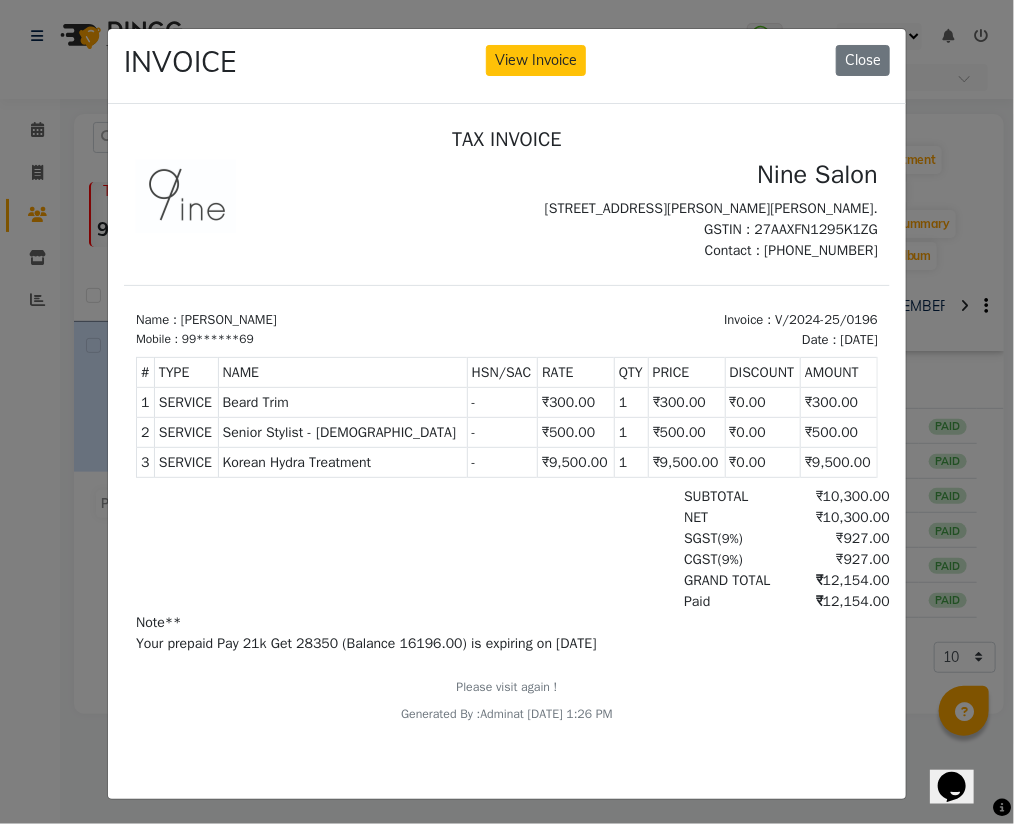 scroll, scrollTop: 16, scrollLeft: 0, axis: vertical 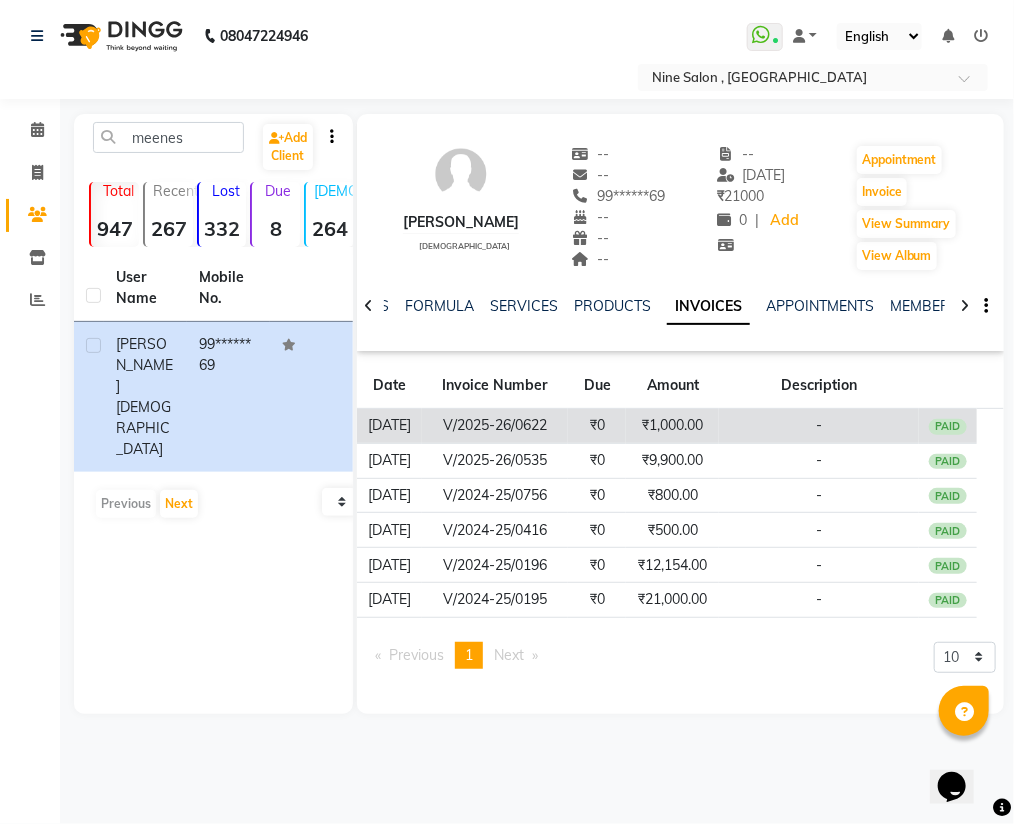 click on "₹1,000.00" 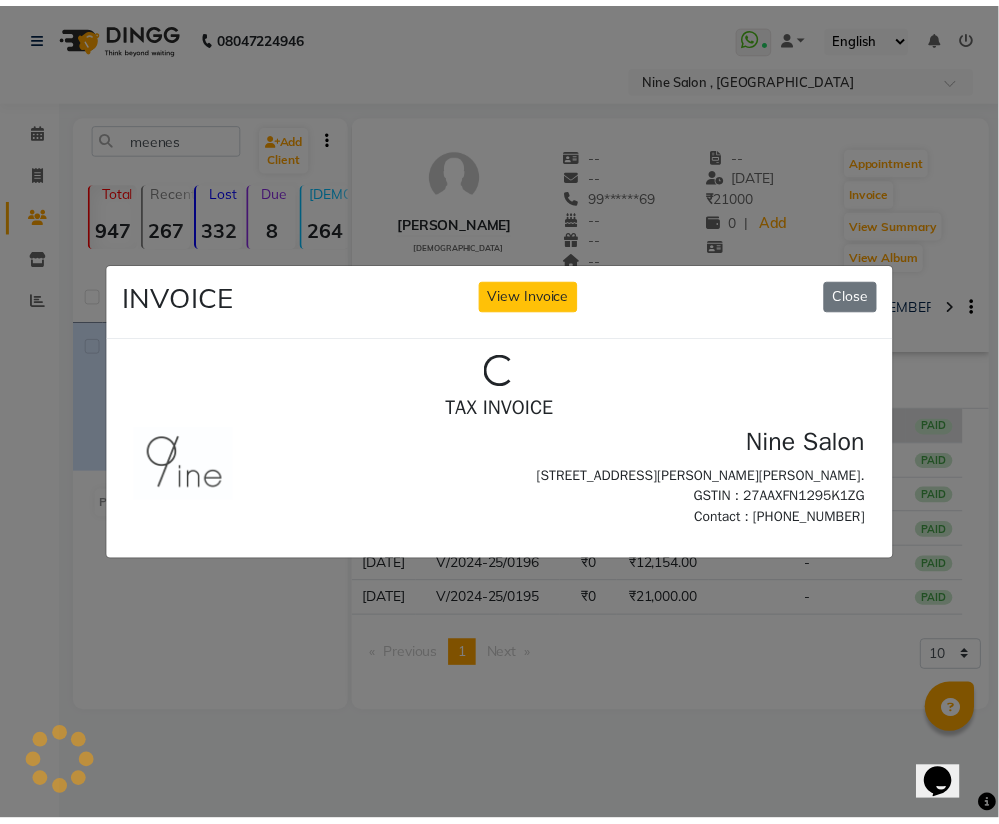 scroll, scrollTop: 0, scrollLeft: 0, axis: both 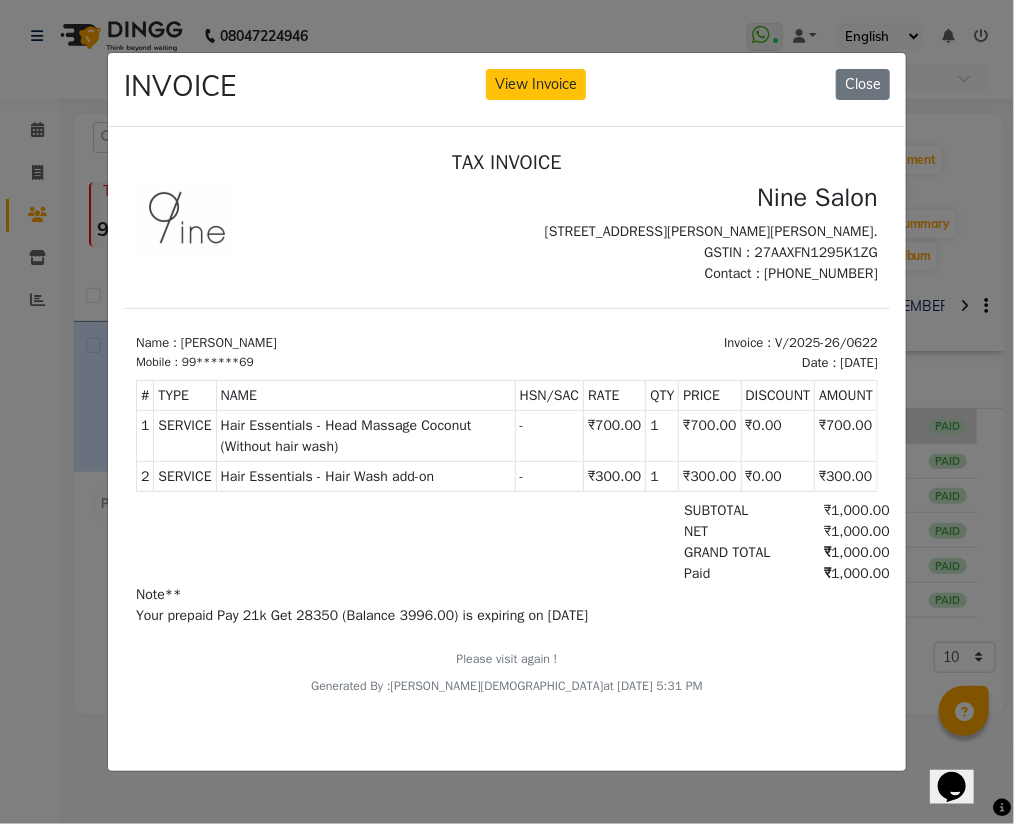 type 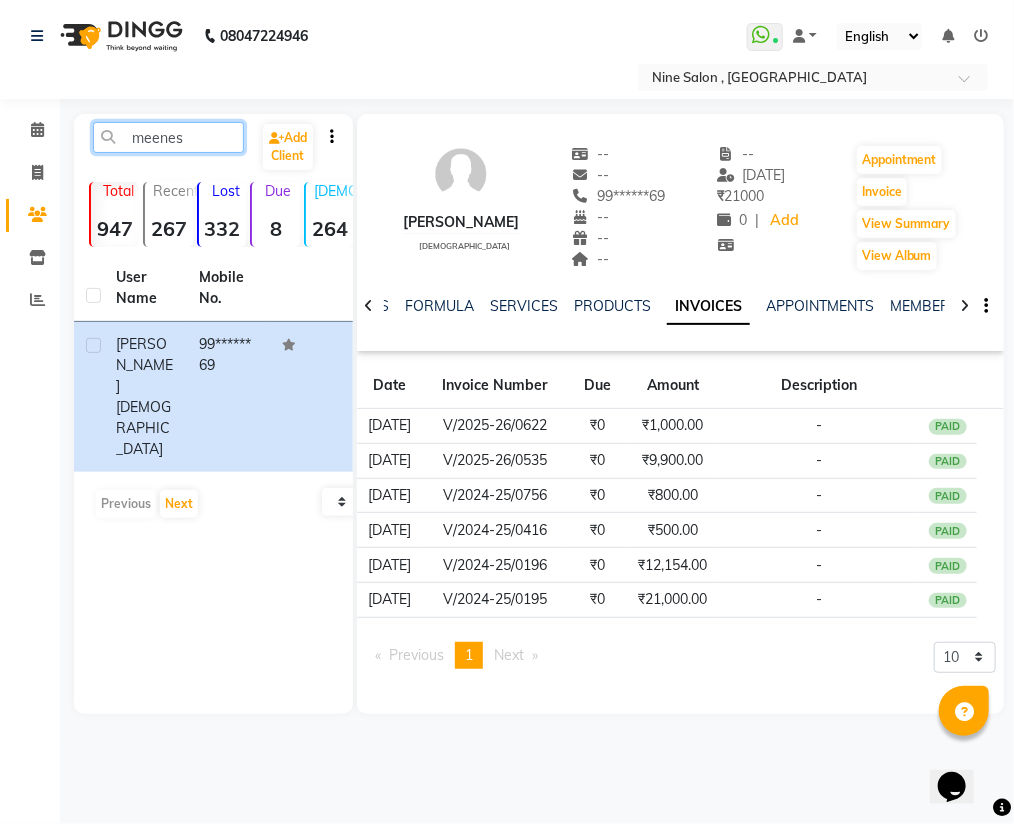 click on "meenes" 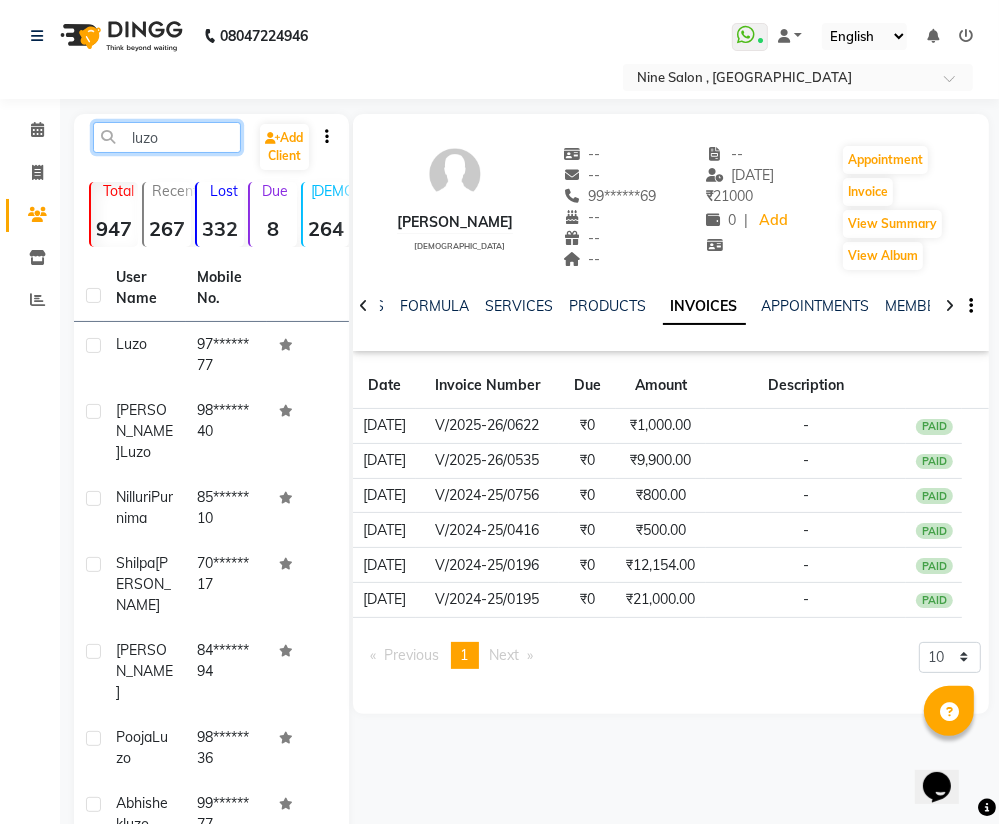 type on "luzo" 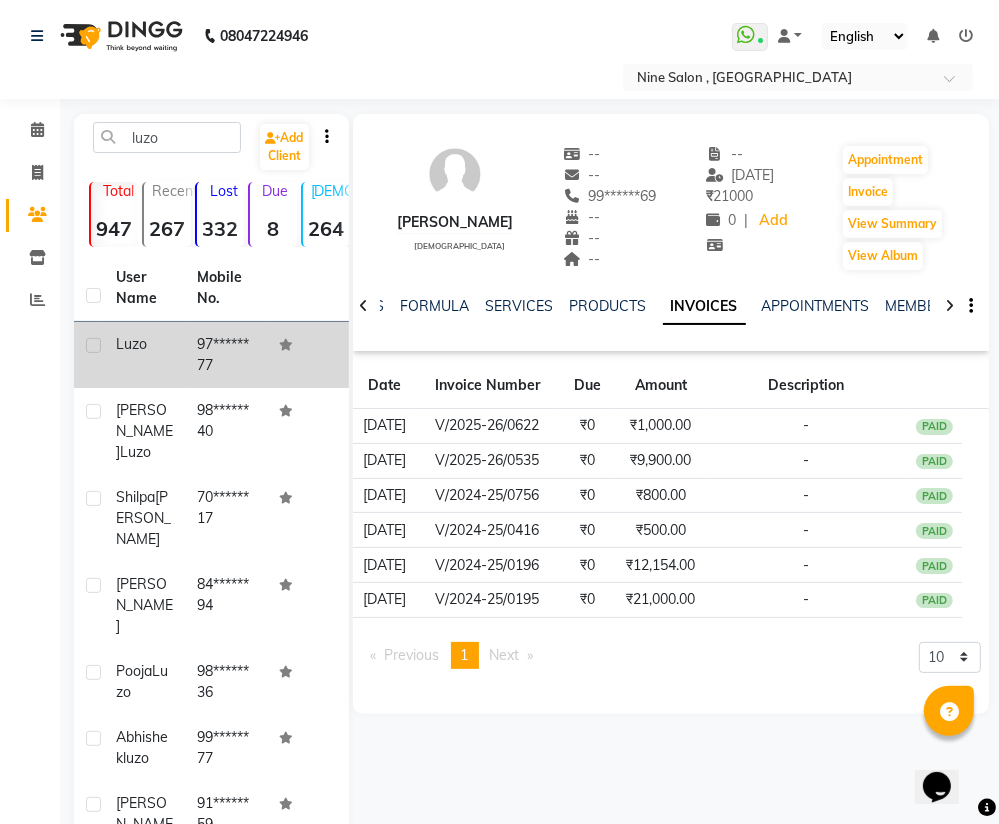 click on "Luzo" 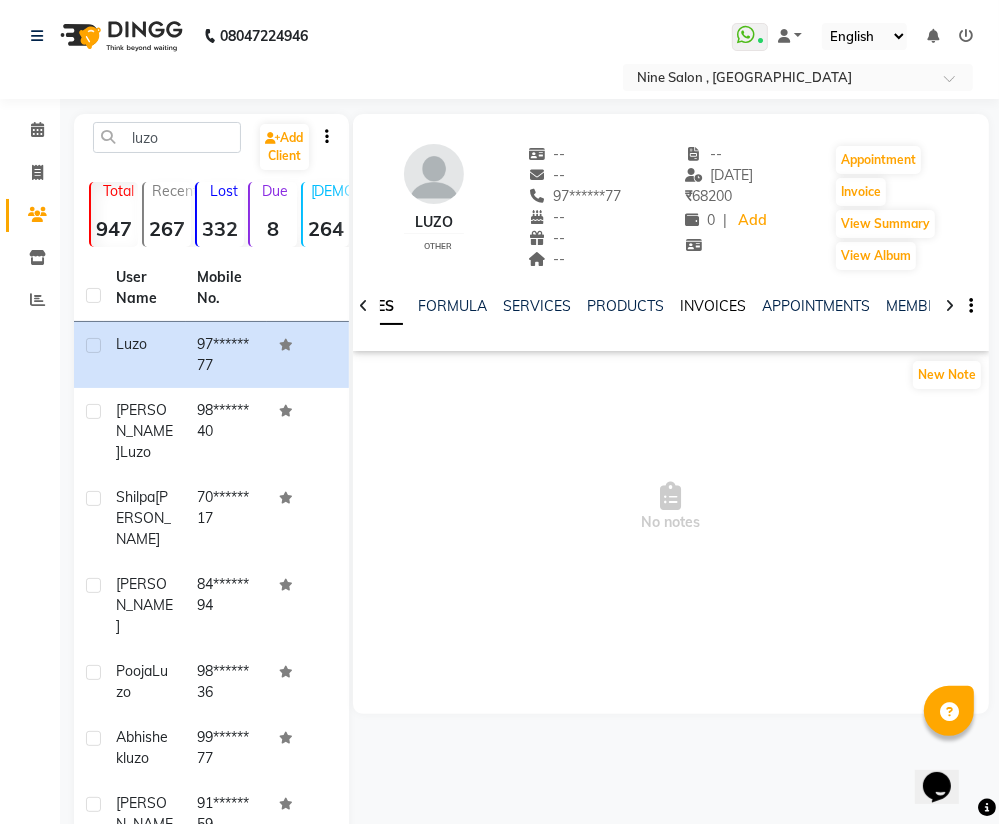 click on "INVOICES" 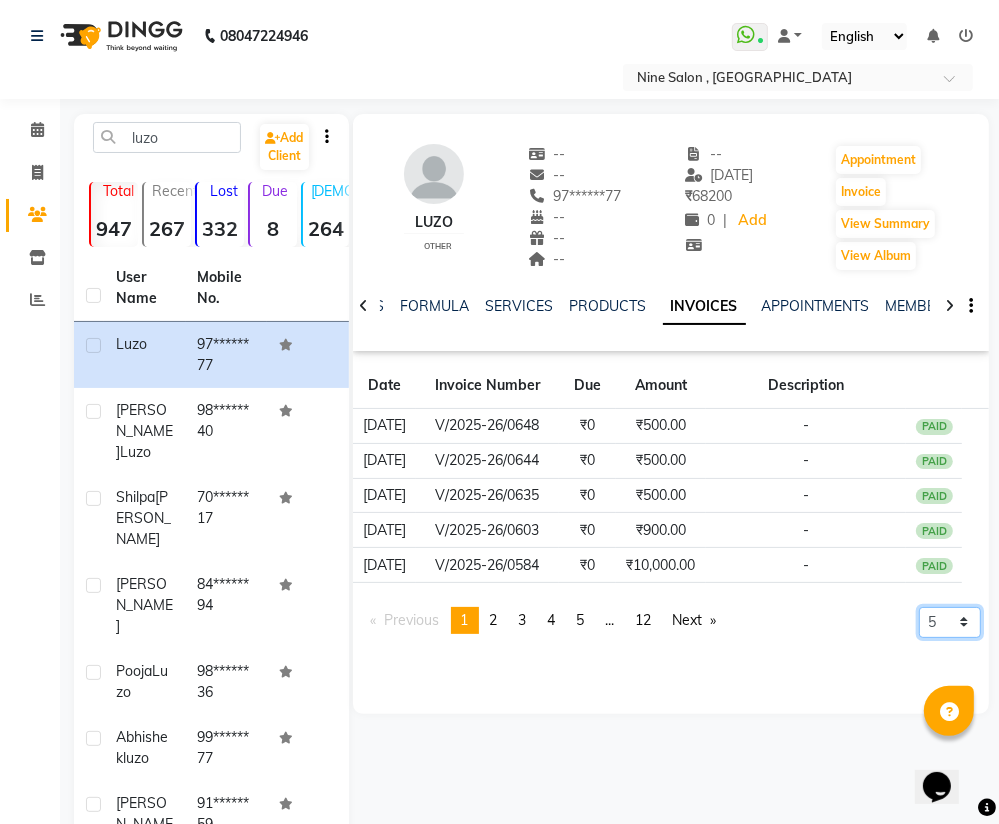 click on "5 10 50 100 500" 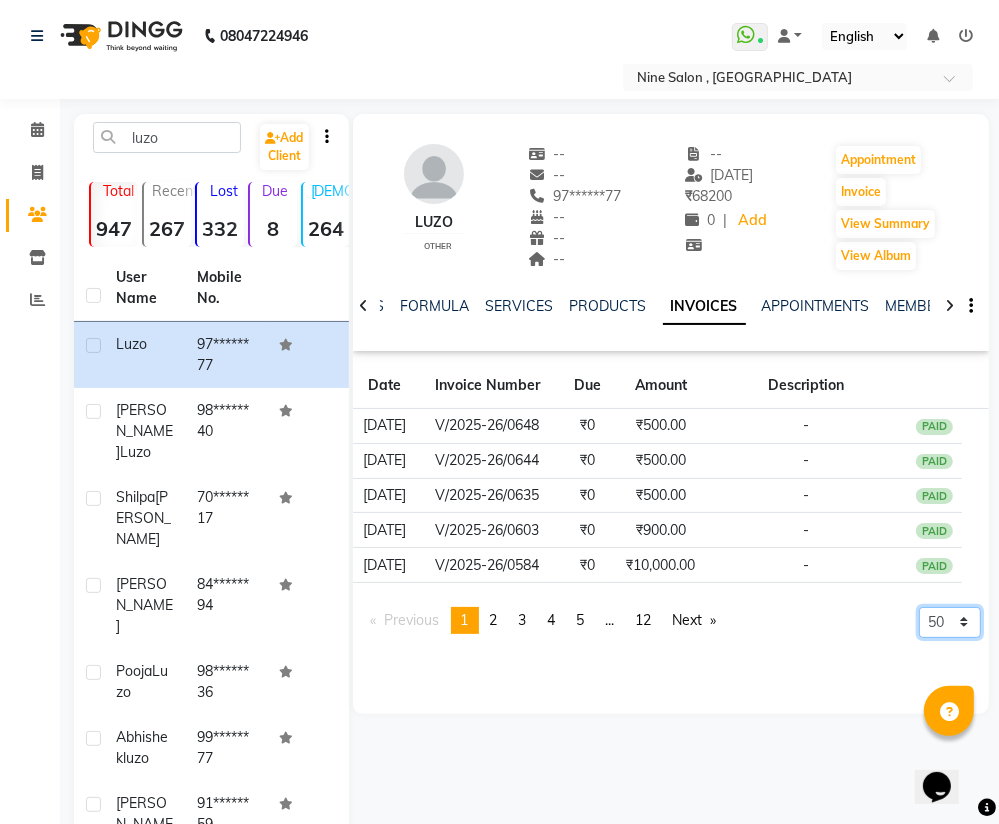 click on "5 10 50 100 500" 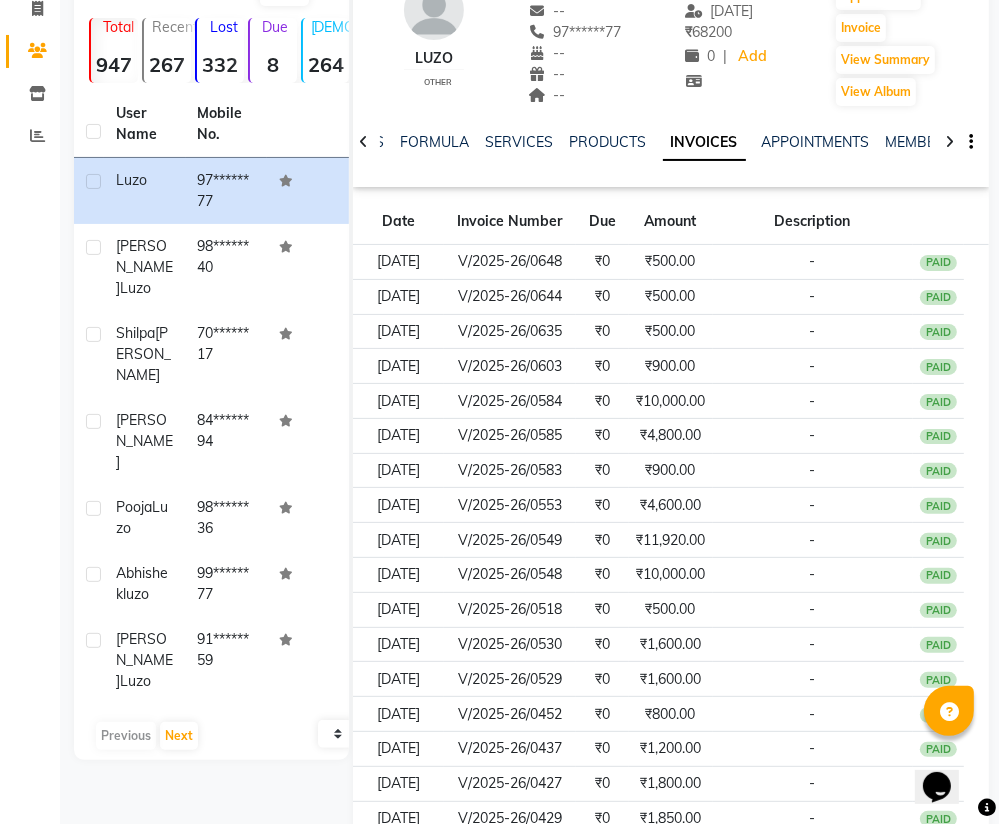scroll, scrollTop: 0, scrollLeft: 0, axis: both 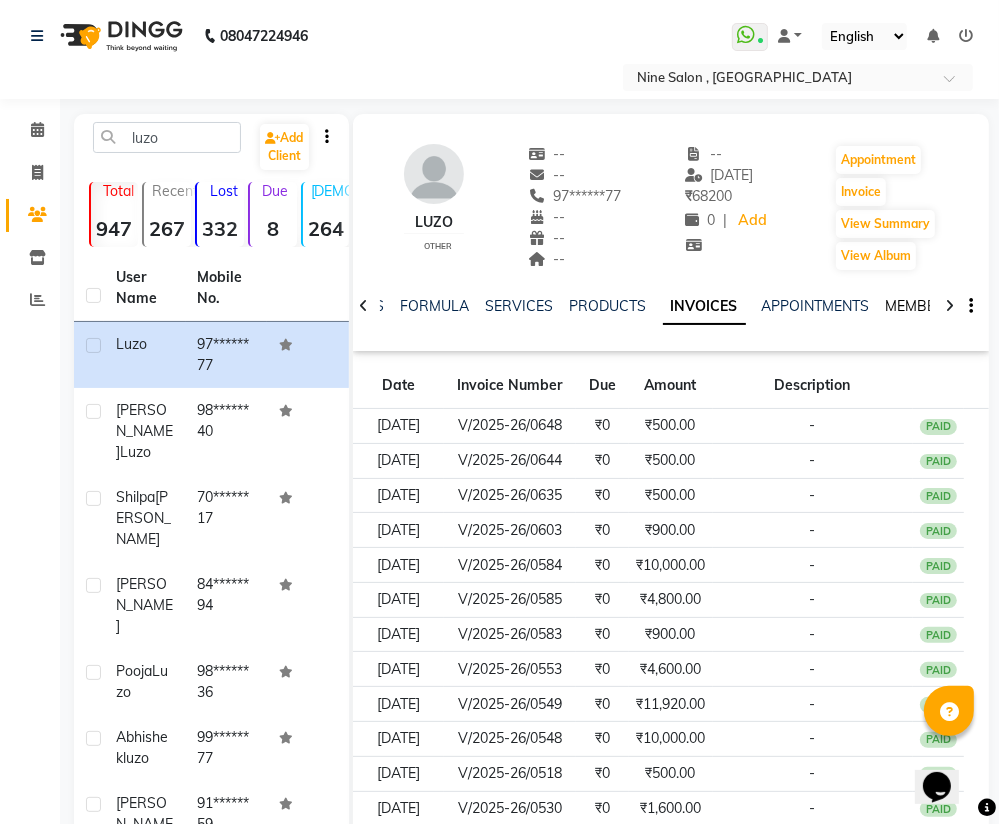 click on "MEMBERSHIP" 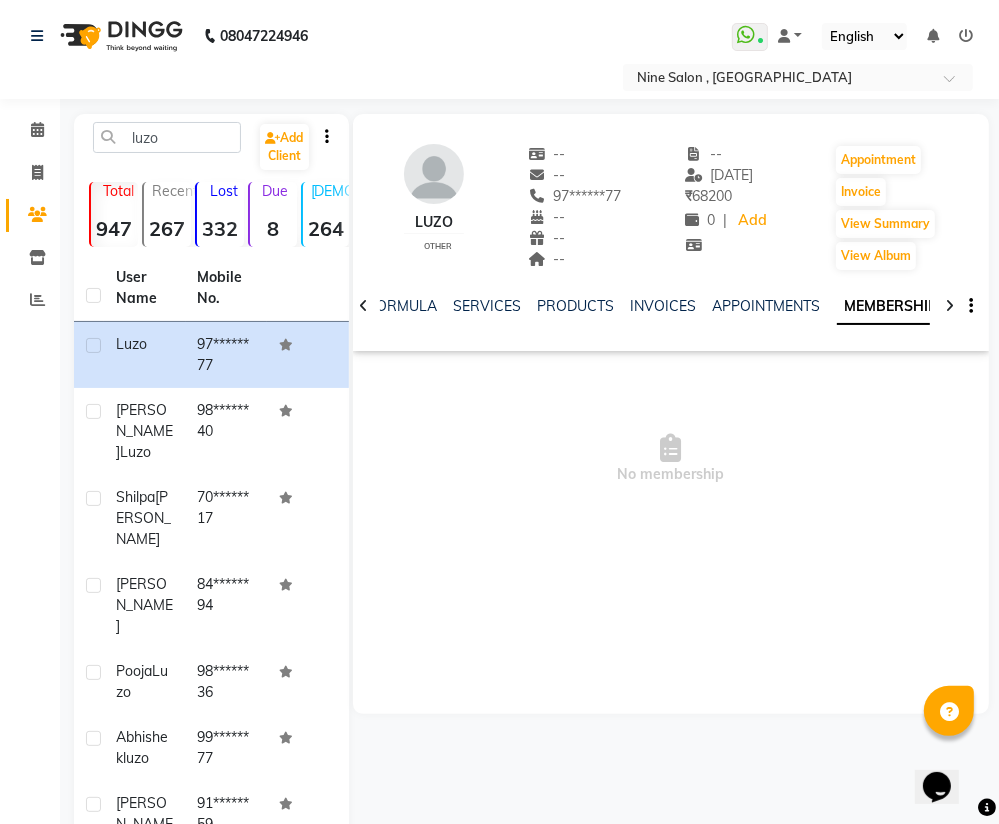 click 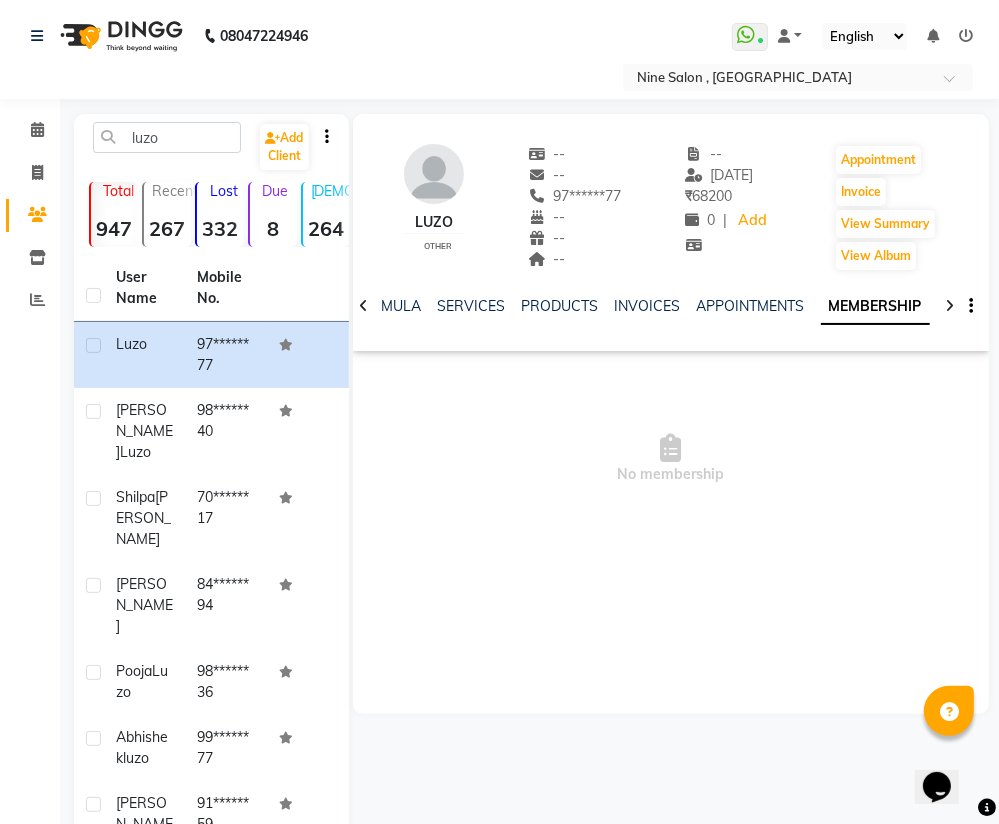 click 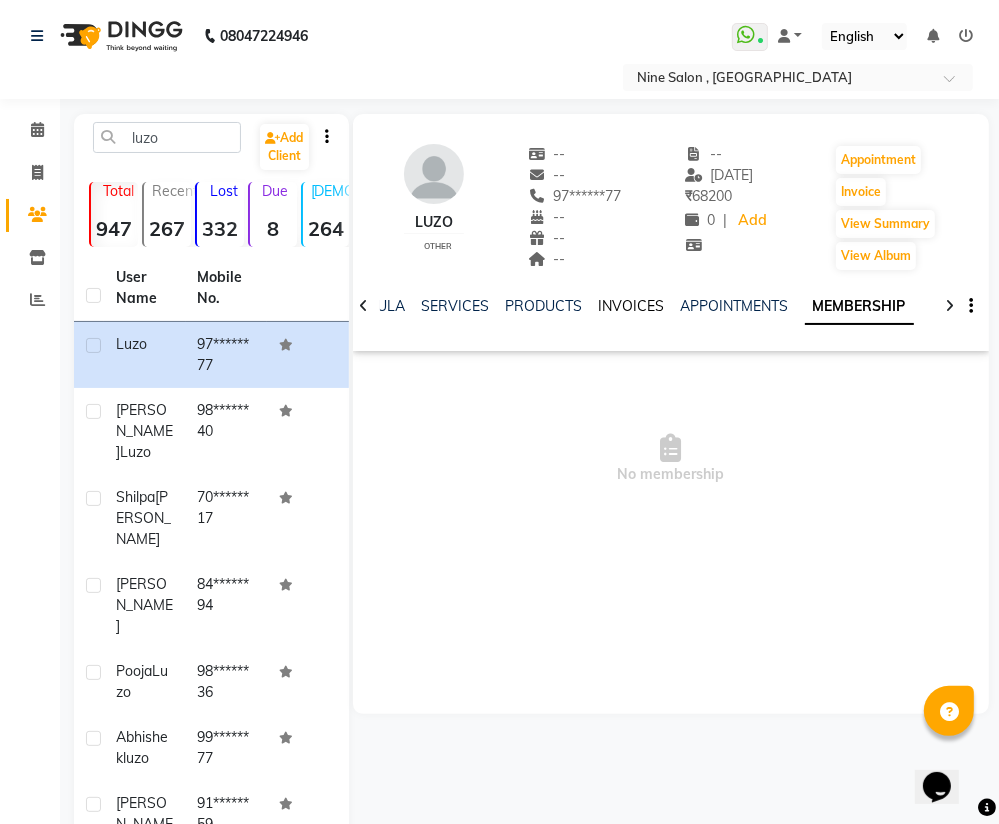 click on "INVOICES" 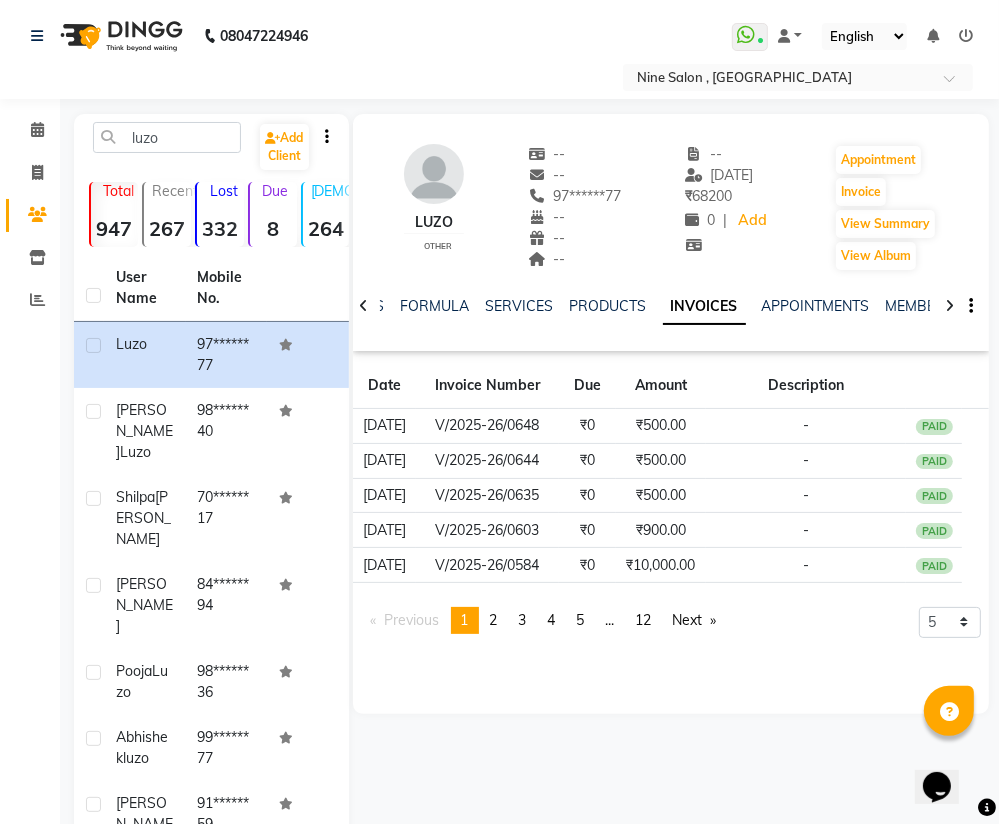 scroll, scrollTop: 67, scrollLeft: 0, axis: vertical 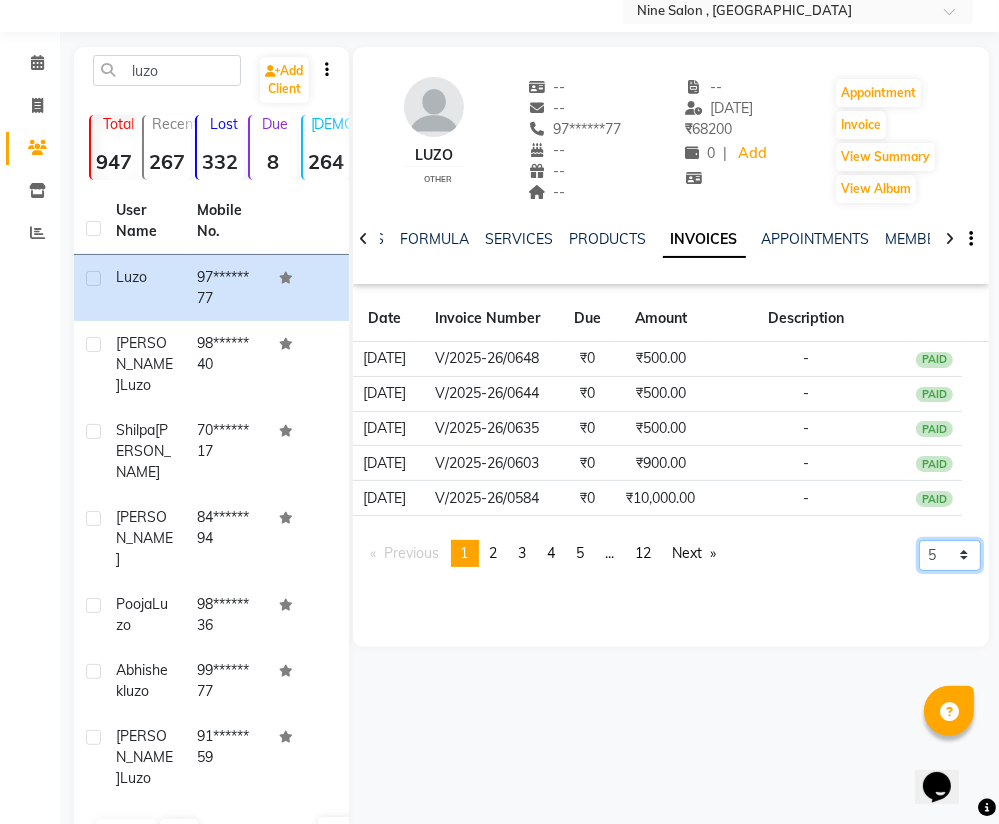 click on "5 10 50 100 500" 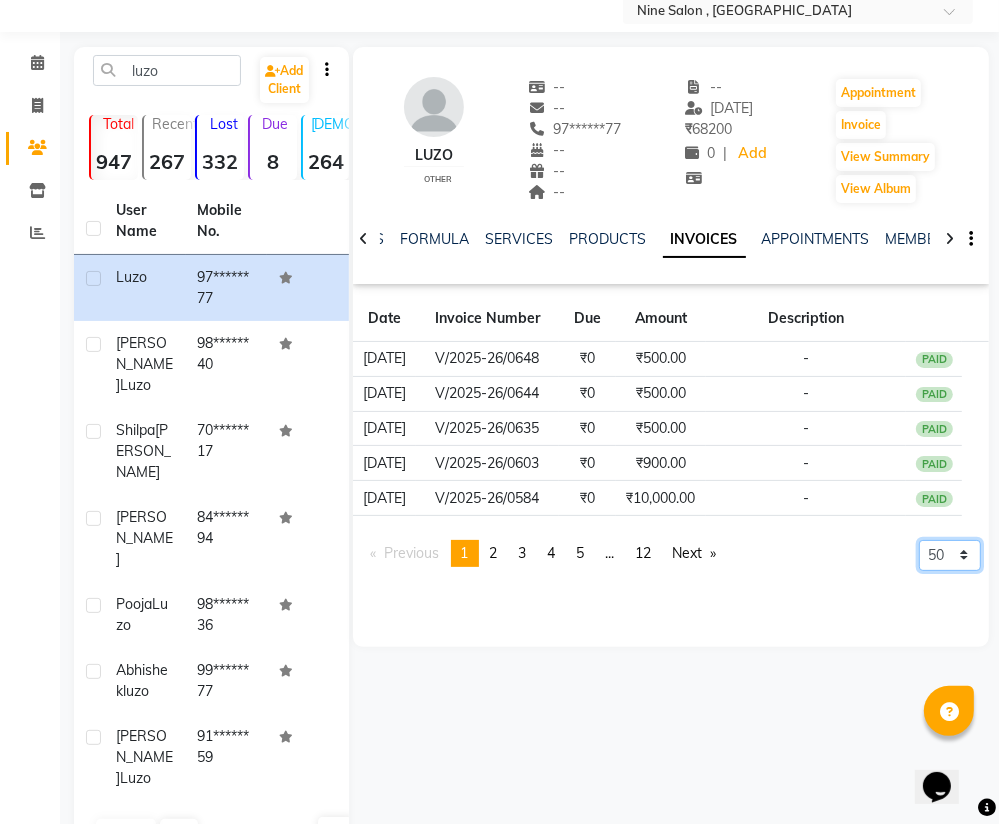click on "5 10 50 100 500" 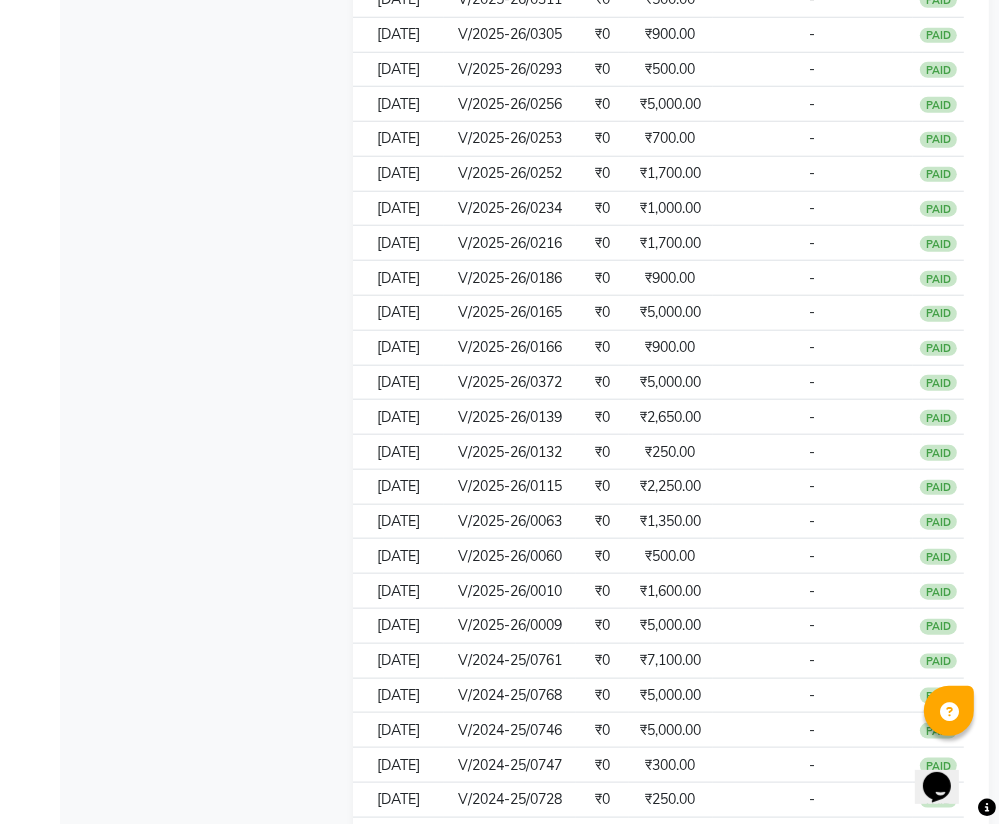 scroll, scrollTop: 1227, scrollLeft: 0, axis: vertical 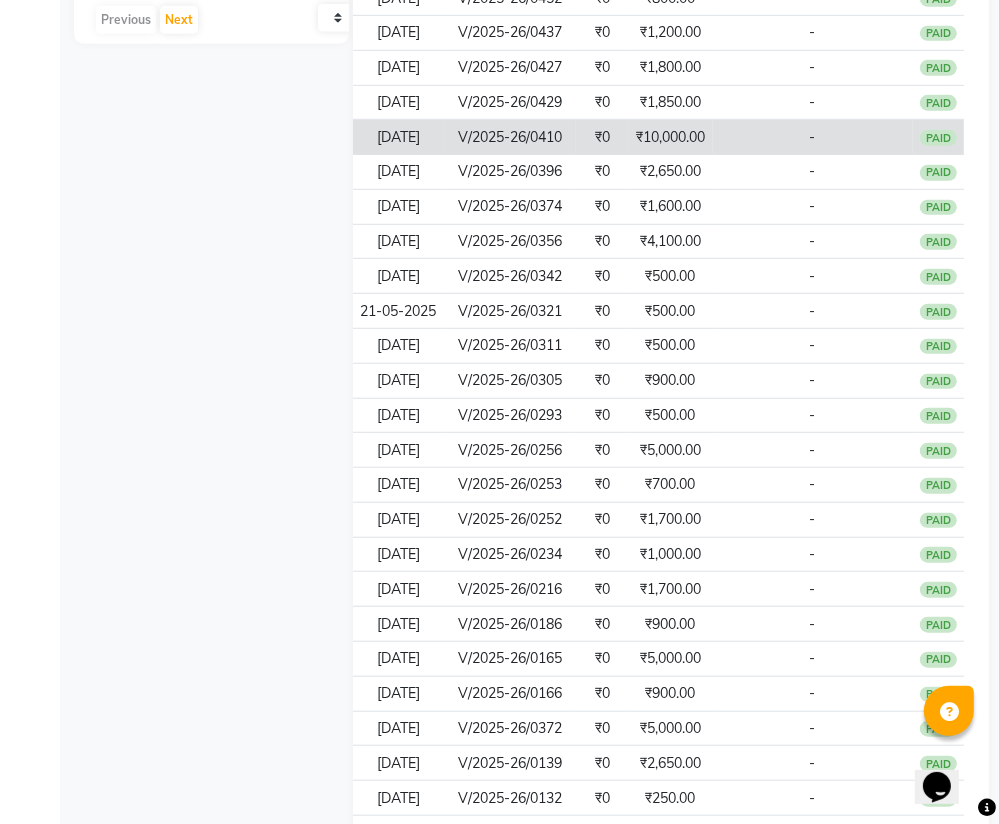 click on "[DATE]" 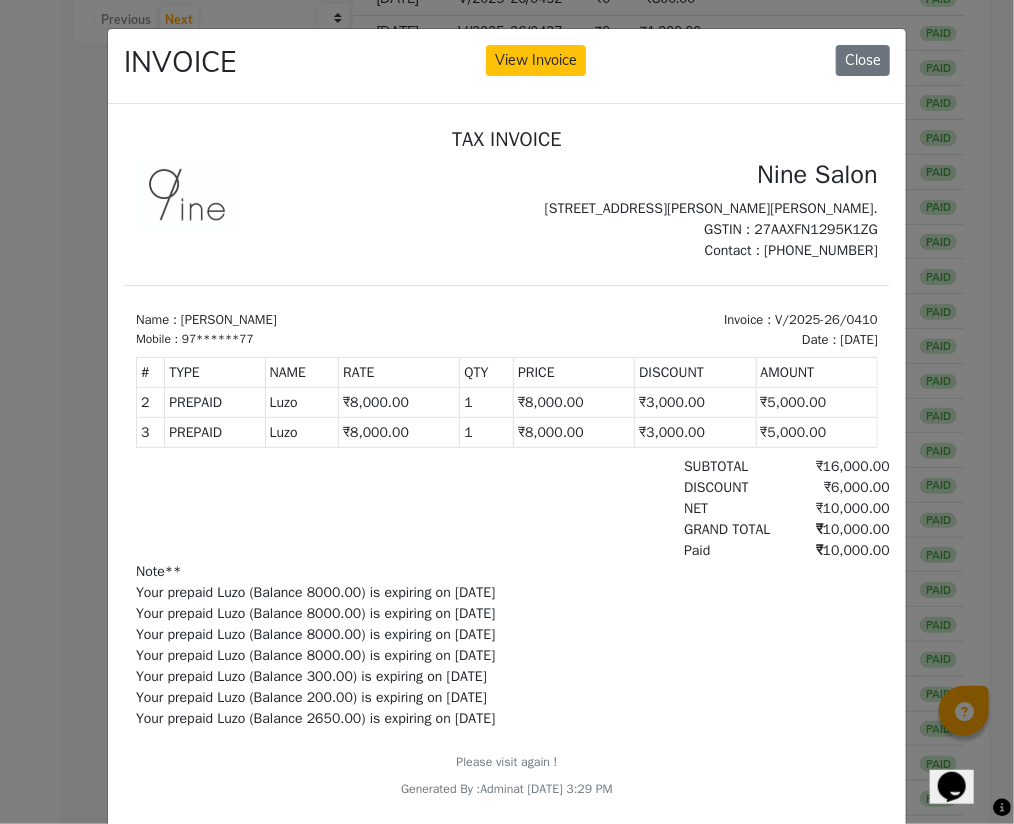 scroll, scrollTop: 16, scrollLeft: 0, axis: vertical 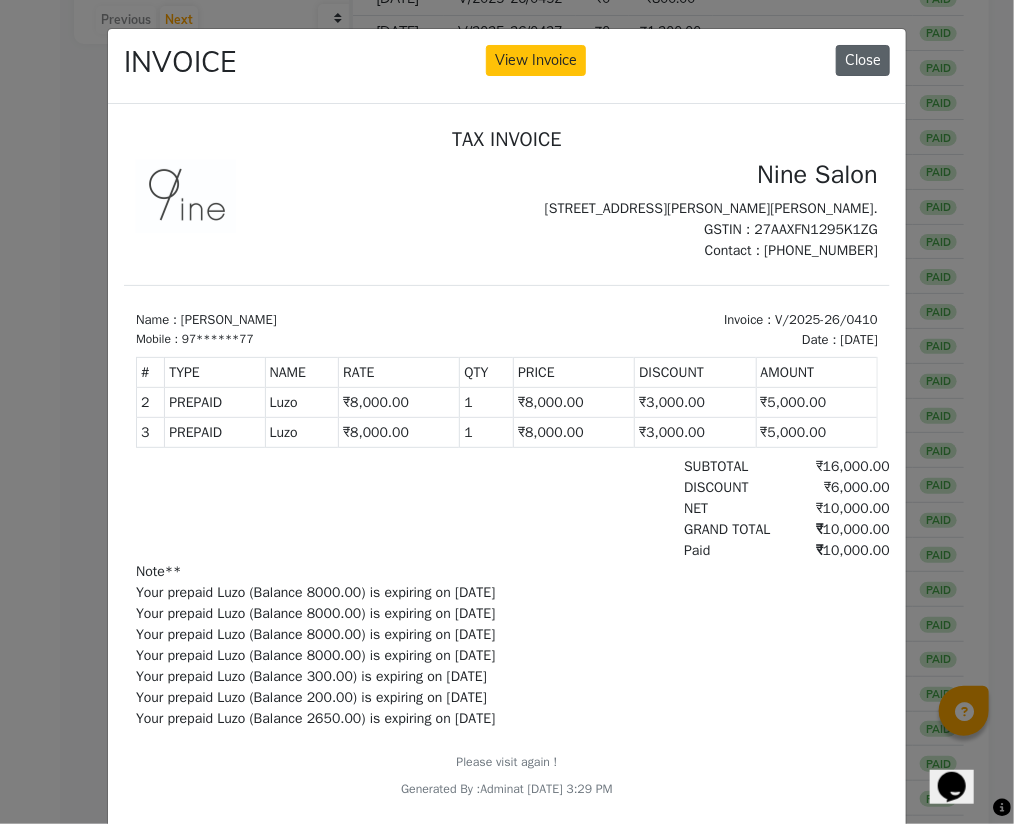click on "Close" 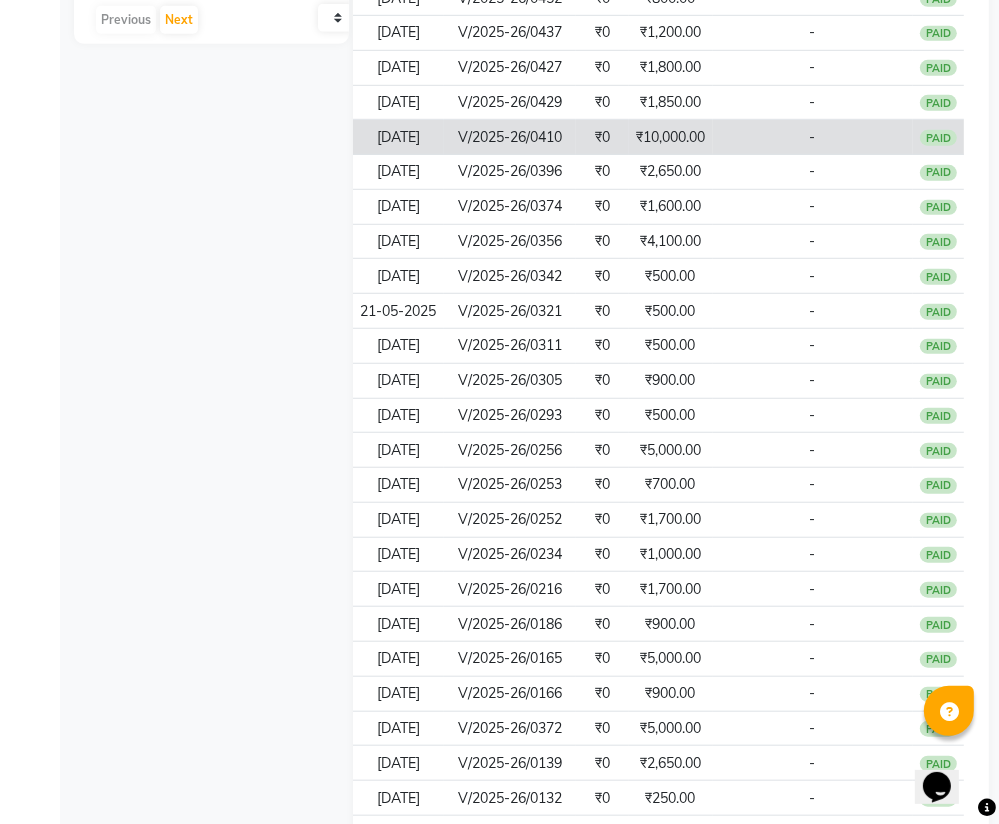 click on "[DATE]" 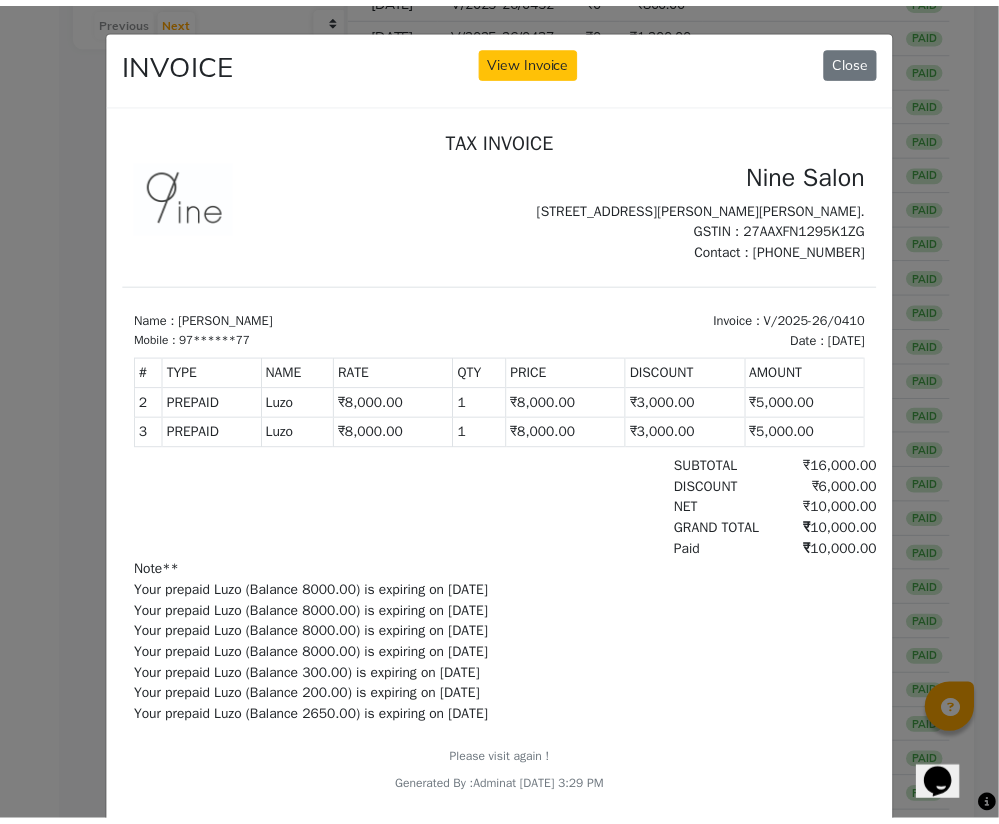 scroll, scrollTop: 16, scrollLeft: 0, axis: vertical 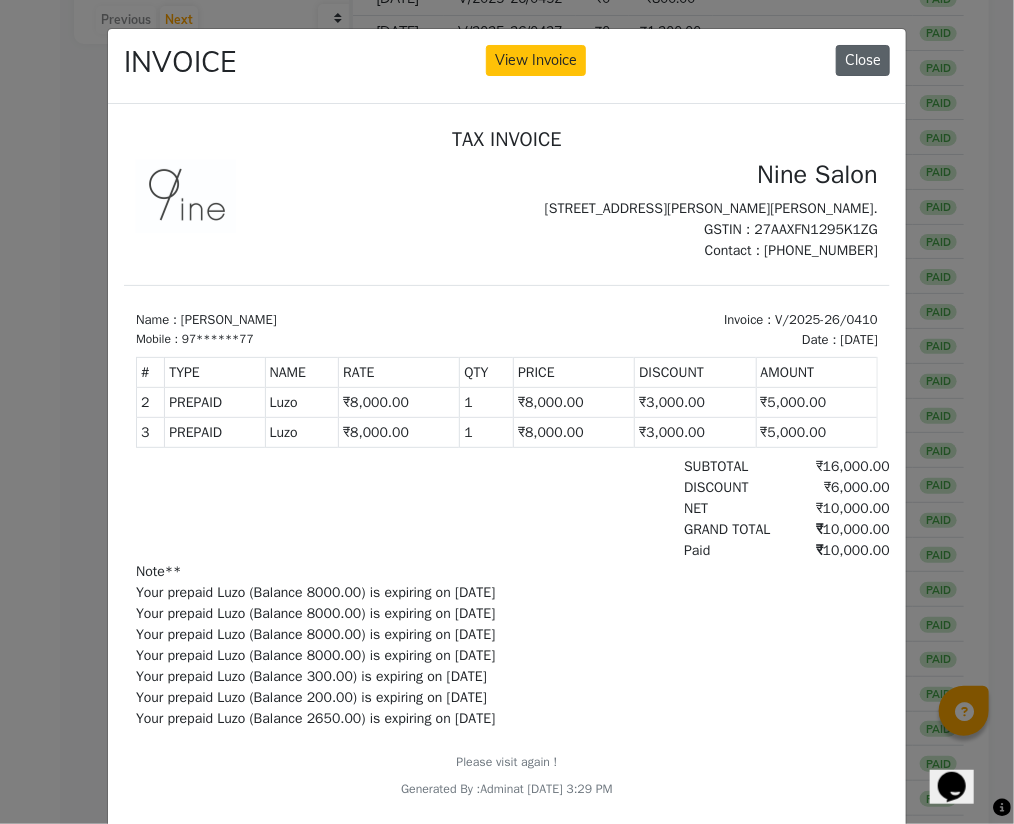 click on "Close" 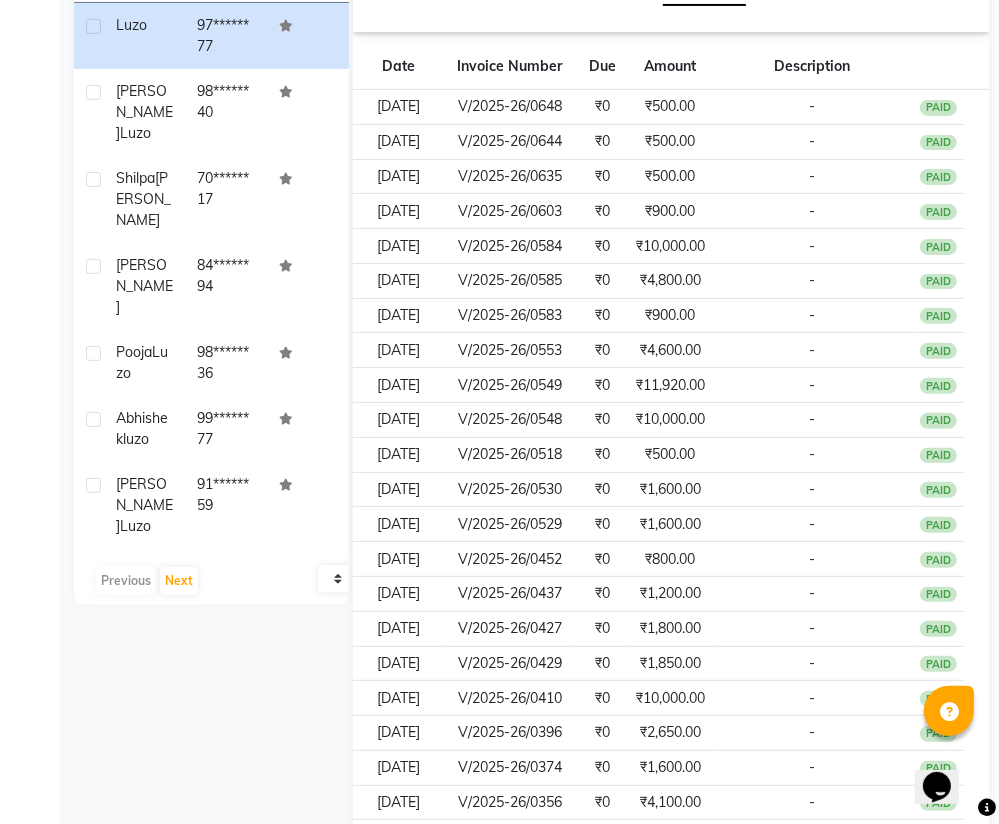 scroll, scrollTop: 320, scrollLeft: 0, axis: vertical 